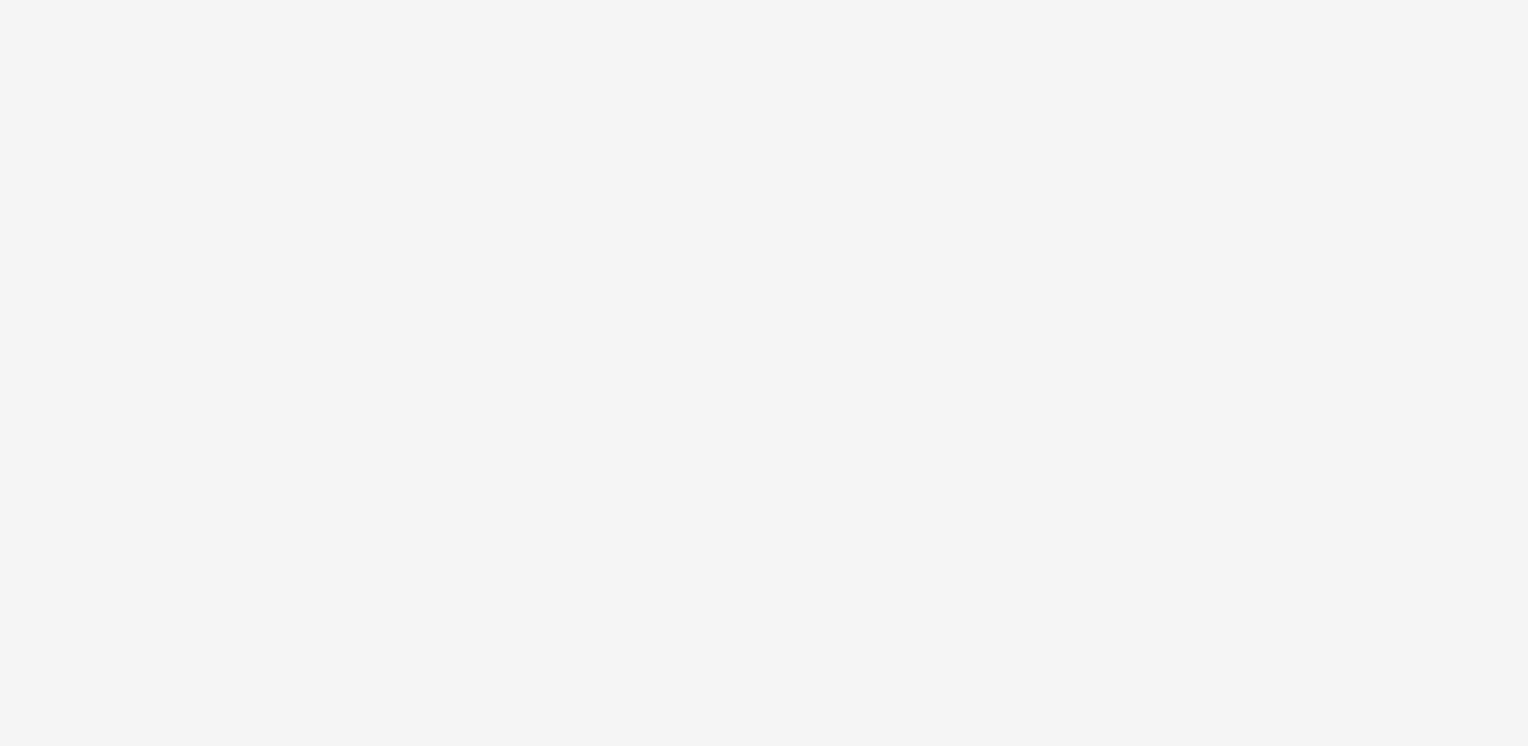 scroll, scrollTop: 0, scrollLeft: 0, axis: both 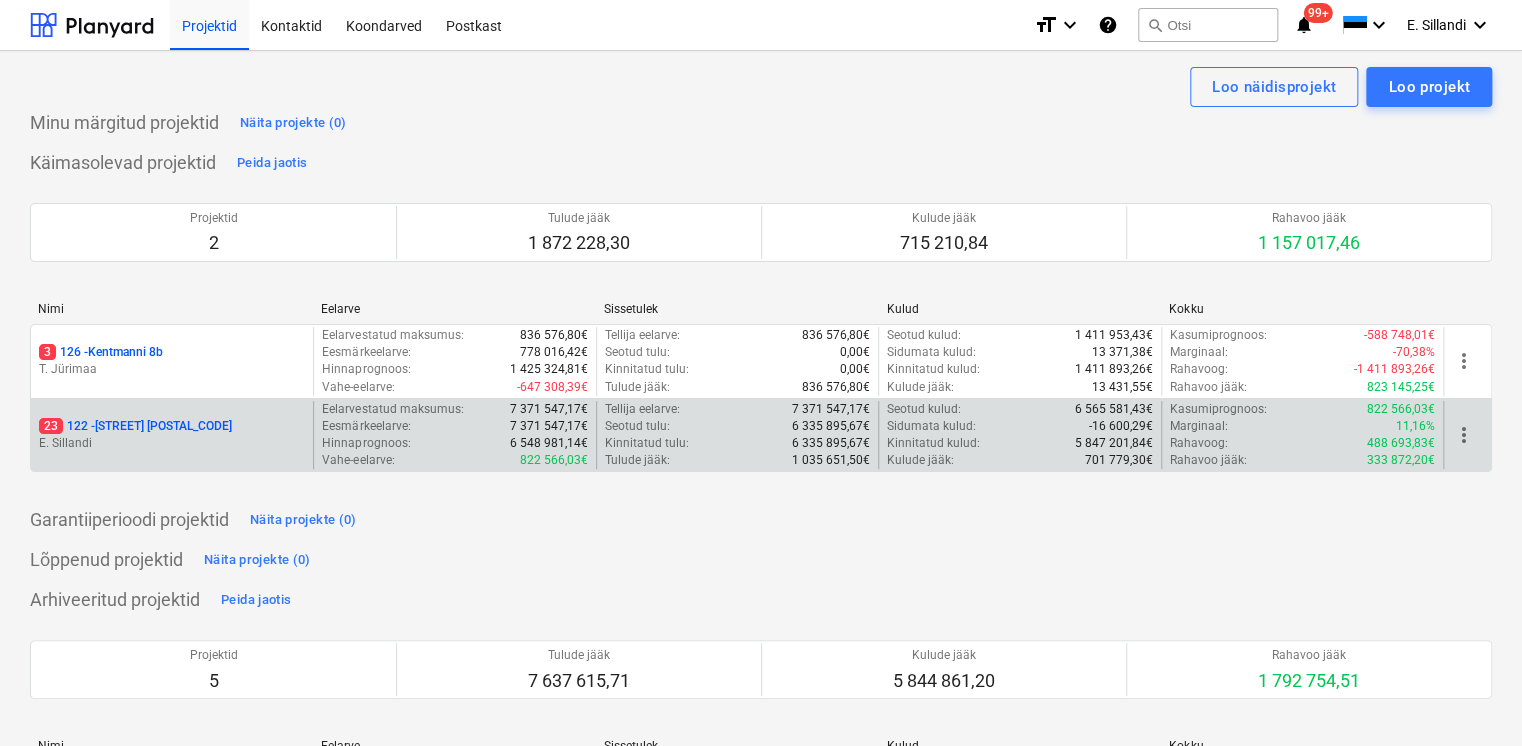 click on "[NUMBER]  [NUMBER] -  [STREET] [NUMBER]" at bounding box center (135, 426) 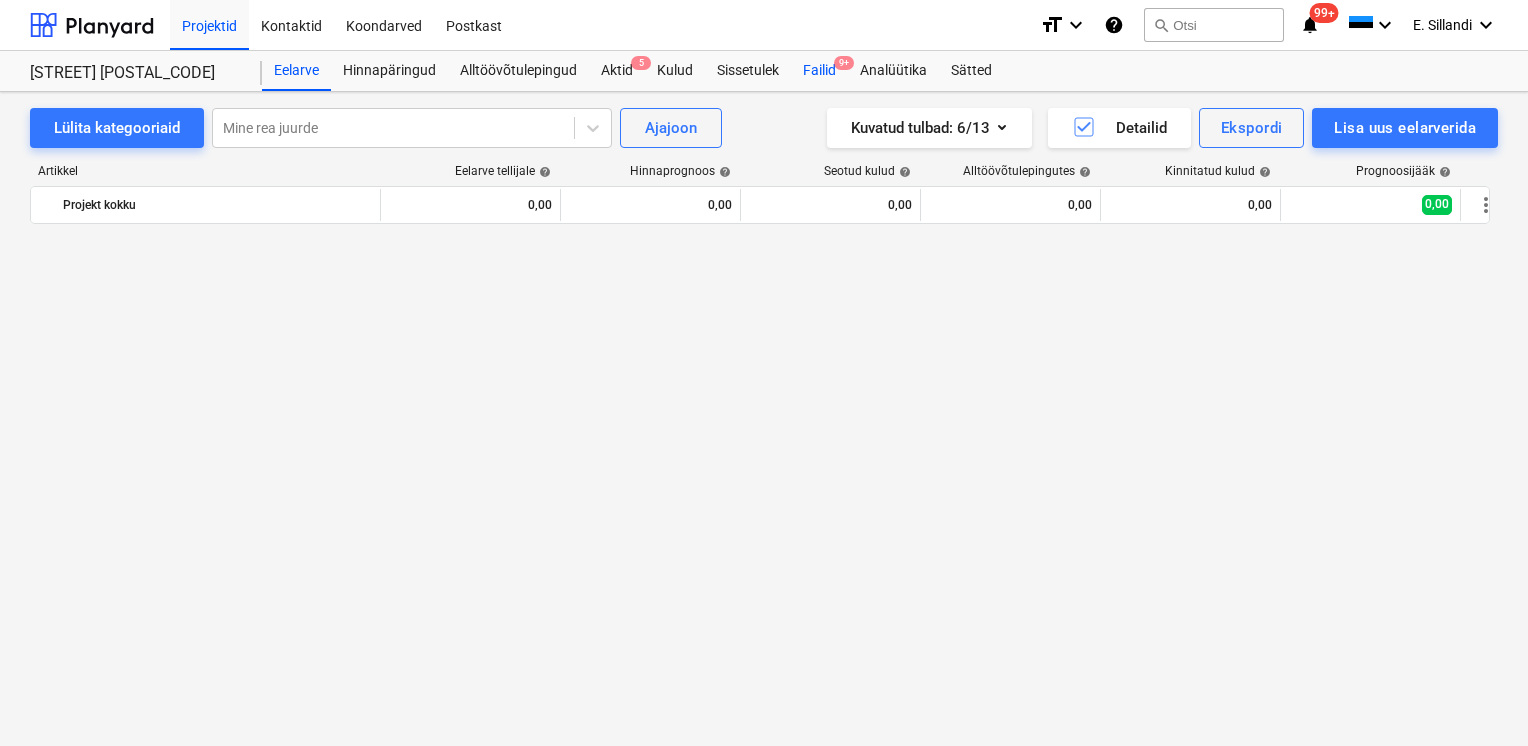 scroll, scrollTop: 3032, scrollLeft: 0, axis: vertical 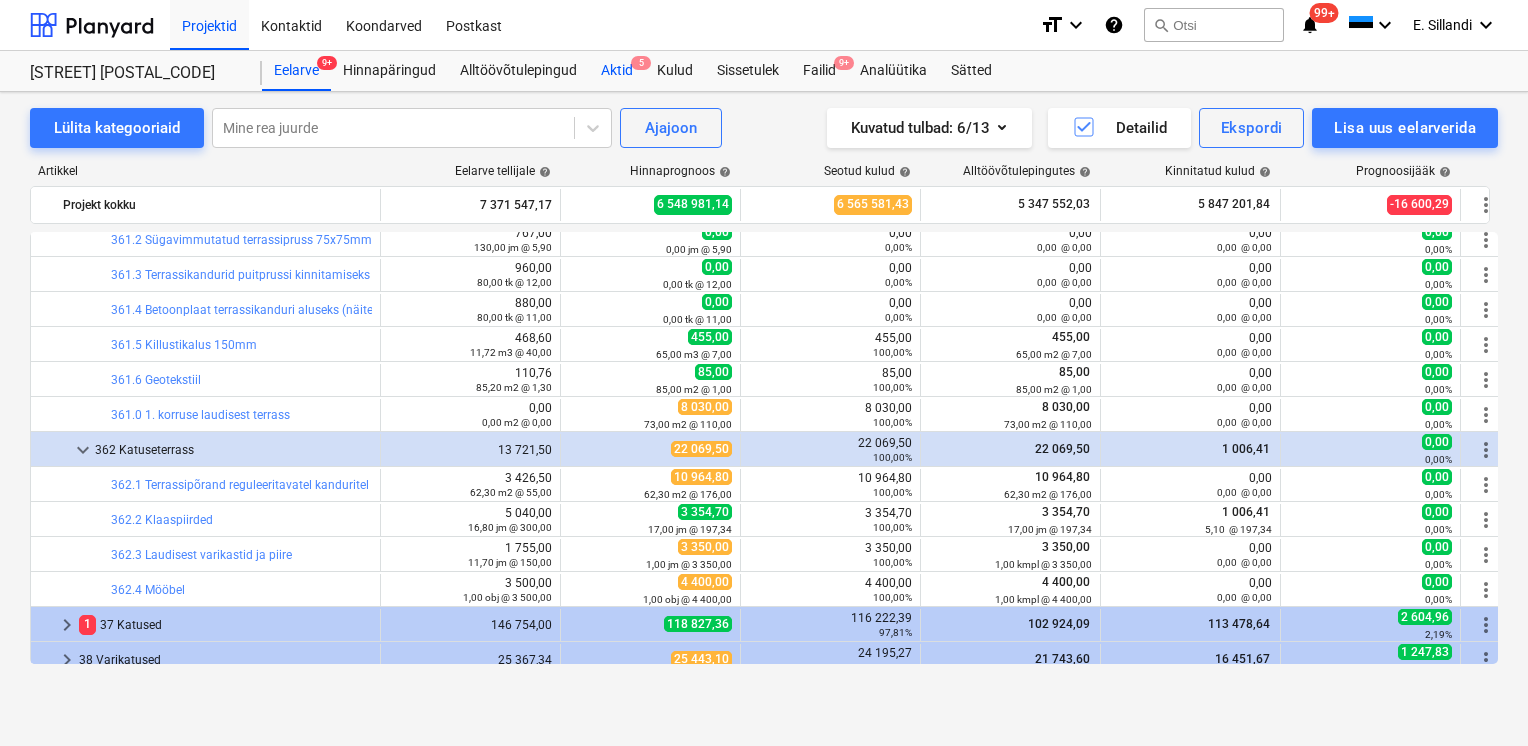 click on "Aktid 5" at bounding box center (617, 71) 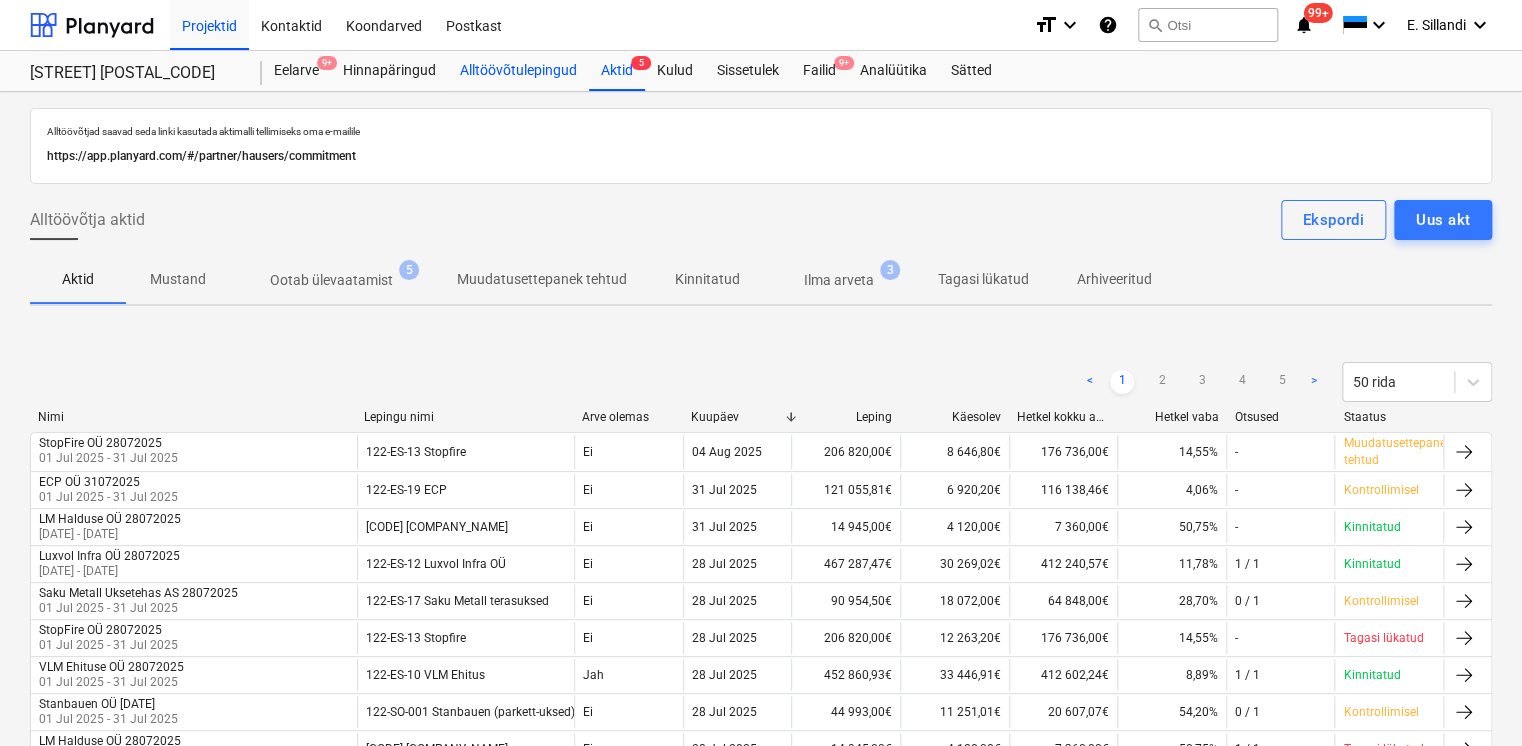 click on "Alltöövõtulepingud" at bounding box center [518, 71] 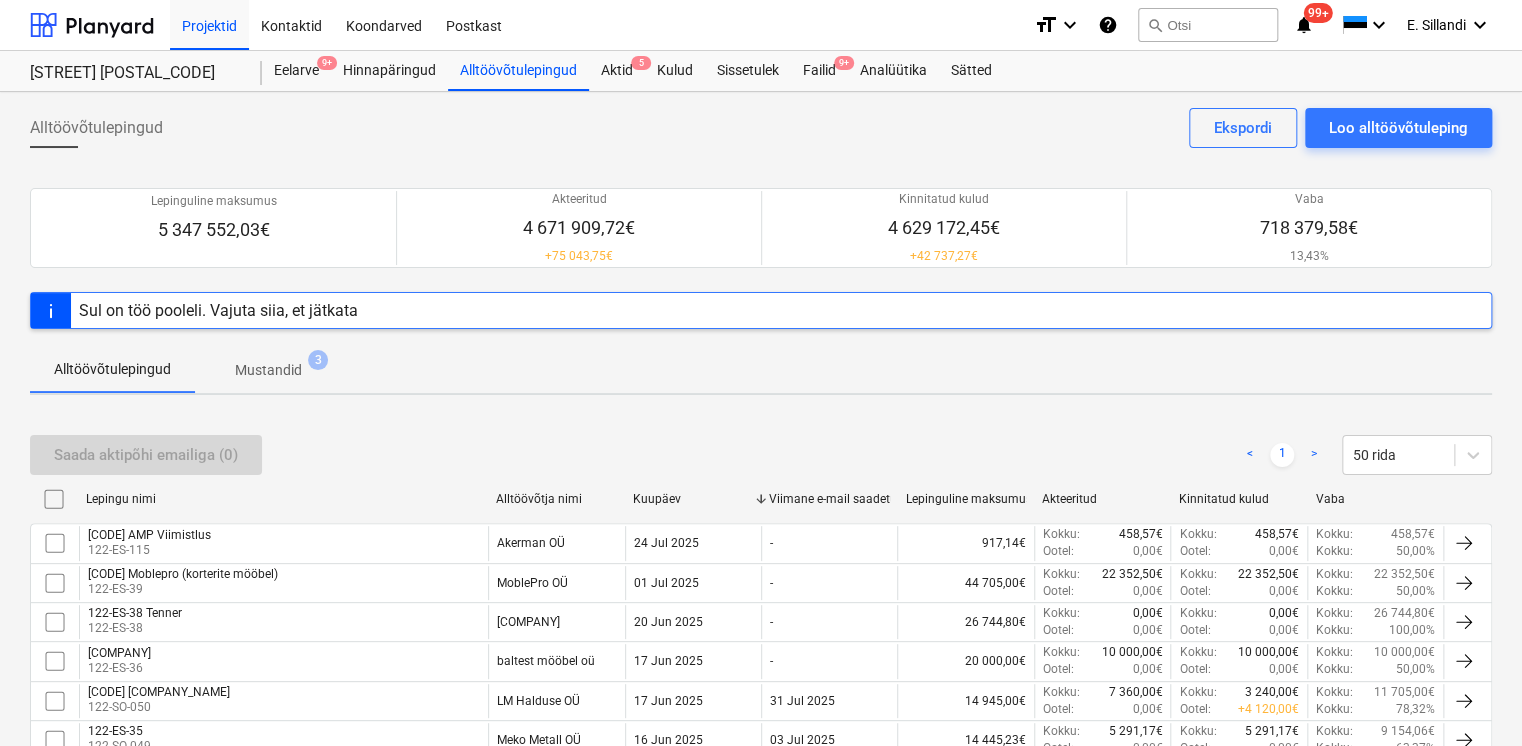 scroll, scrollTop: 1137, scrollLeft: 0, axis: vertical 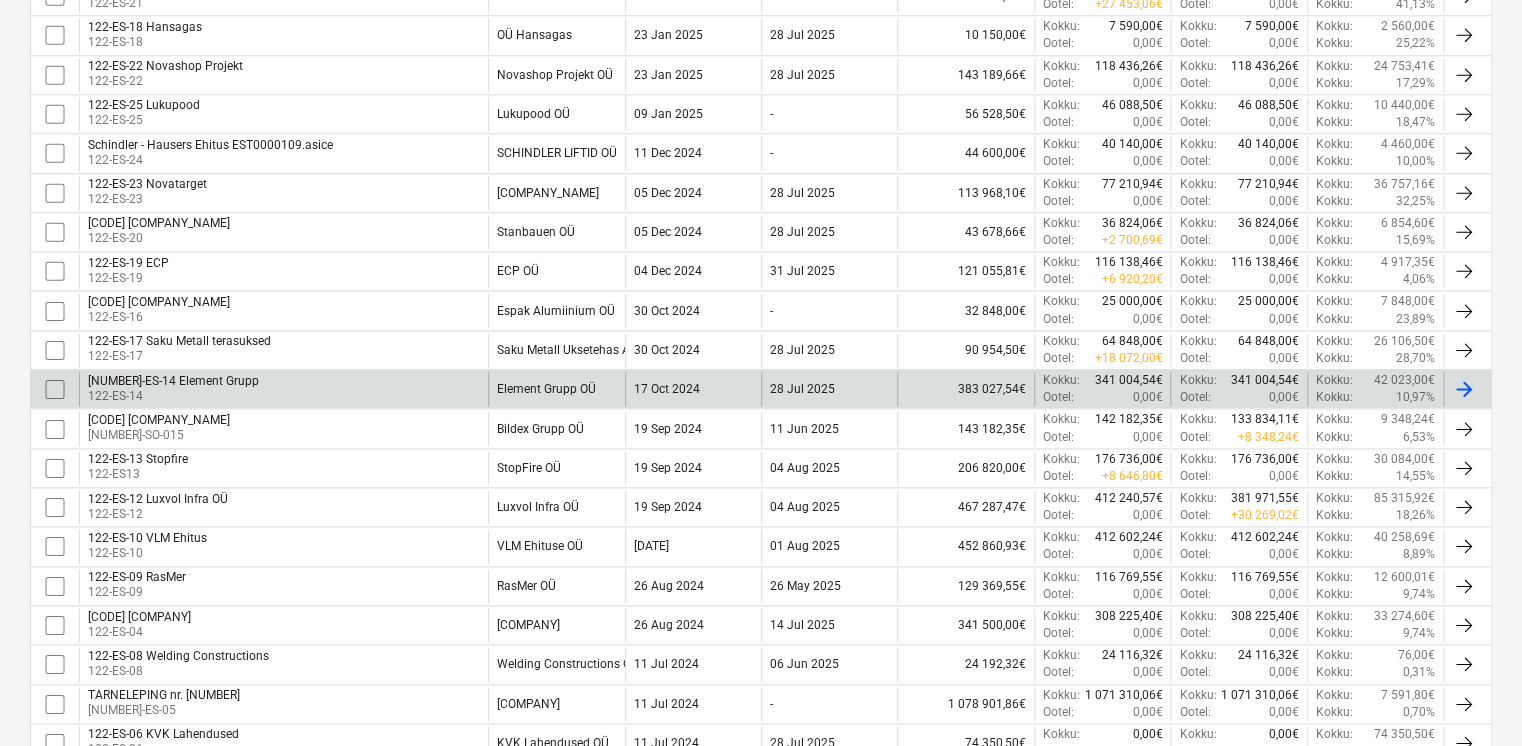 click on "Element Grupp OÜ" at bounding box center [546, 389] 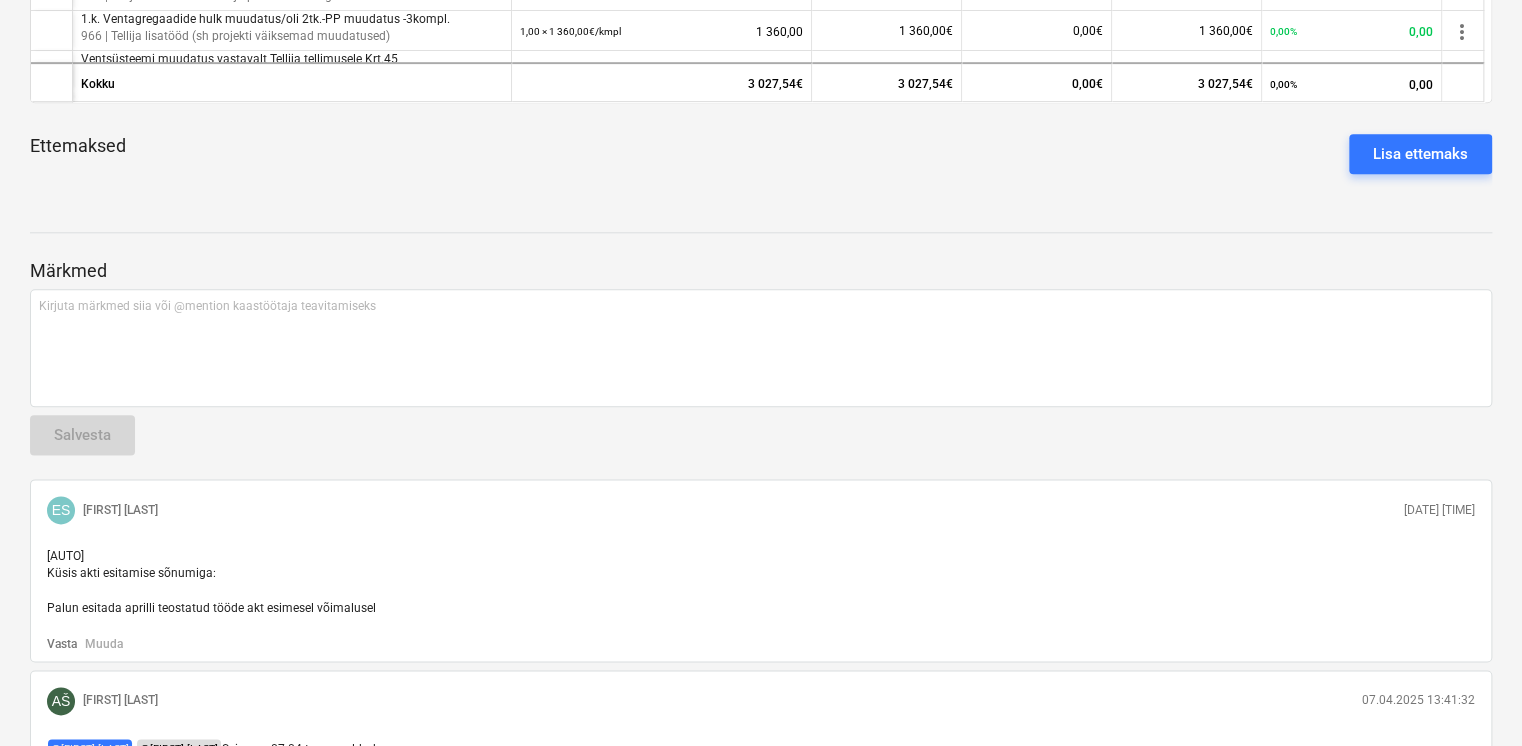 scroll, scrollTop: 690, scrollLeft: 0, axis: vertical 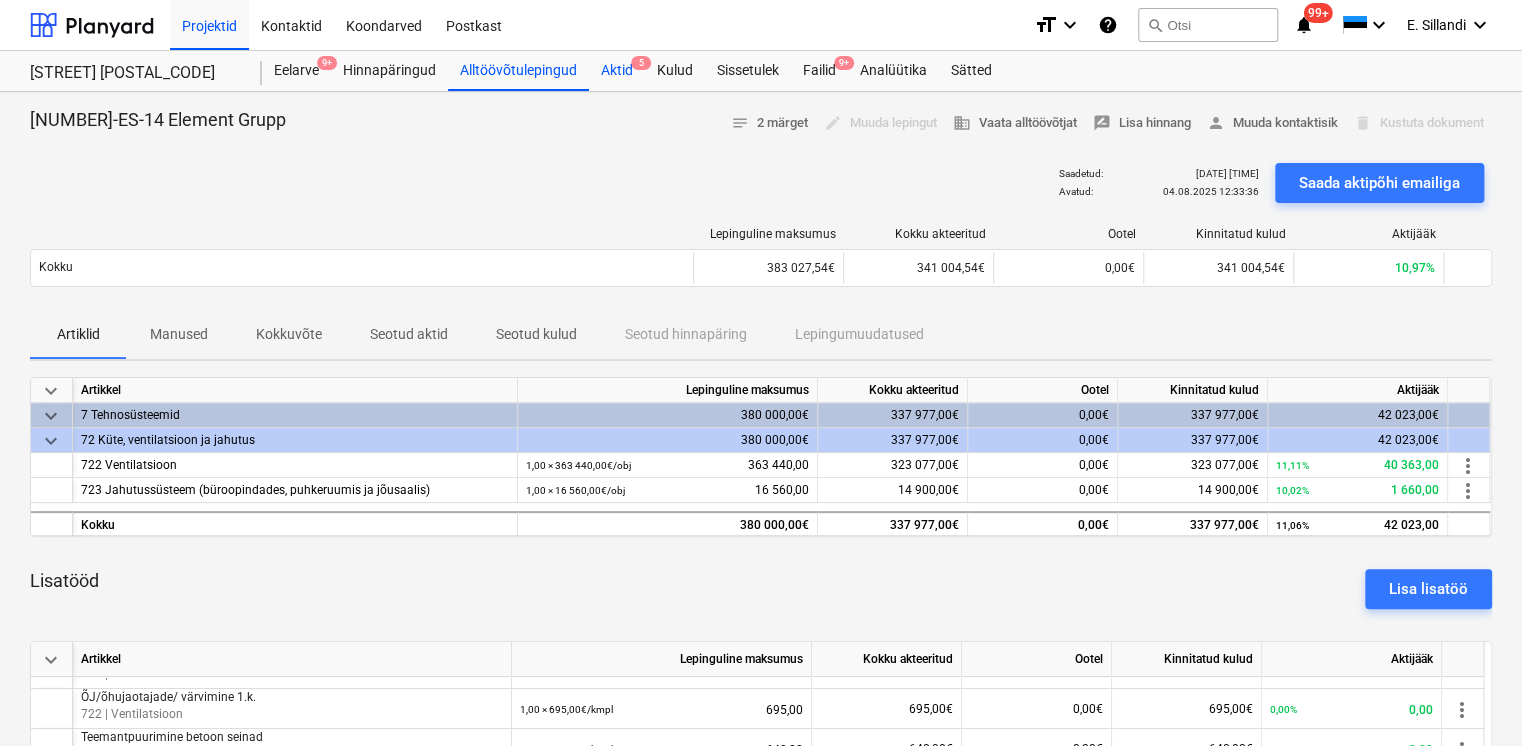 click on "Aktid 5" at bounding box center (617, 71) 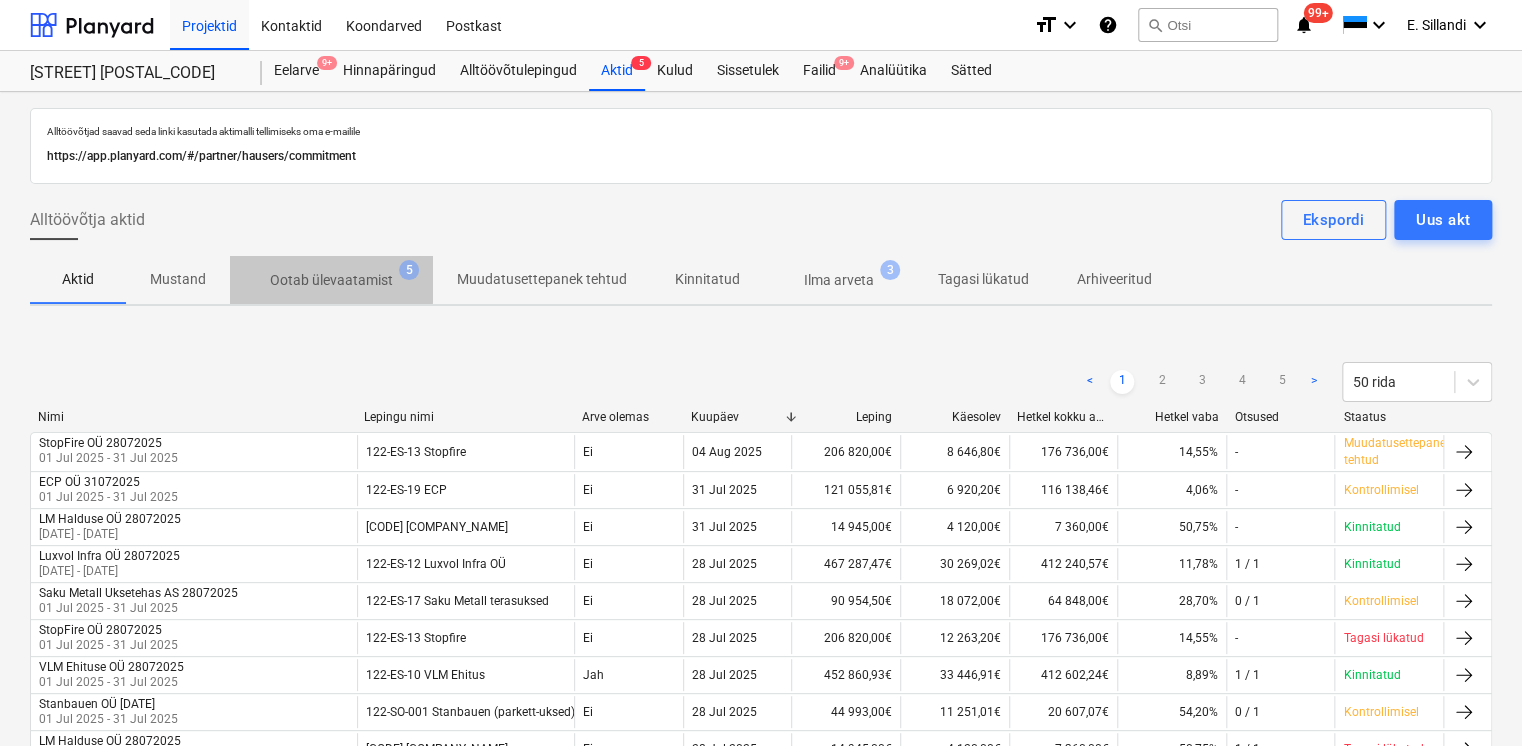 click on "Ootab ülevaatamist 5" at bounding box center (331, 280) 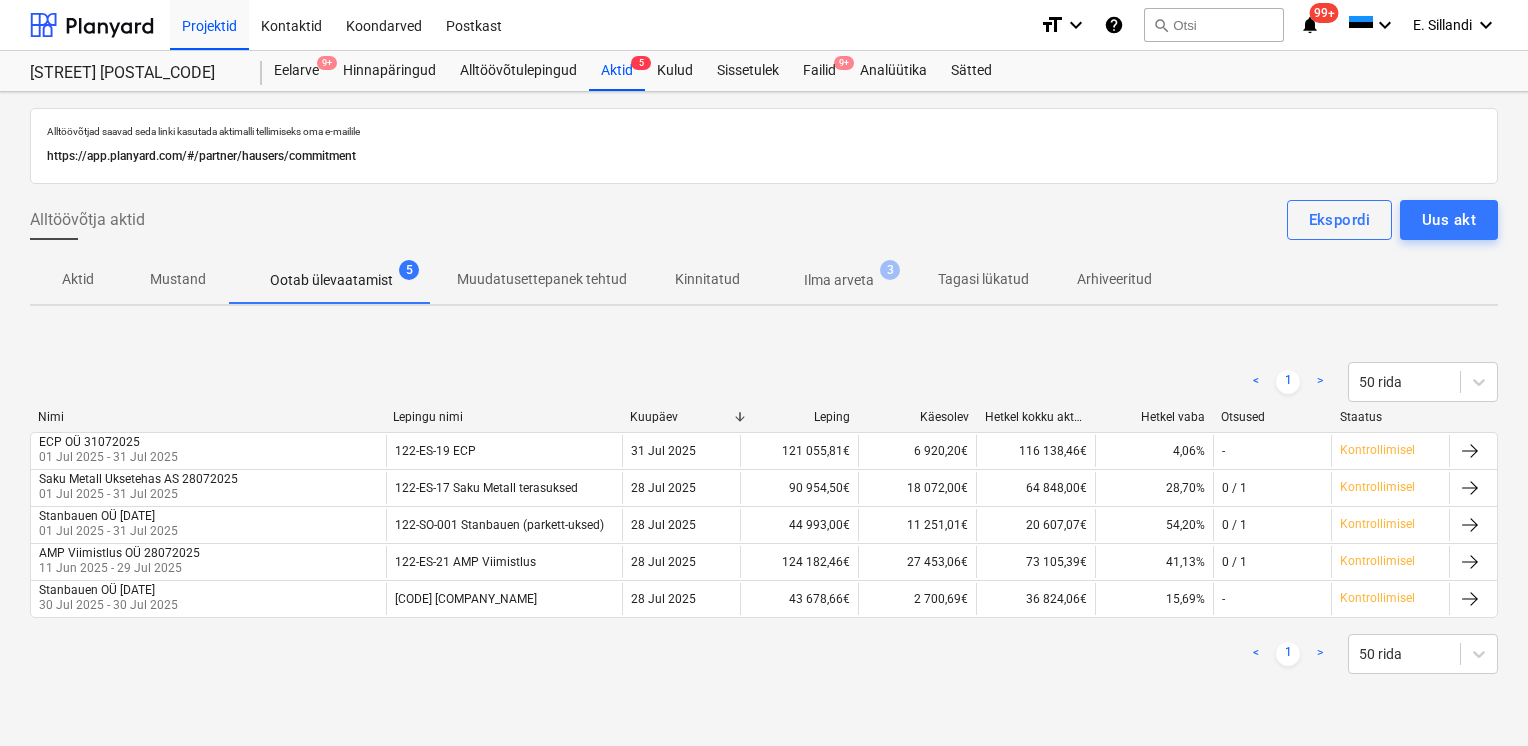 click on "Ilma arveta" at bounding box center [839, 280] 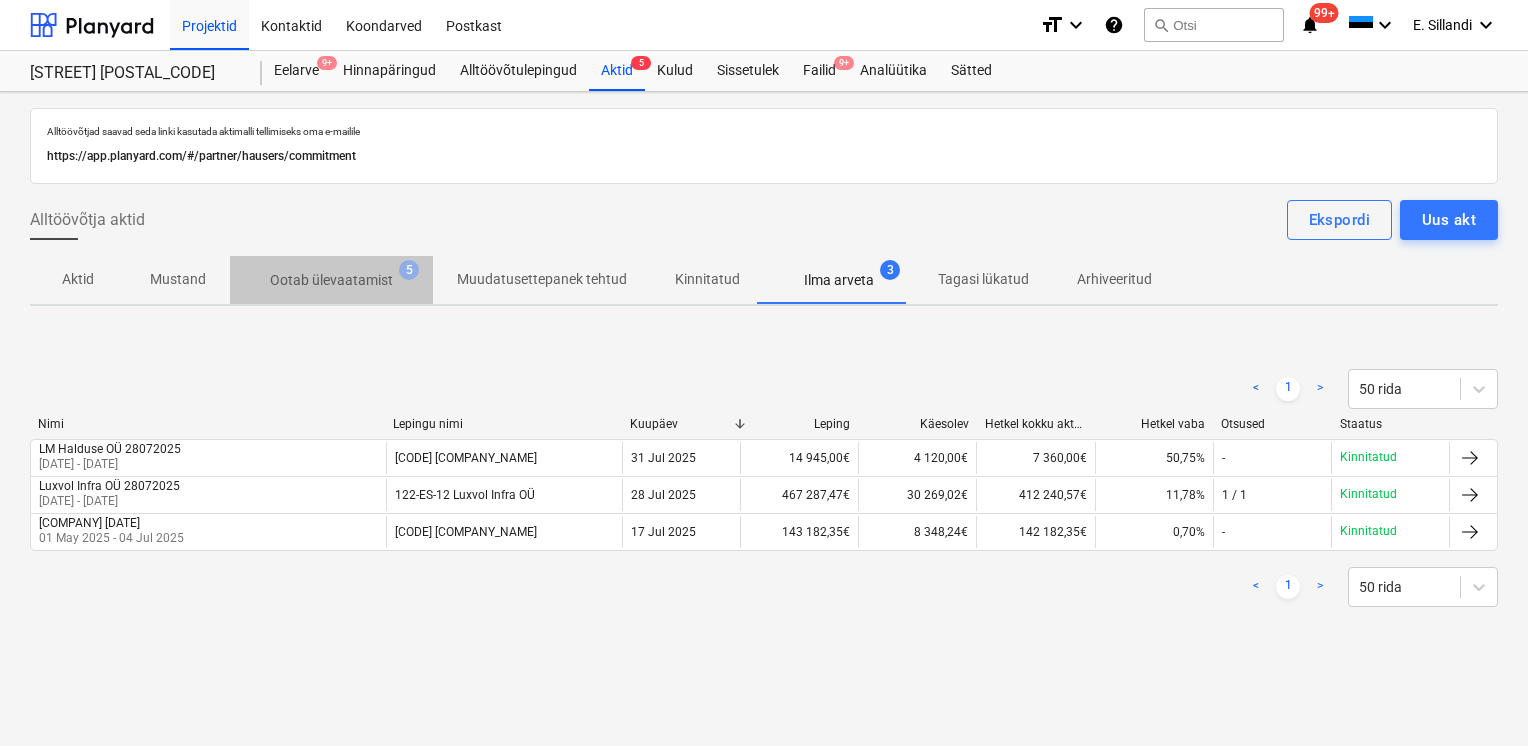click on "Ootab ülevaatamist" at bounding box center [331, 280] 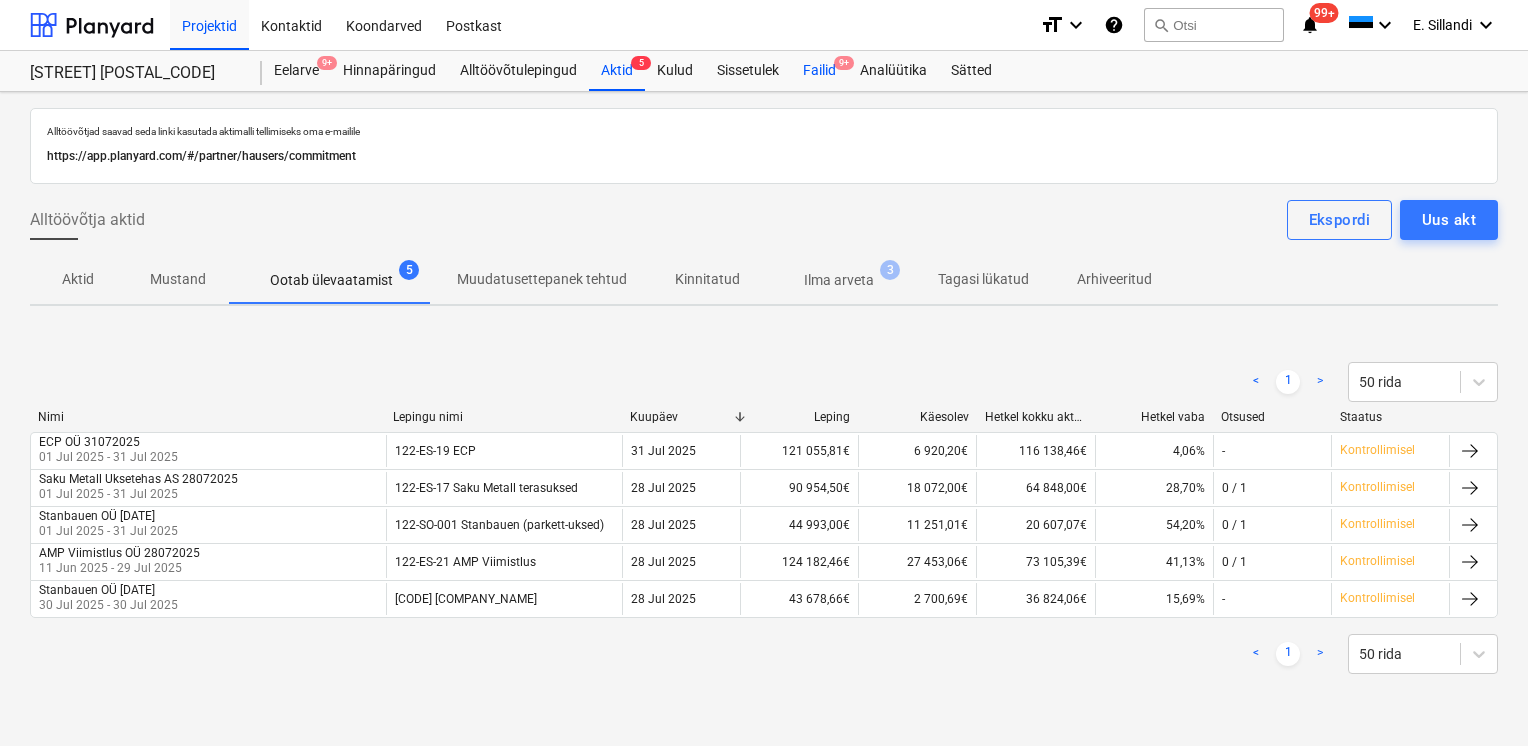 click on "Failid 9+" at bounding box center [819, 71] 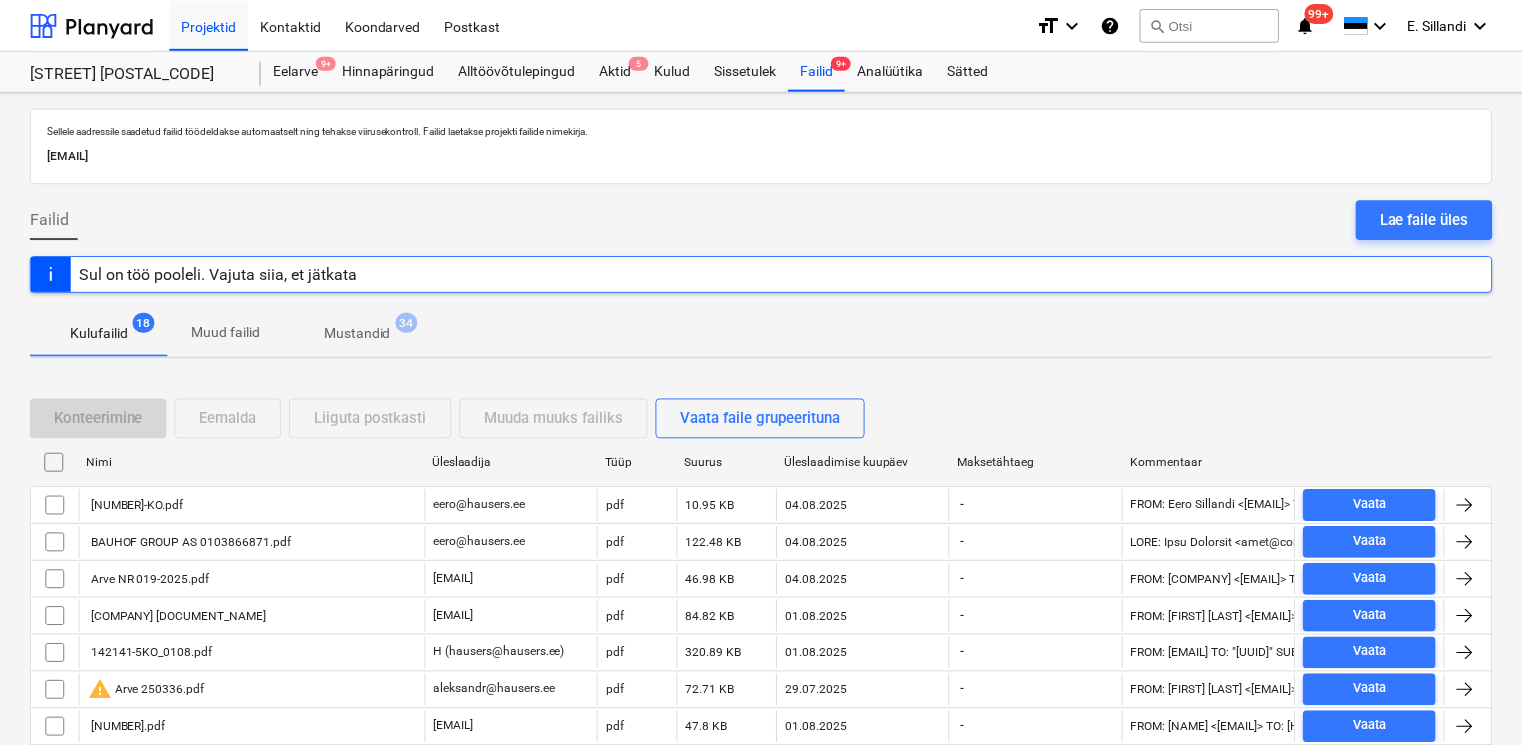 scroll, scrollTop: 474, scrollLeft: 0, axis: vertical 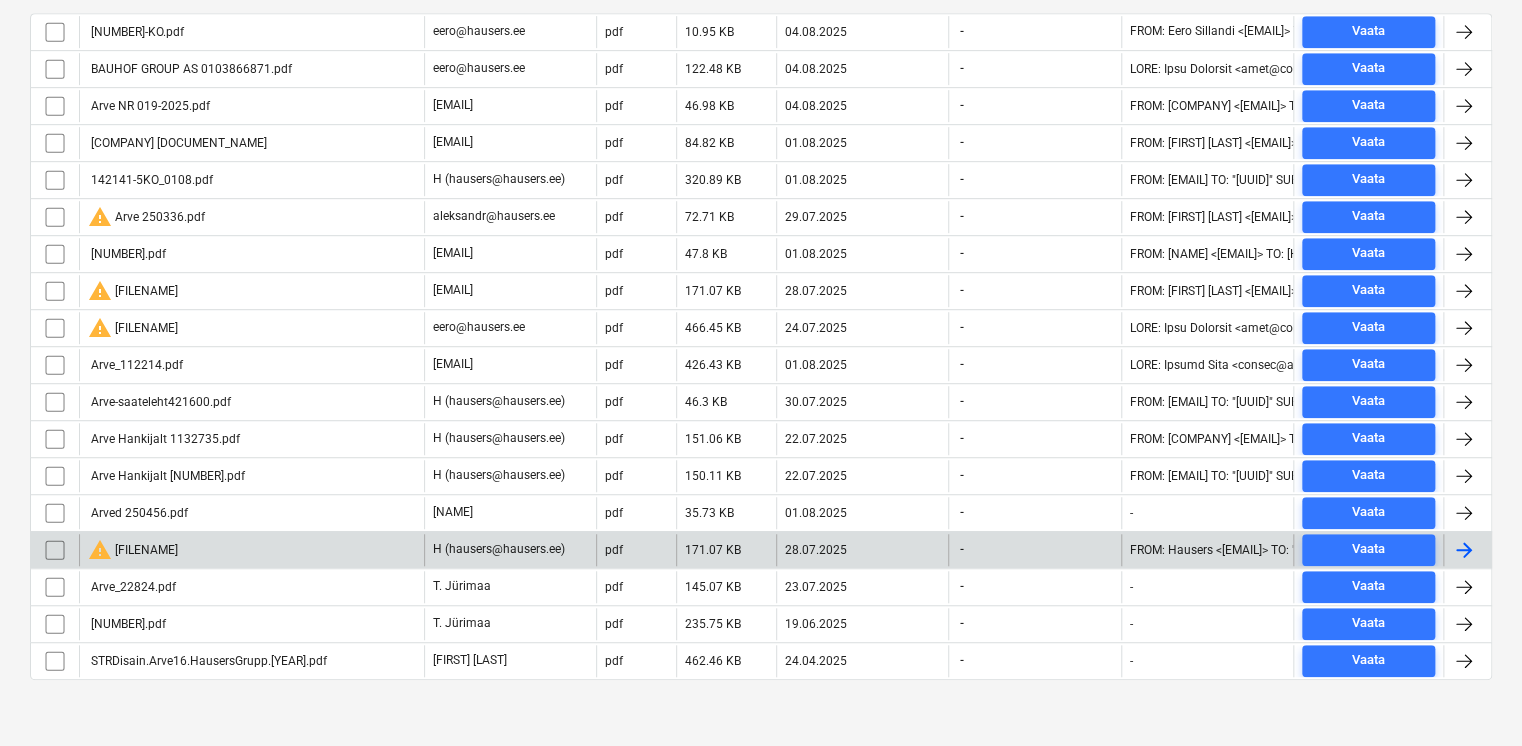 click on "warning   MA2514892_28.07.25.pdf" at bounding box center (133, 550) 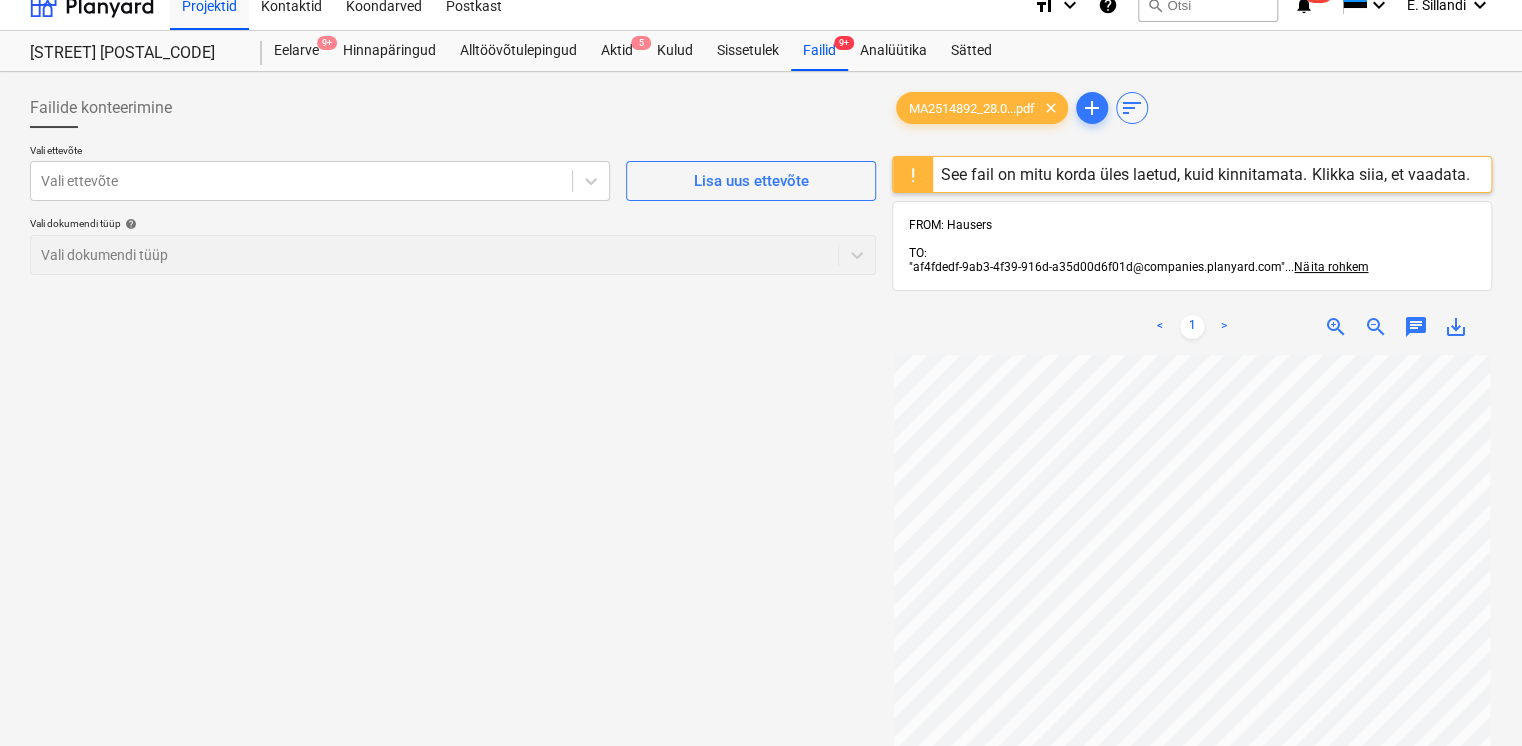 scroll, scrollTop: 0, scrollLeft: 0, axis: both 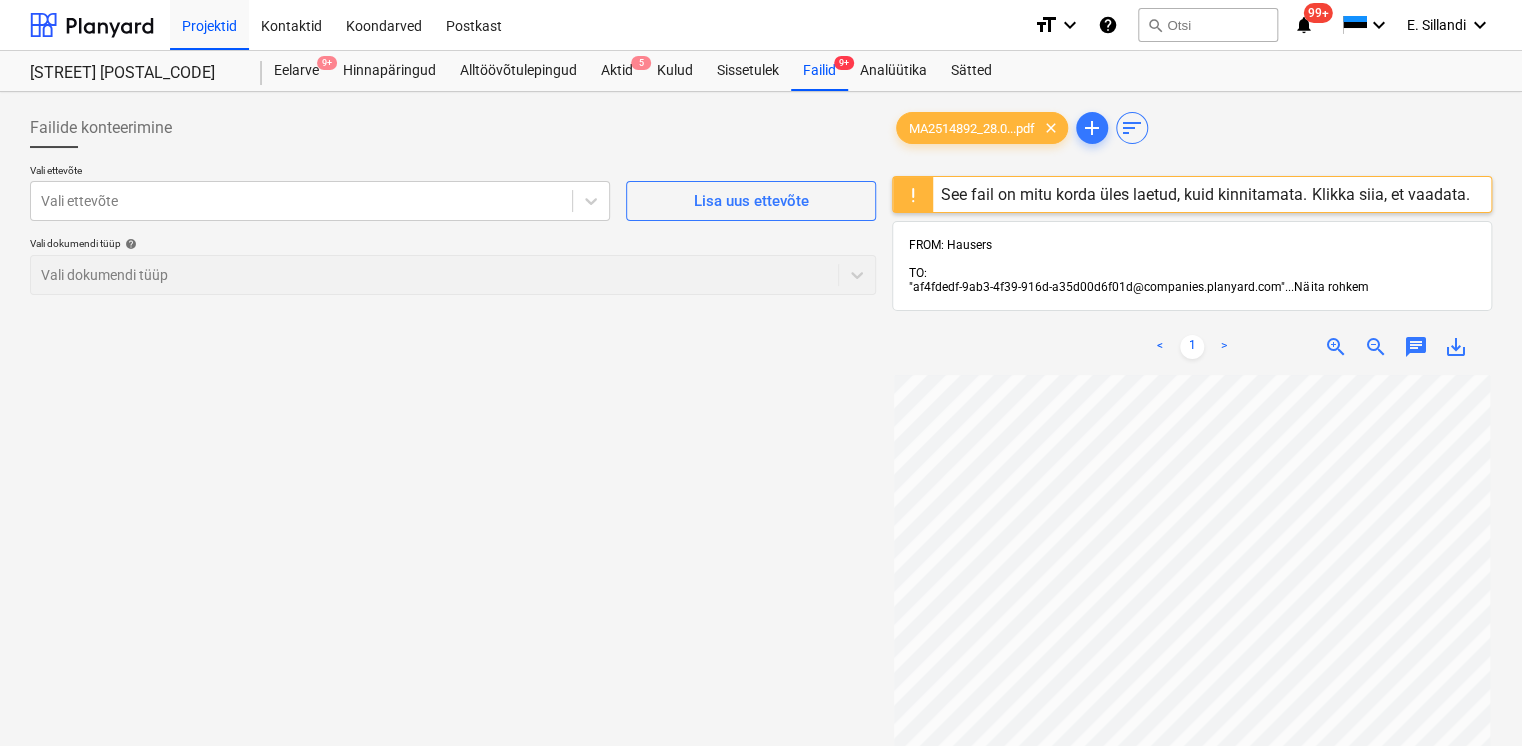 click on "Näita rohkem" at bounding box center (1331, 287) 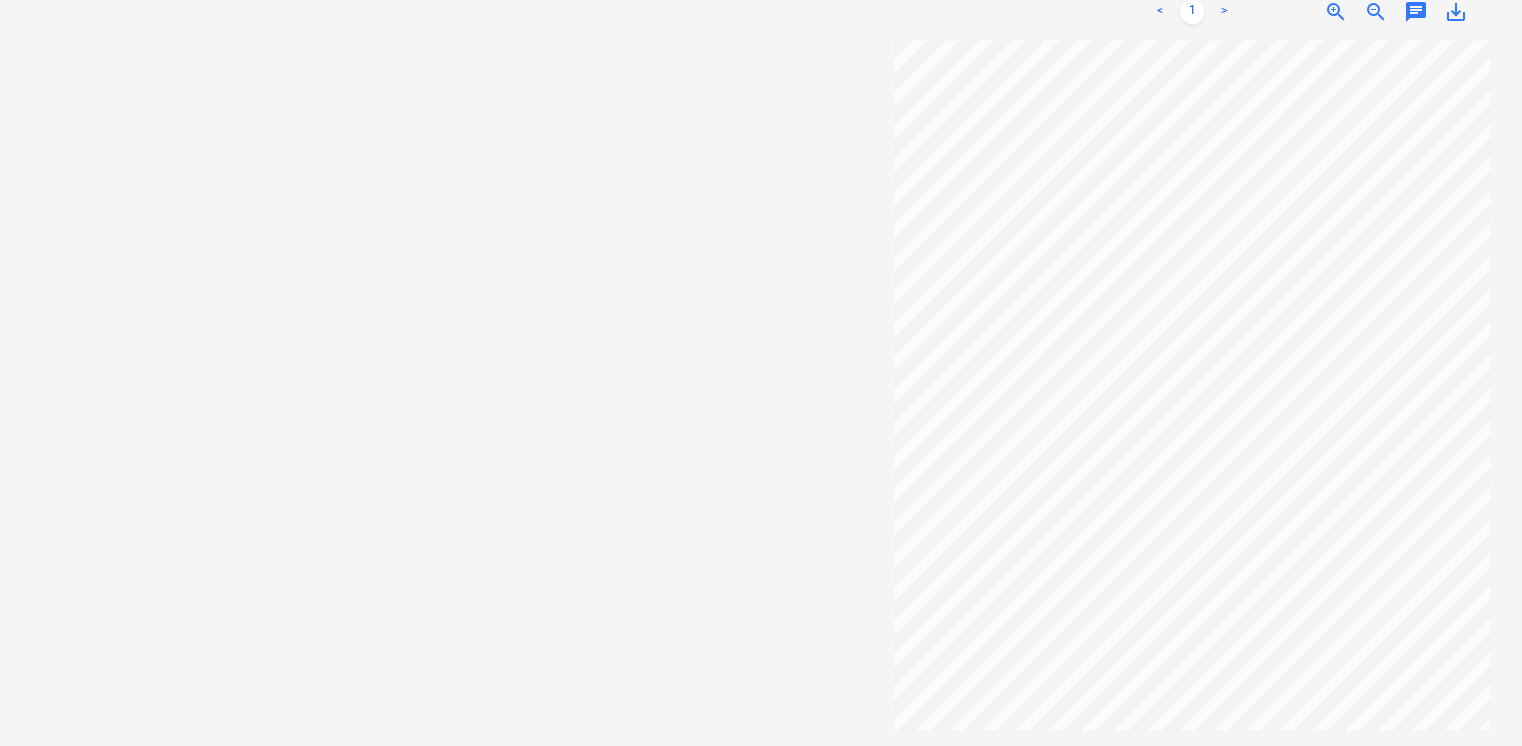 scroll, scrollTop: 0, scrollLeft: 0, axis: both 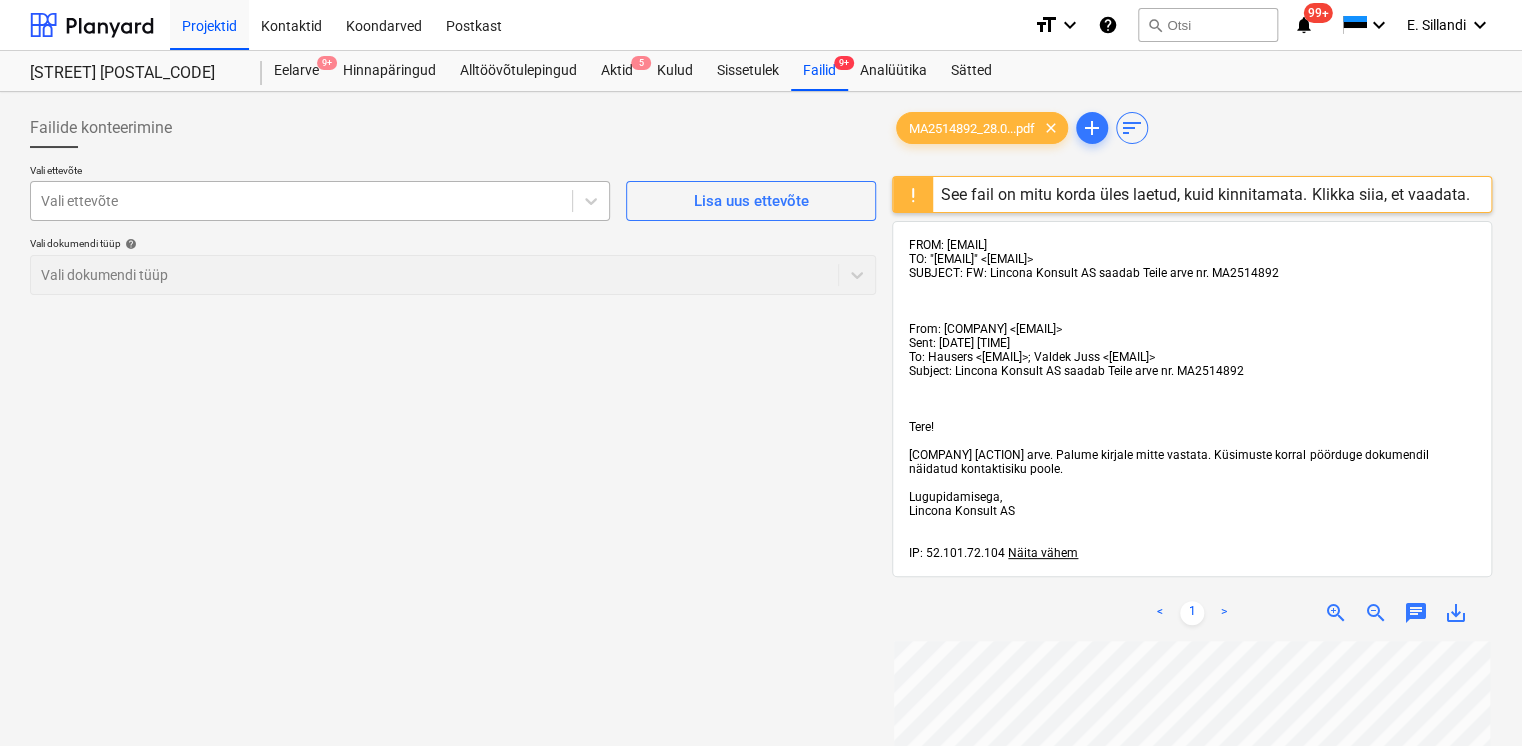 click at bounding box center (301, 201) 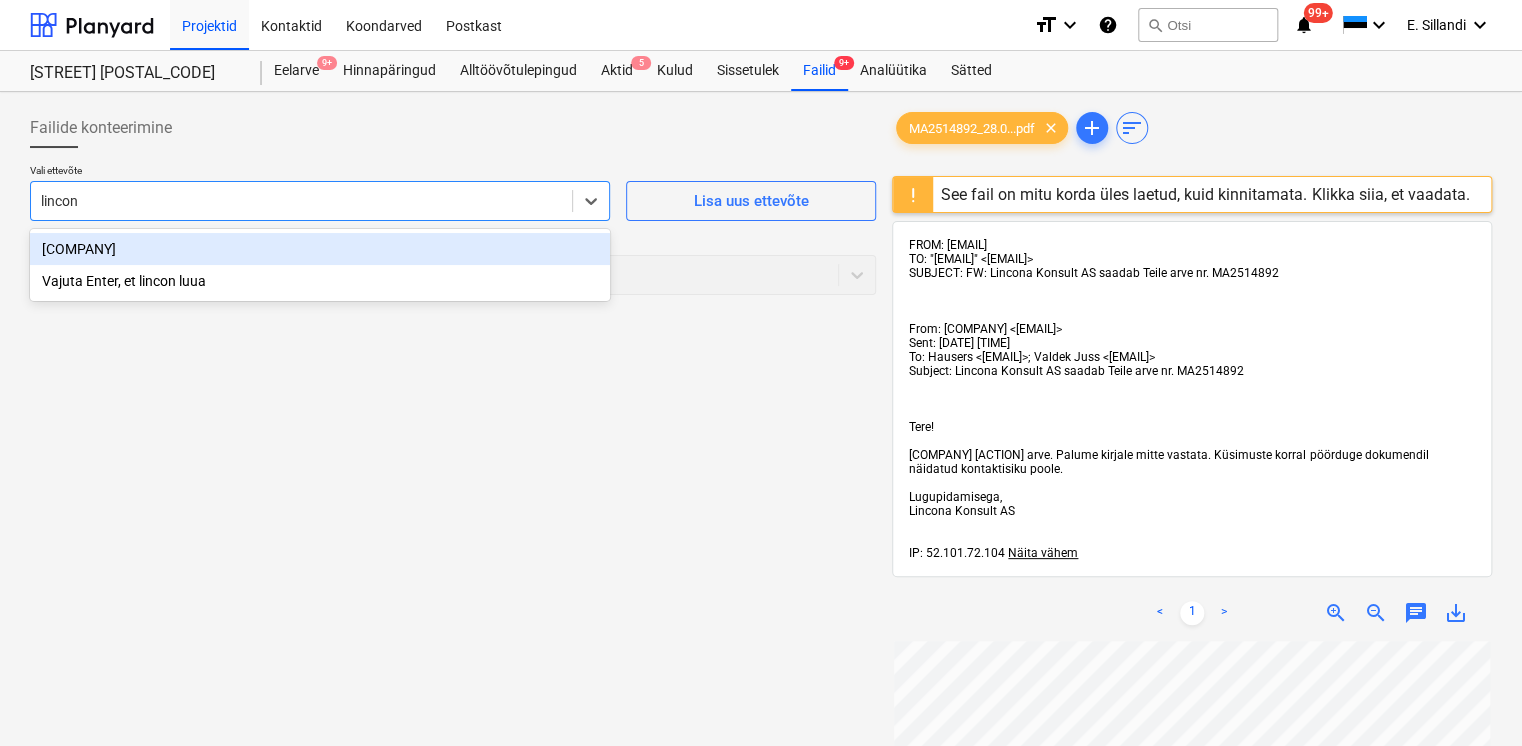 type on "lincona" 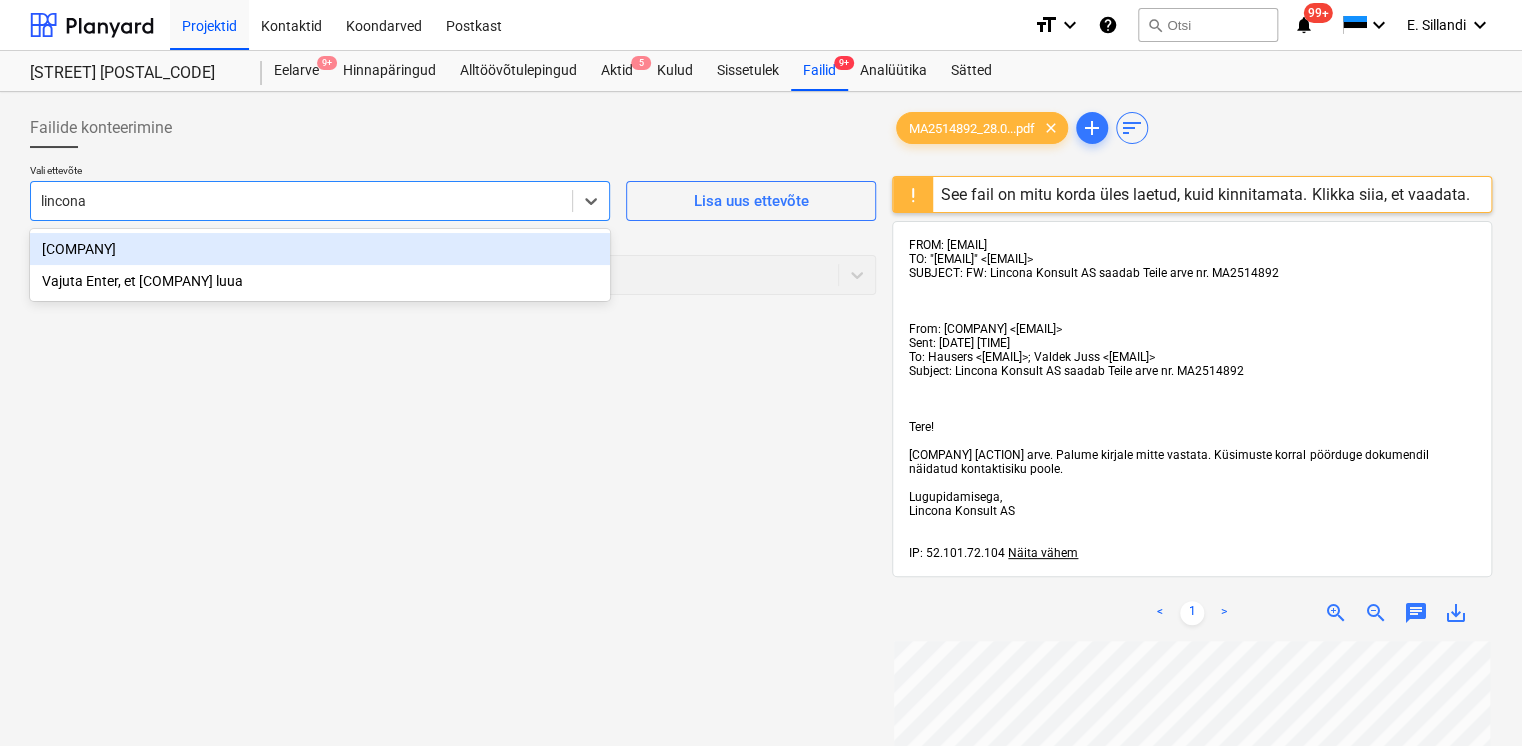 click on "[COMPANY]" at bounding box center (320, 249) 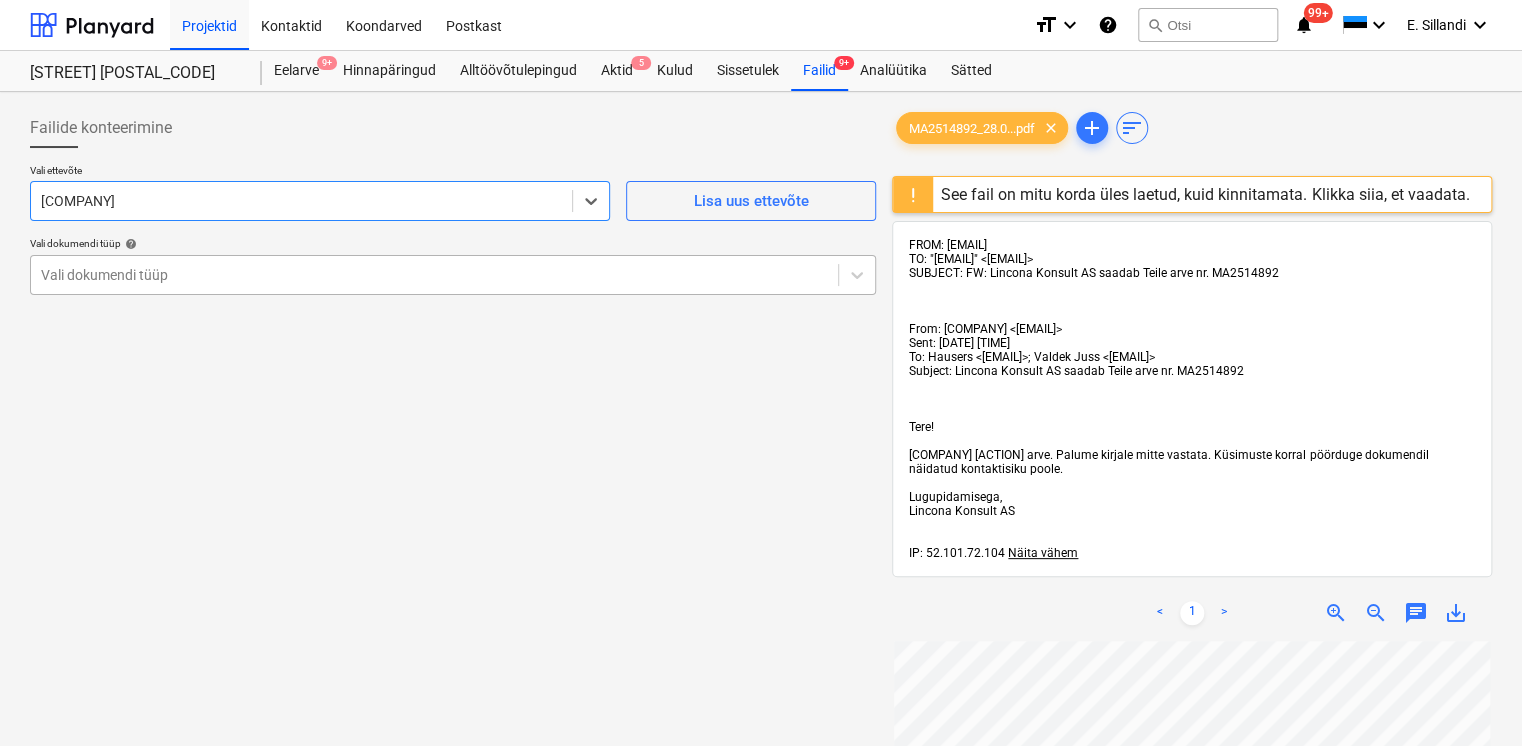 click on "Vali dokumendi tüüp" at bounding box center [453, 275] 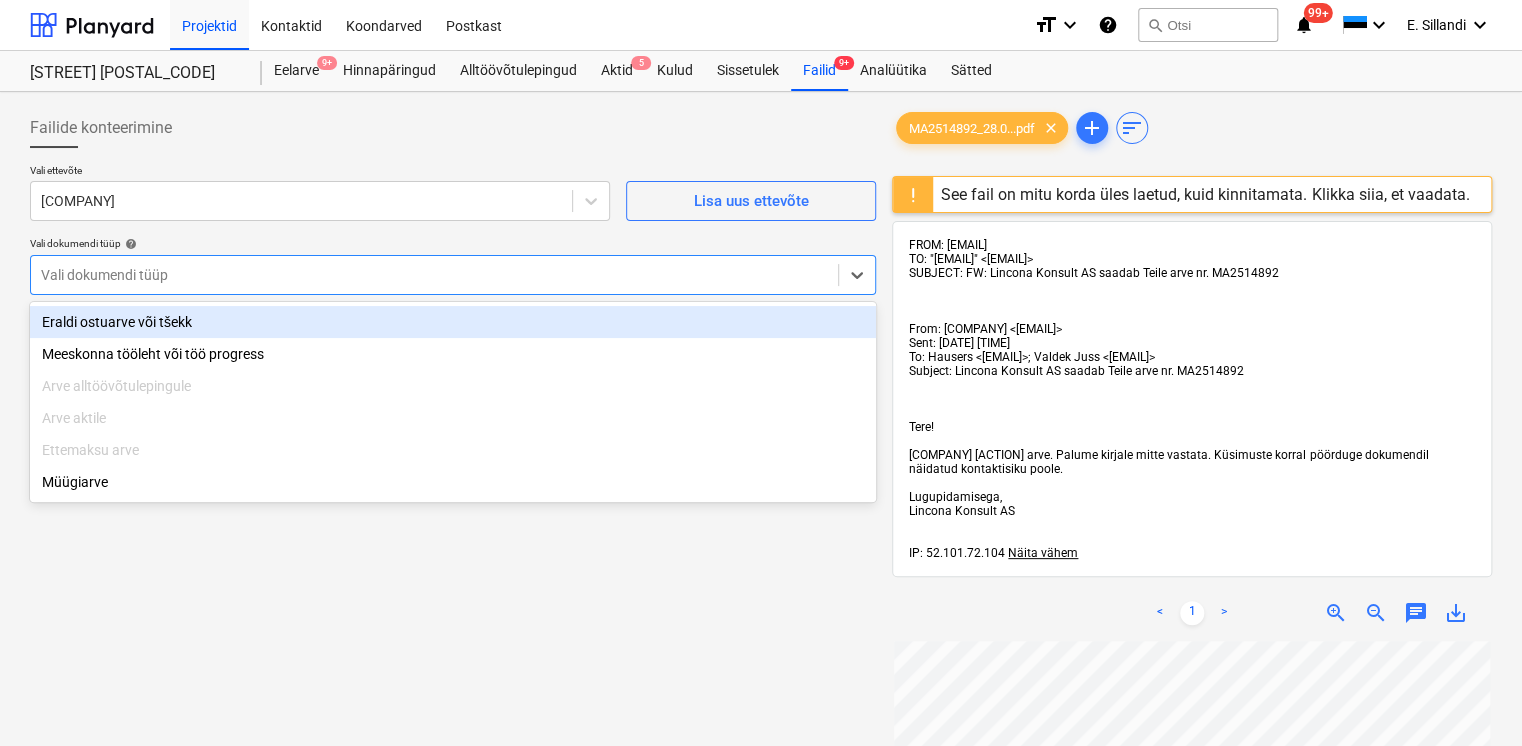 click on "Eraldi ostuarve või tšekk" at bounding box center [453, 322] 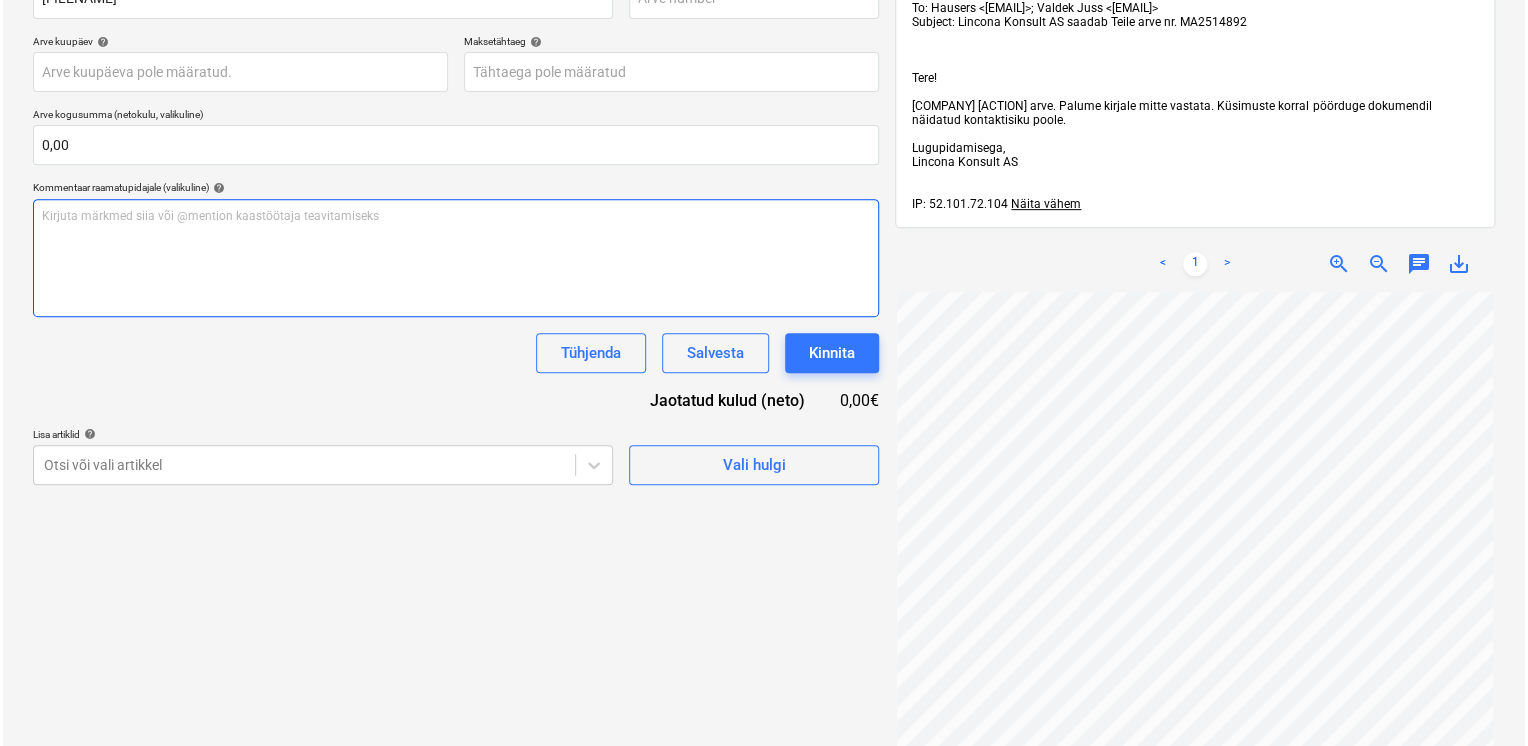 scroll, scrollTop: 466, scrollLeft: 0, axis: vertical 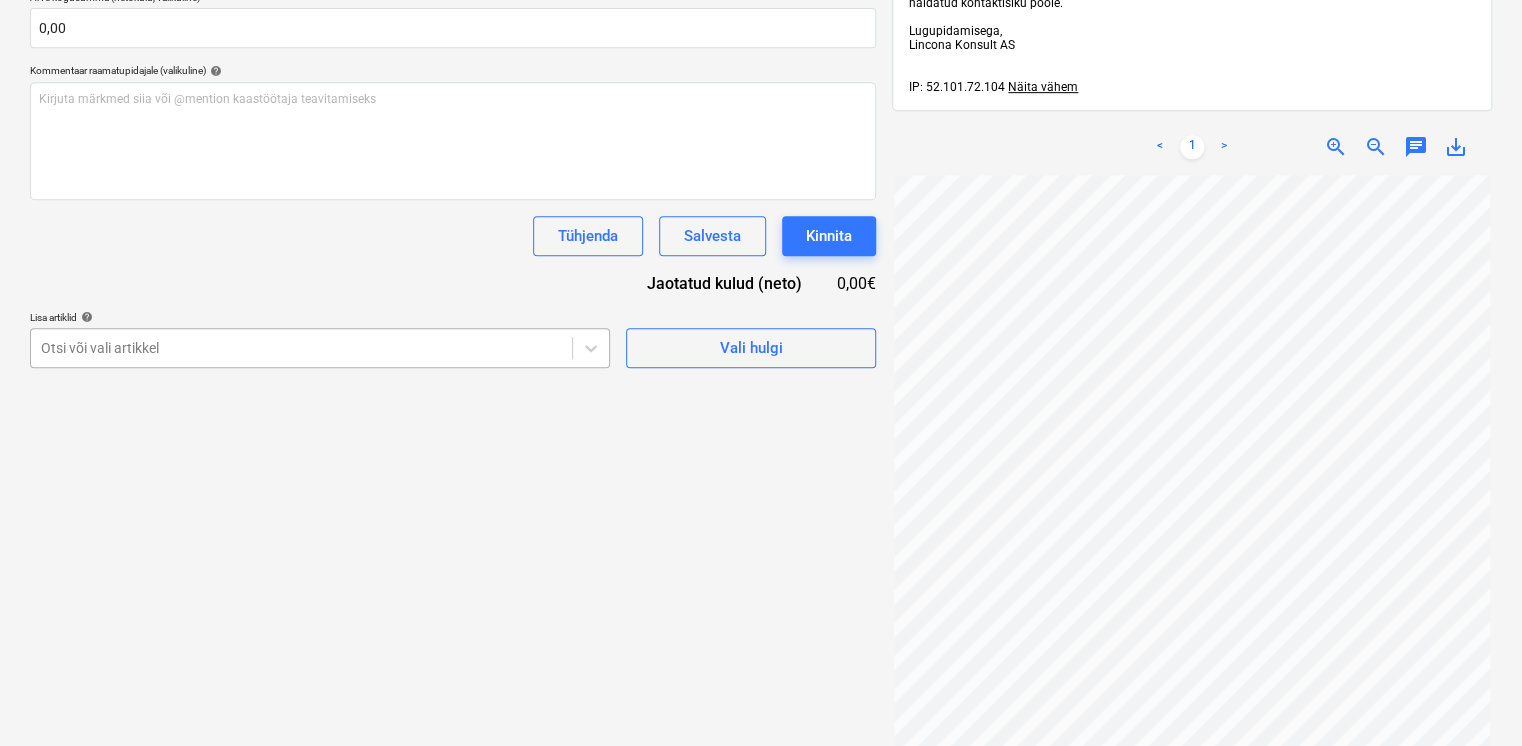 click at bounding box center [301, 348] 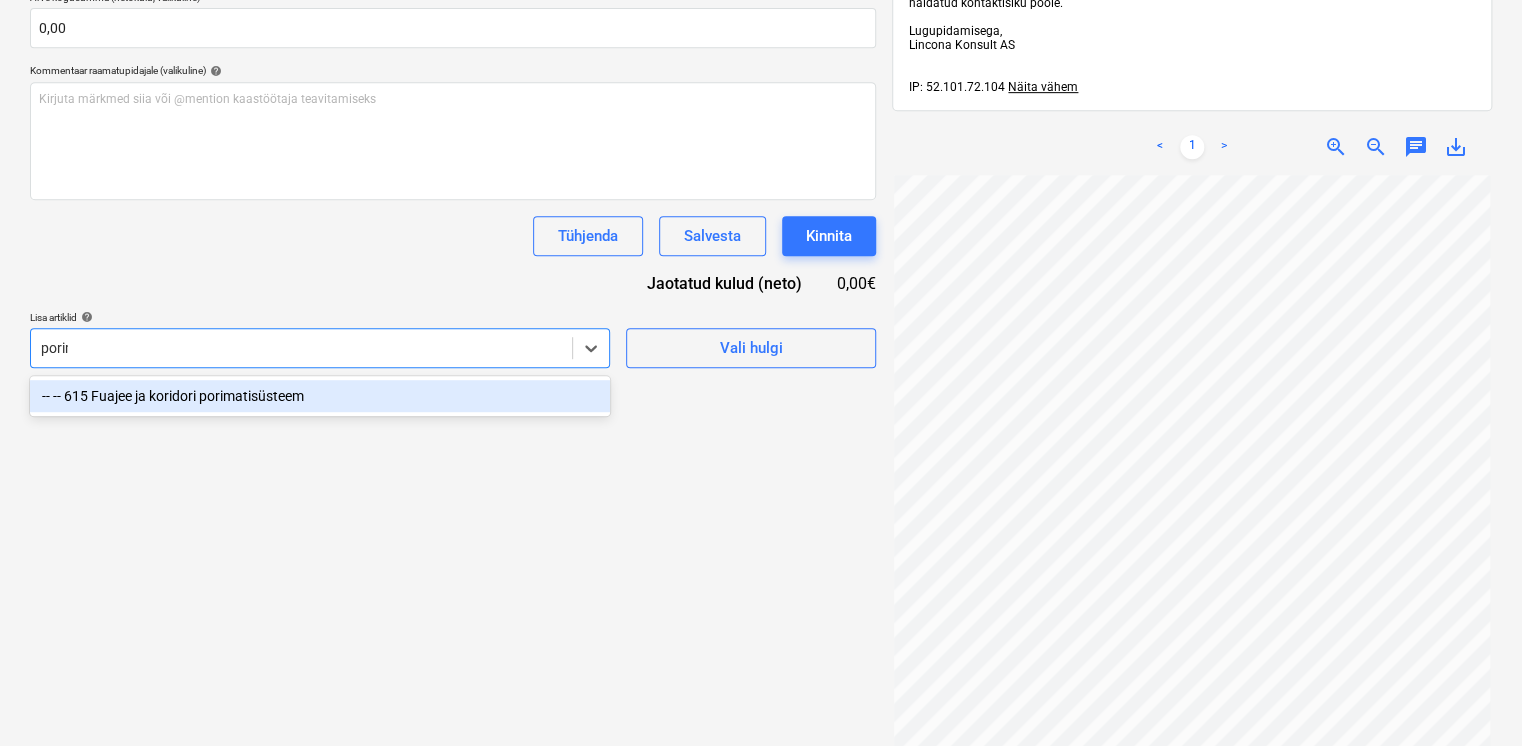 type on "porima" 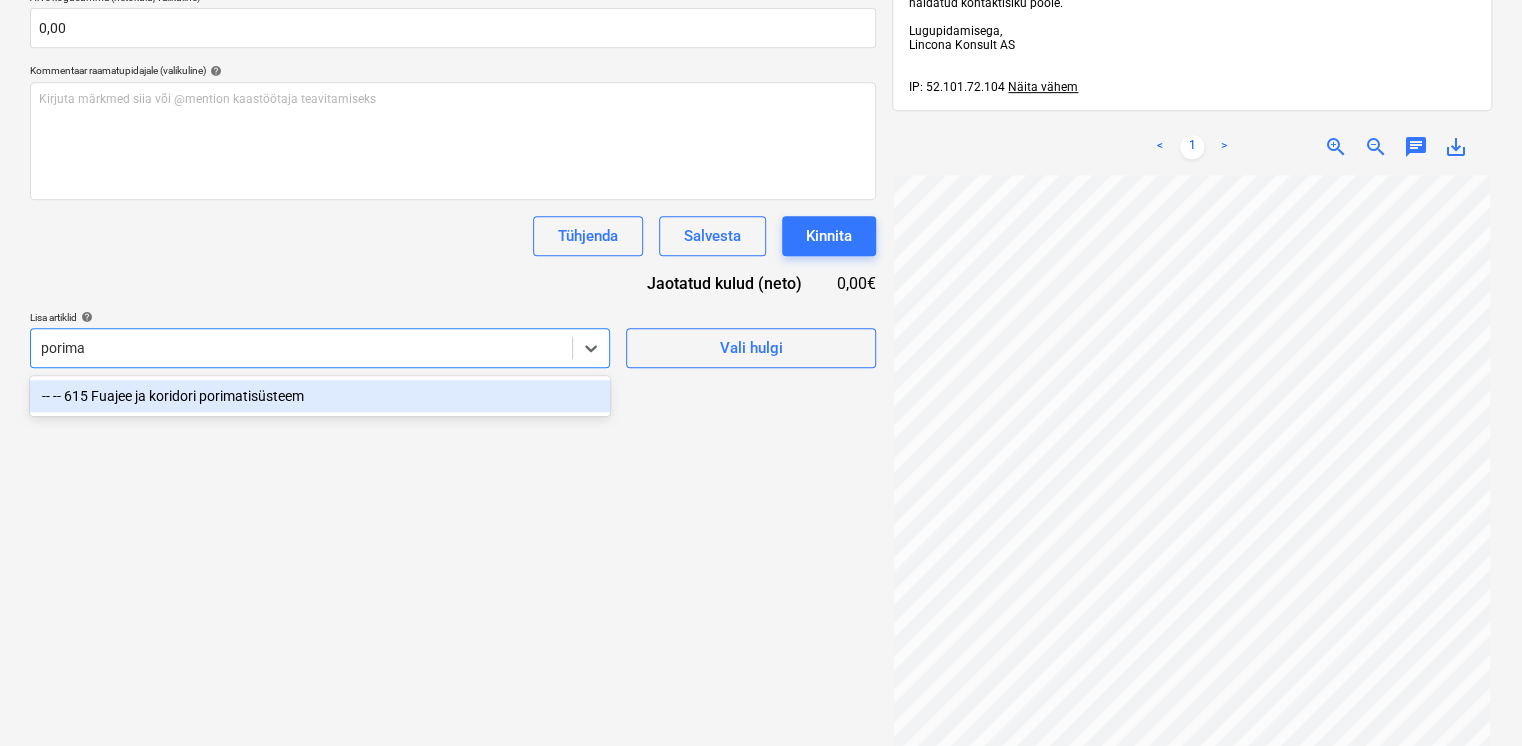 click on "-- --  615 Fuajee ja koridori porimatisüsteem" at bounding box center [320, 396] 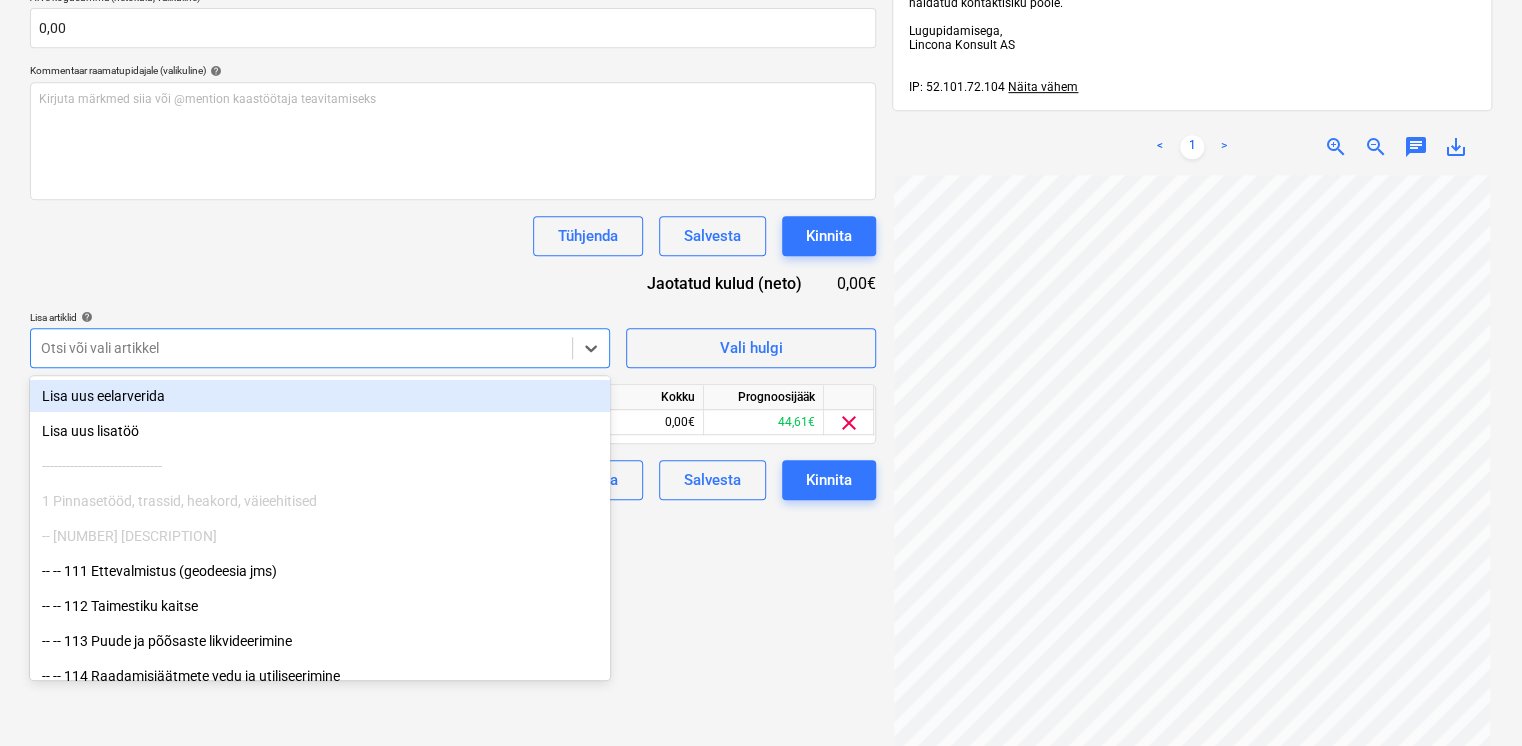 click on "Dokumendi nimi help MA[NUMBER]_[DATE].pdf Arve number  (valikuline) help Arve kuupäev help Press the down arrow key to interact with the calendar and
select a date. Press the question mark key to get the keyboard shortcuts for changing dates. Maksetähtaeg help Press the down arrow key to interact with the calendar and
select a date. Press the question mark key to get the keyboard shortcuts for changing dates. Arve kogusumma (netokulu, valikuline) 0,00 Kommentaar raamatupidajale (valikuline) help Kirjuta märkmed siia või @mention kaastöötaja teavitamiseks ﻿ Tühjenda Salvesta Kinnita Jaotatud kulud (neto) 0,00€ Lisa artiklid help option -- --  615 Fuajee ja koridori porimatisüsteem, selected. option Lisa uus eelarverida focused, 1 of 684. 684 results available. Use Up and Down to choose options, press Enter to select the currently focused option, press Escape to exit the menu, press Tab to select the option and exit the menu. Otsi või vali artikkel Vali hulgi Artikli nimi Ühik Kogus Kokku" at bounding box center [453, 172] 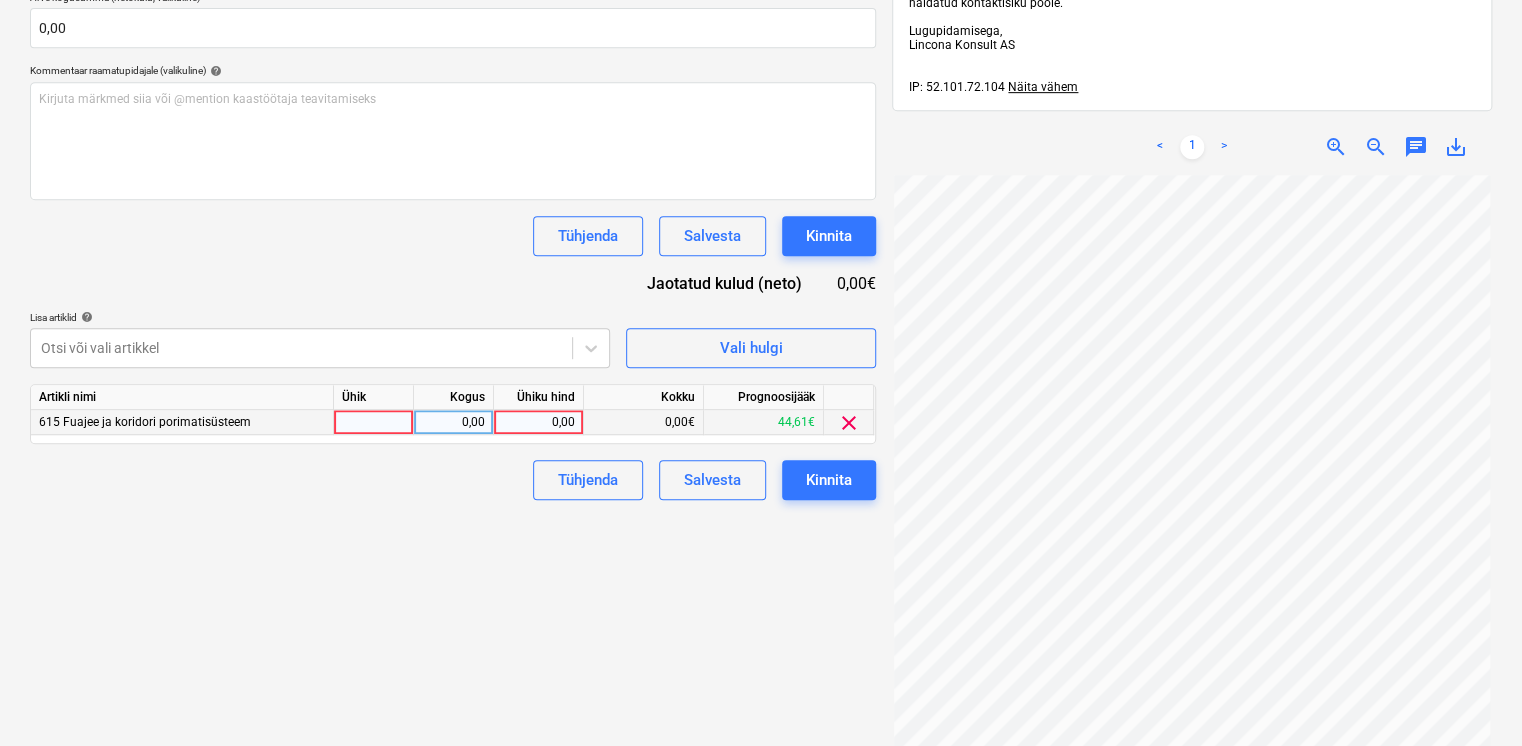 click on "0,00" at bounding box center [453, 422] 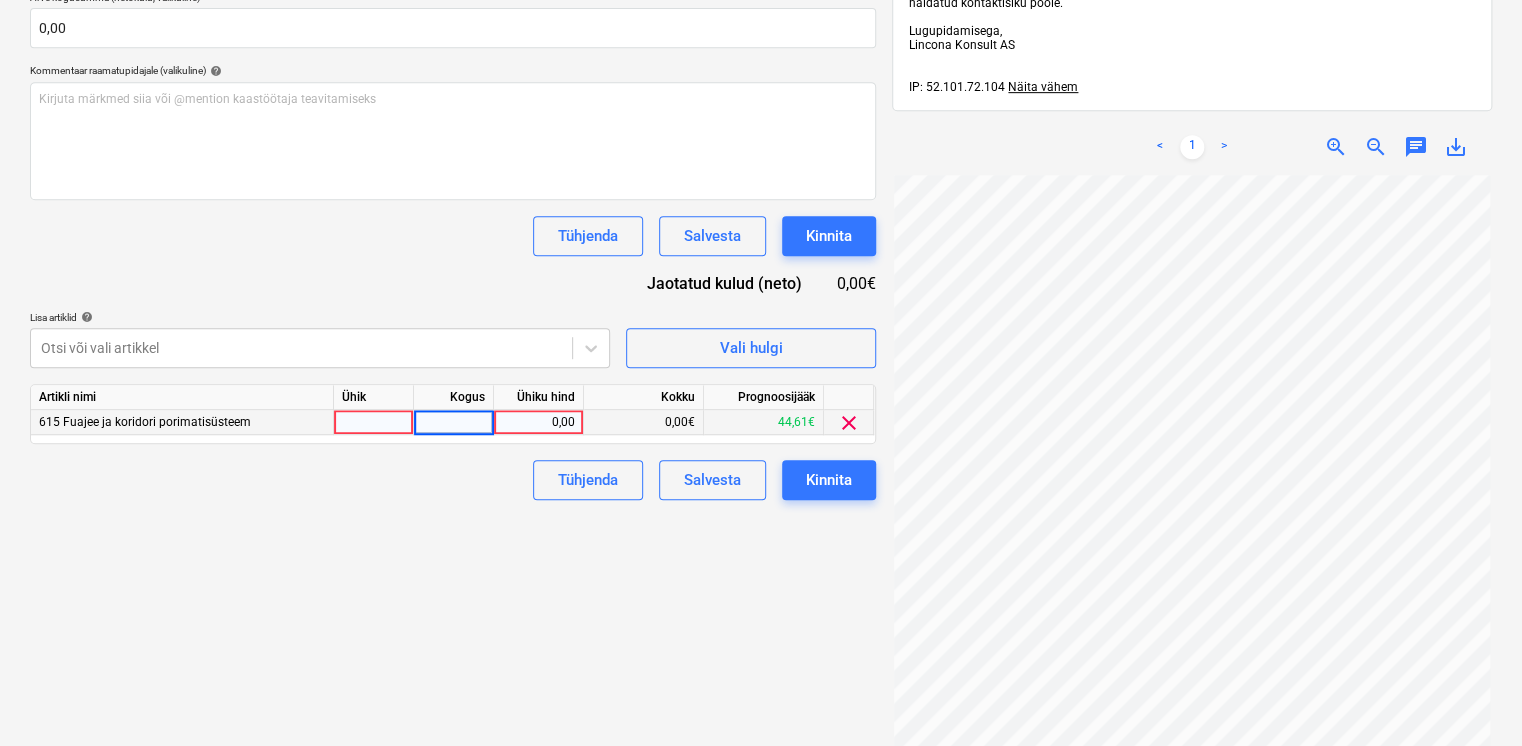 click on "Prognoosijääk" at bounding box center [764, 397] 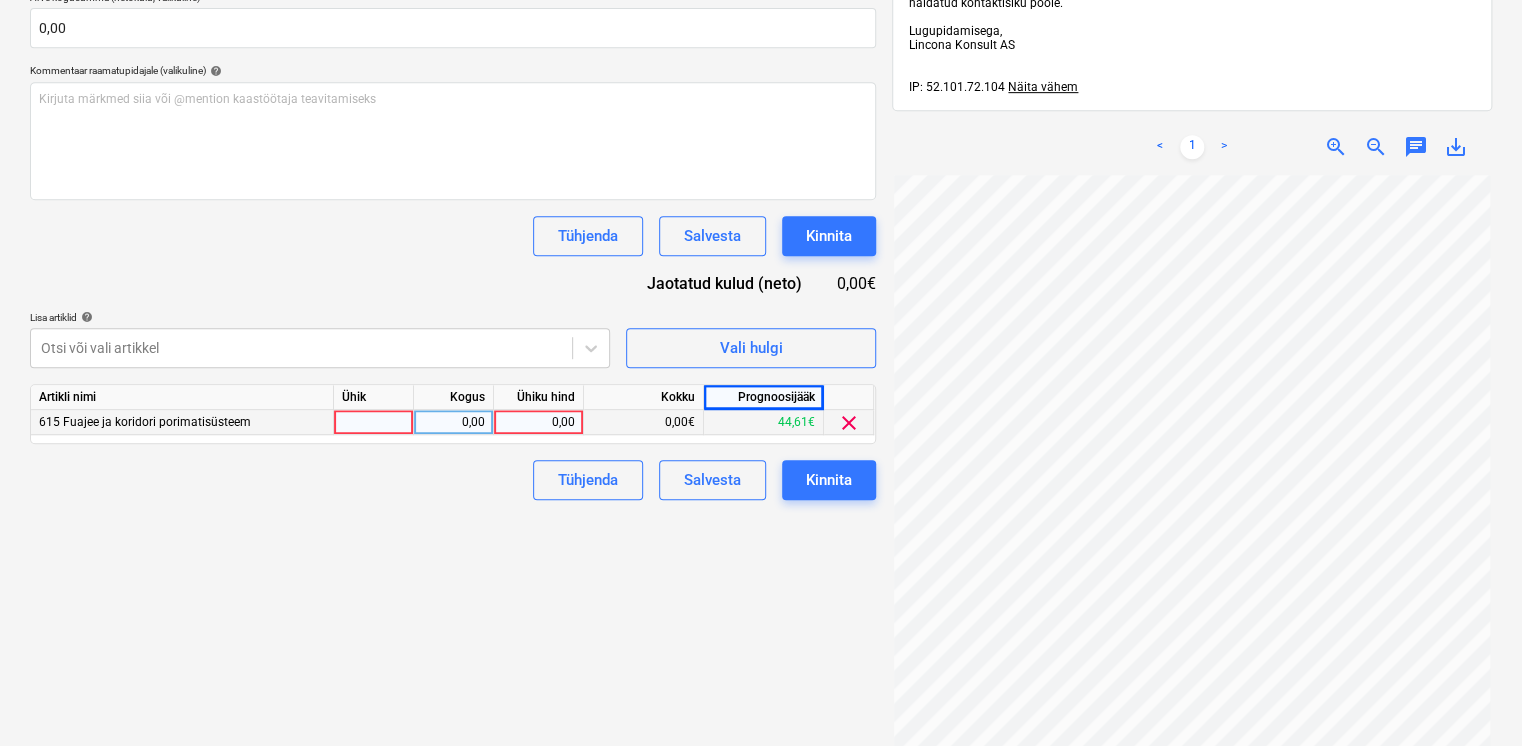 click on "0,00" at bounding box center (453, 422) 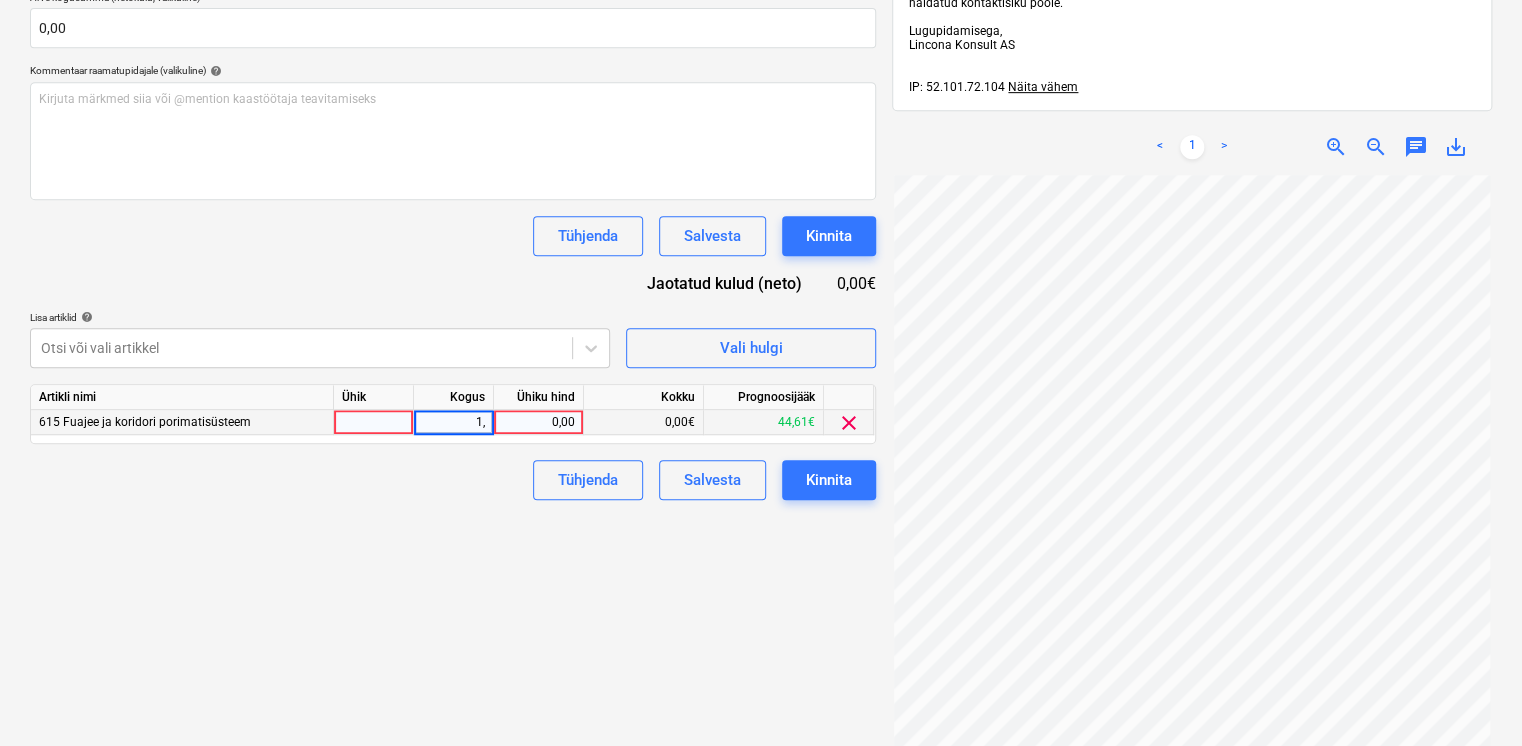 type on "1,9" 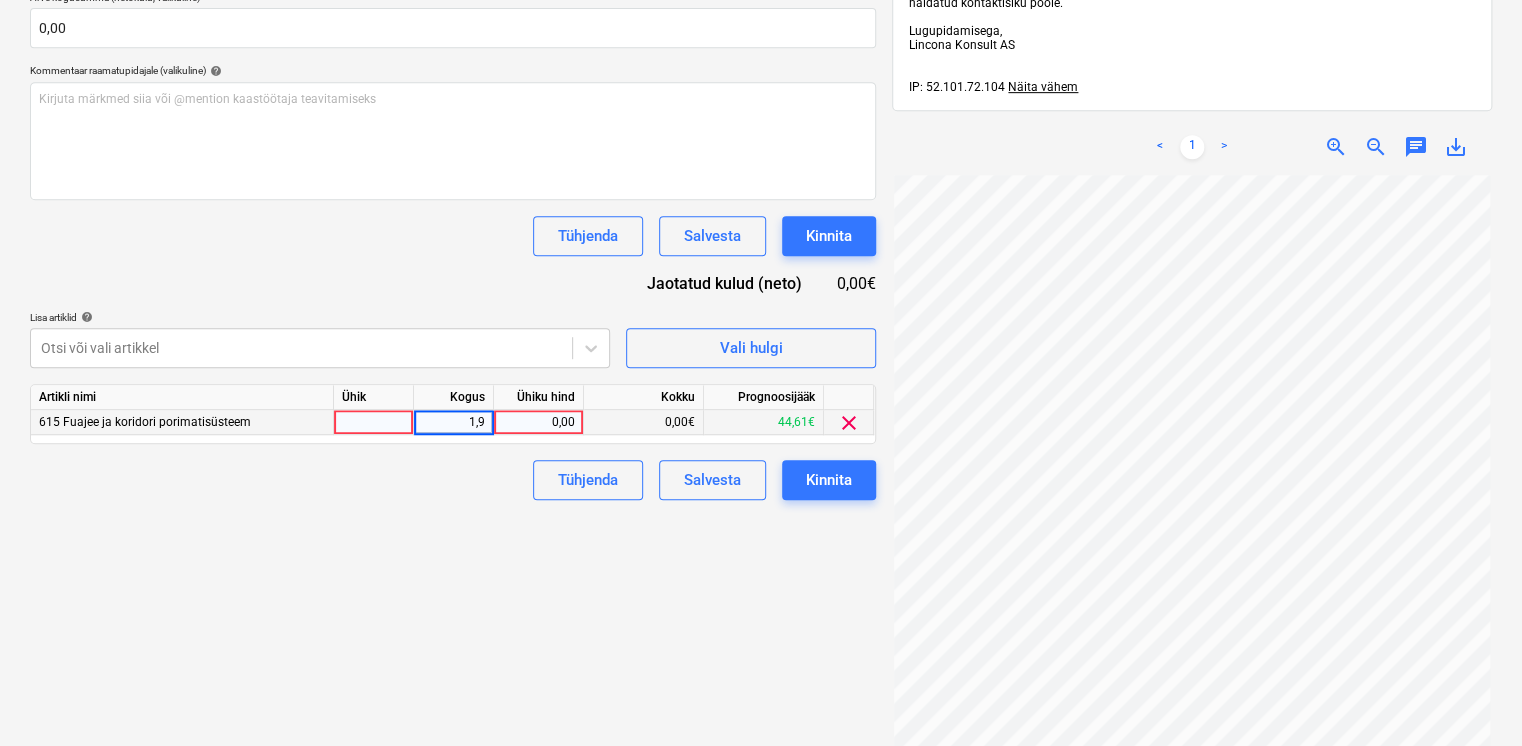 click at bounding box center (374, 422) 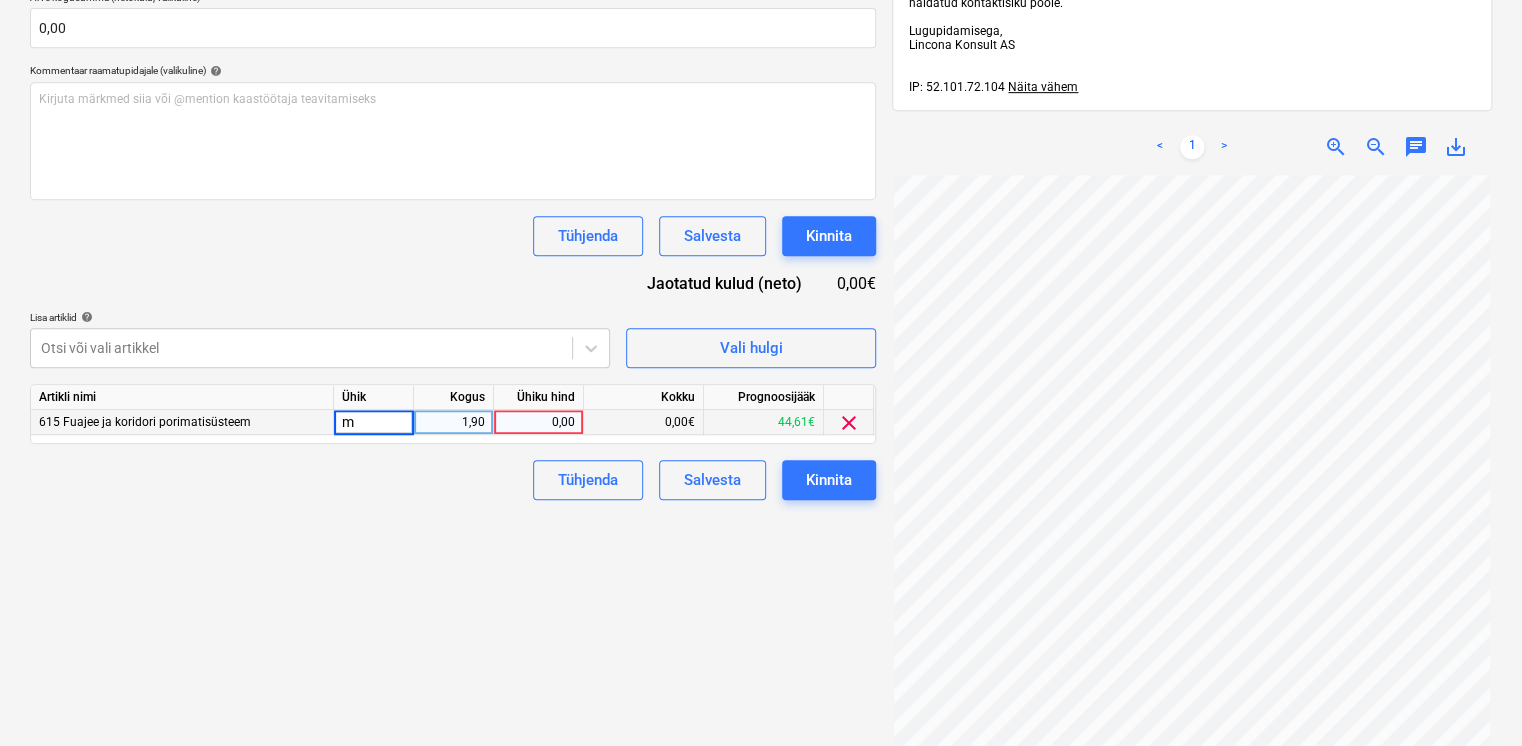 type on "m2" 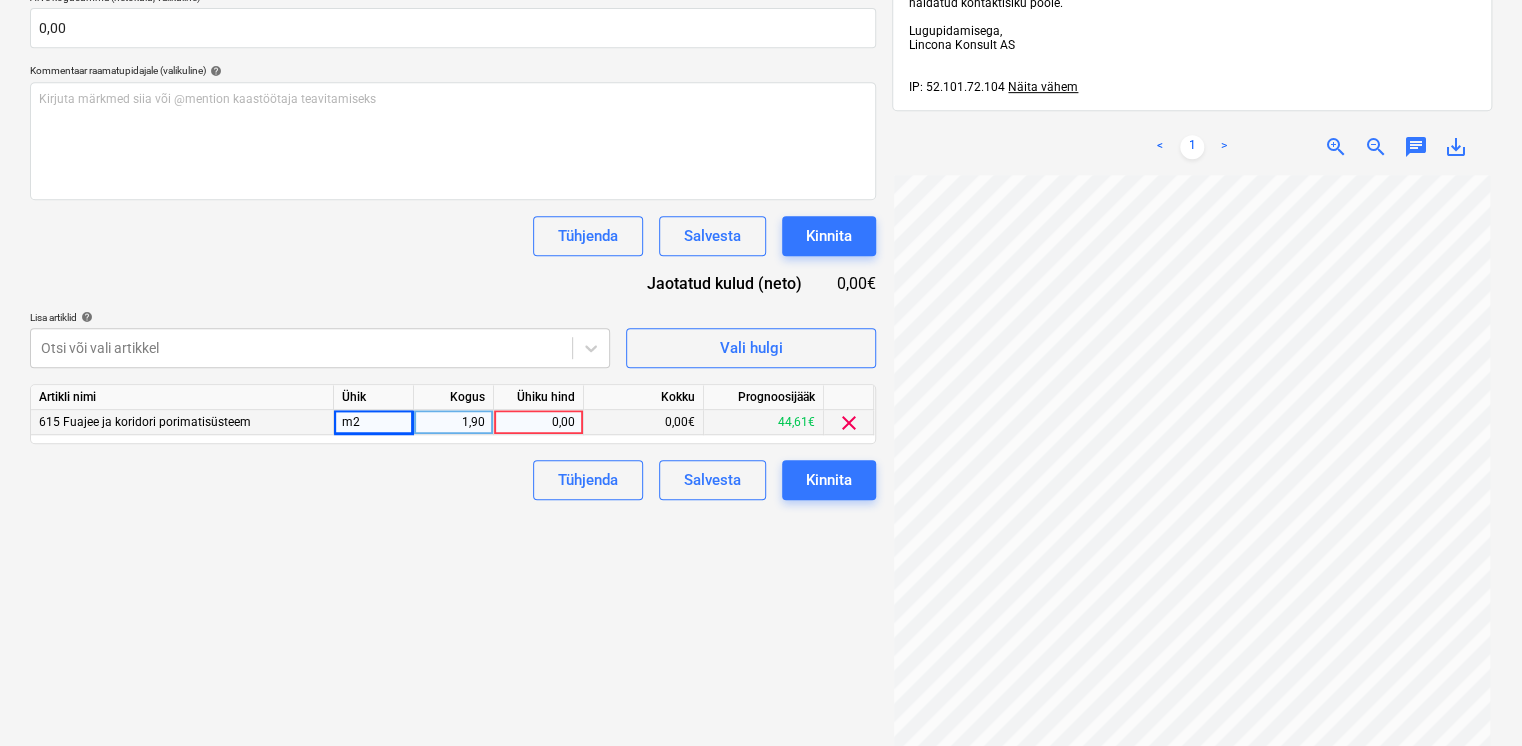 click on "0,00" at bounding box center [538, 422] 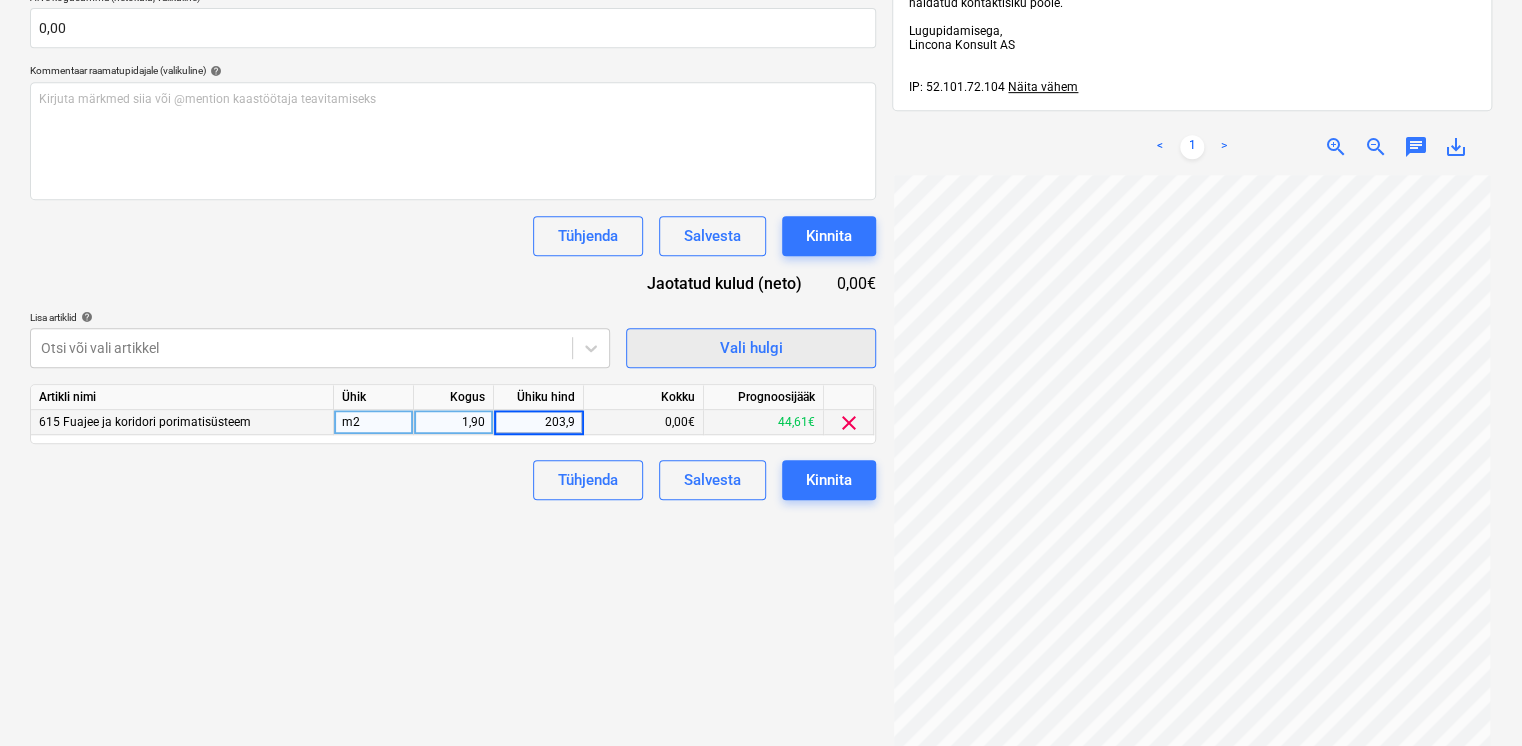 type on "203,95" 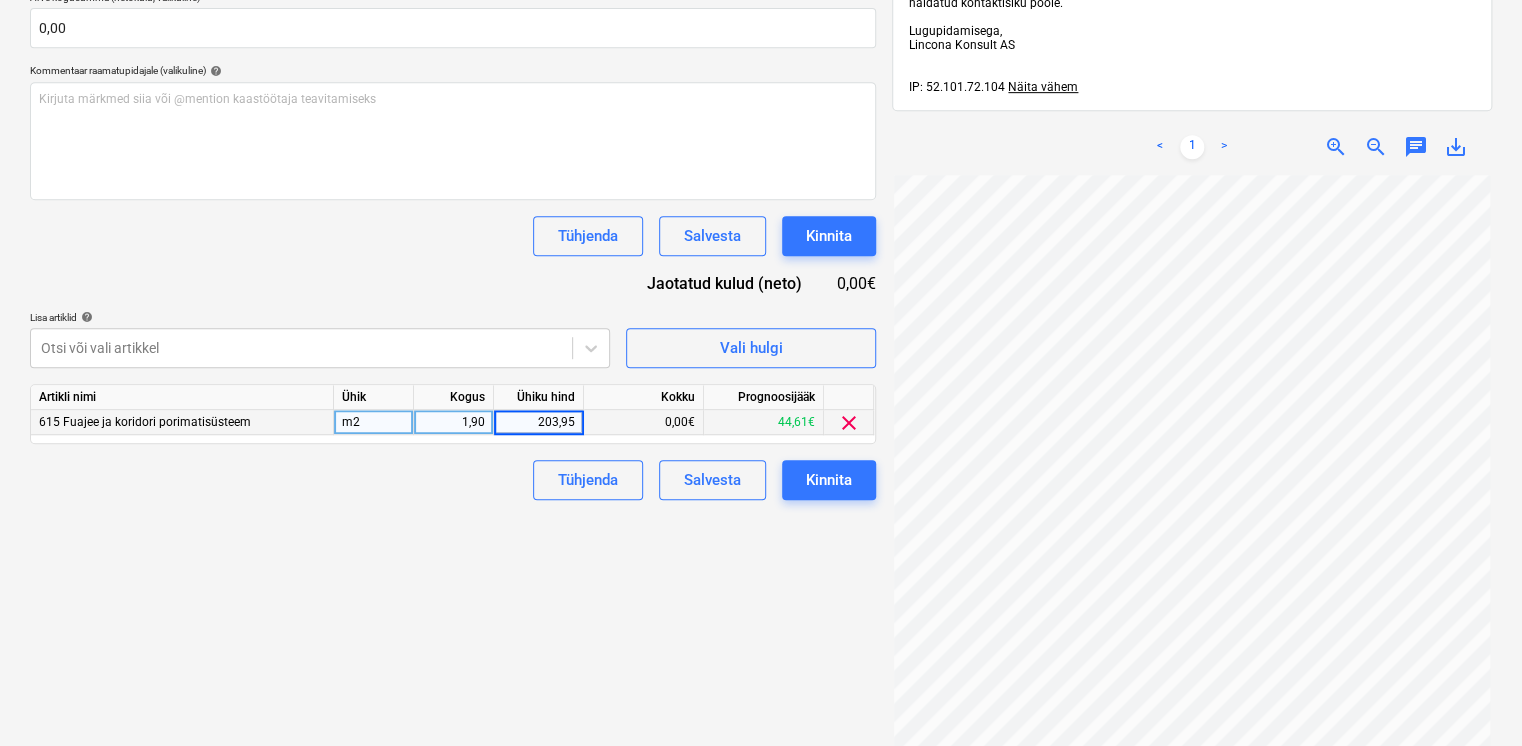 click on "Failide konteerimine Vali ettevõte AS Lincona Konsult   Lisa uus ettevõte Vali dokumendi tüüp help Eraldi ostuarve või tšekk Dokumendi nimi help MA2514892_28.07.25.pdf Arve number  (valikuline) help Arve kuupäev help Press the down arrow key to interact with the calendar and
select a date. Press the question mark key to get the keyboard shortcuts for changing dates. Maksetähtaeg help Press the down arrow key to interact with the calendar and
select a date. Press the question mark key to get the keyboard shortcuts for changing dates. Arve kogusumma (netokulu, valikuline) 0,00 Kommentaar raamatupidajale (valikuline) help Kirjuta märkmed siia või @mention kaastöötaja teavitamiseks ﻿ Tühjenda Salvesta Kinnita Jaotatud kulud (neto) 0,00€ Lisa artiklid help Otsi või vali artikkel Vali hulgi Artikli nimi Ühik Kogus Ühiku hind Kokku Prognoosijääk 615 Fuajee ja koridori porimatisüsteem m2 1,90 203,95 0,00€ 44,61€ clear Tühjenda Salvesta Kinnita" at bounding box center [453, 253] 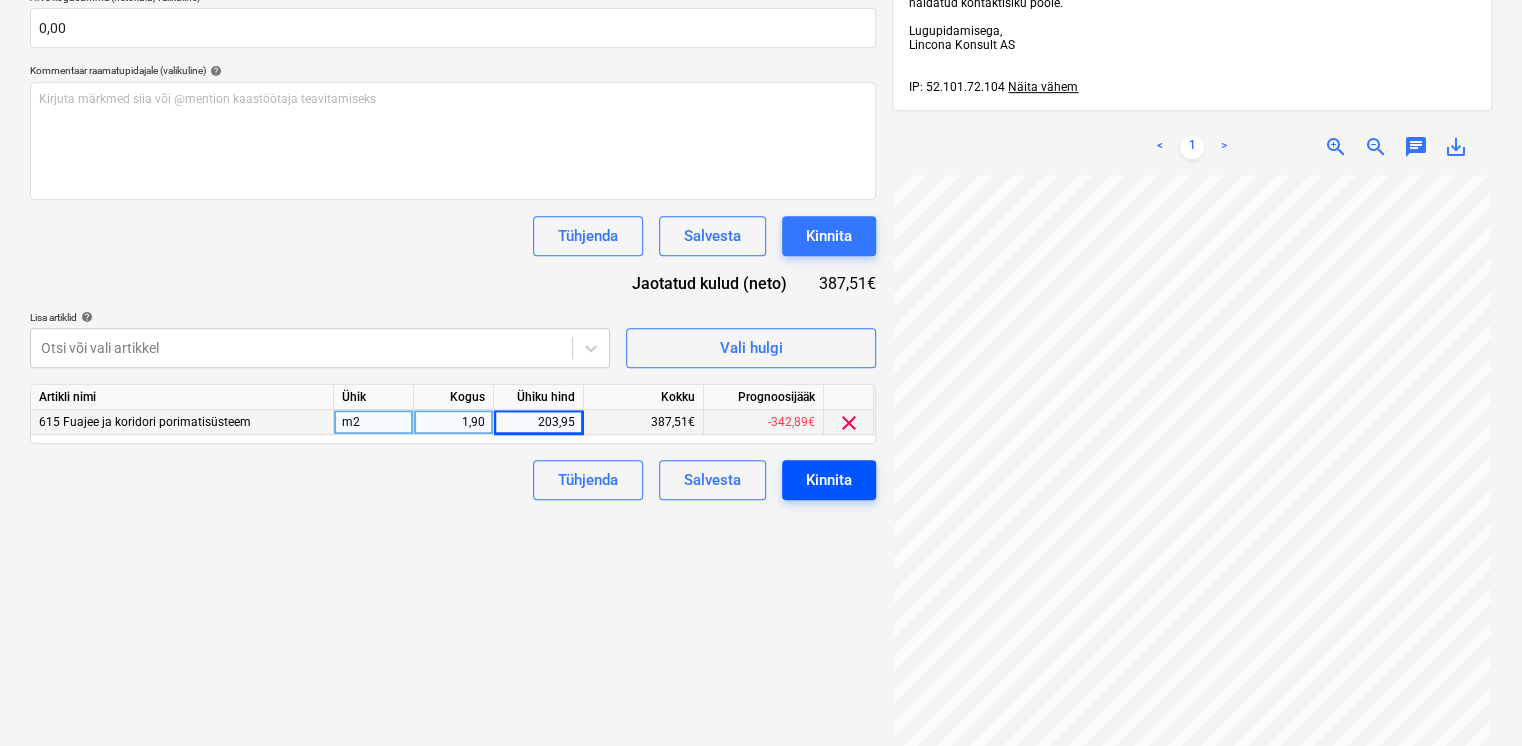 click on "Kinnita" at bounding box center [829, 480] 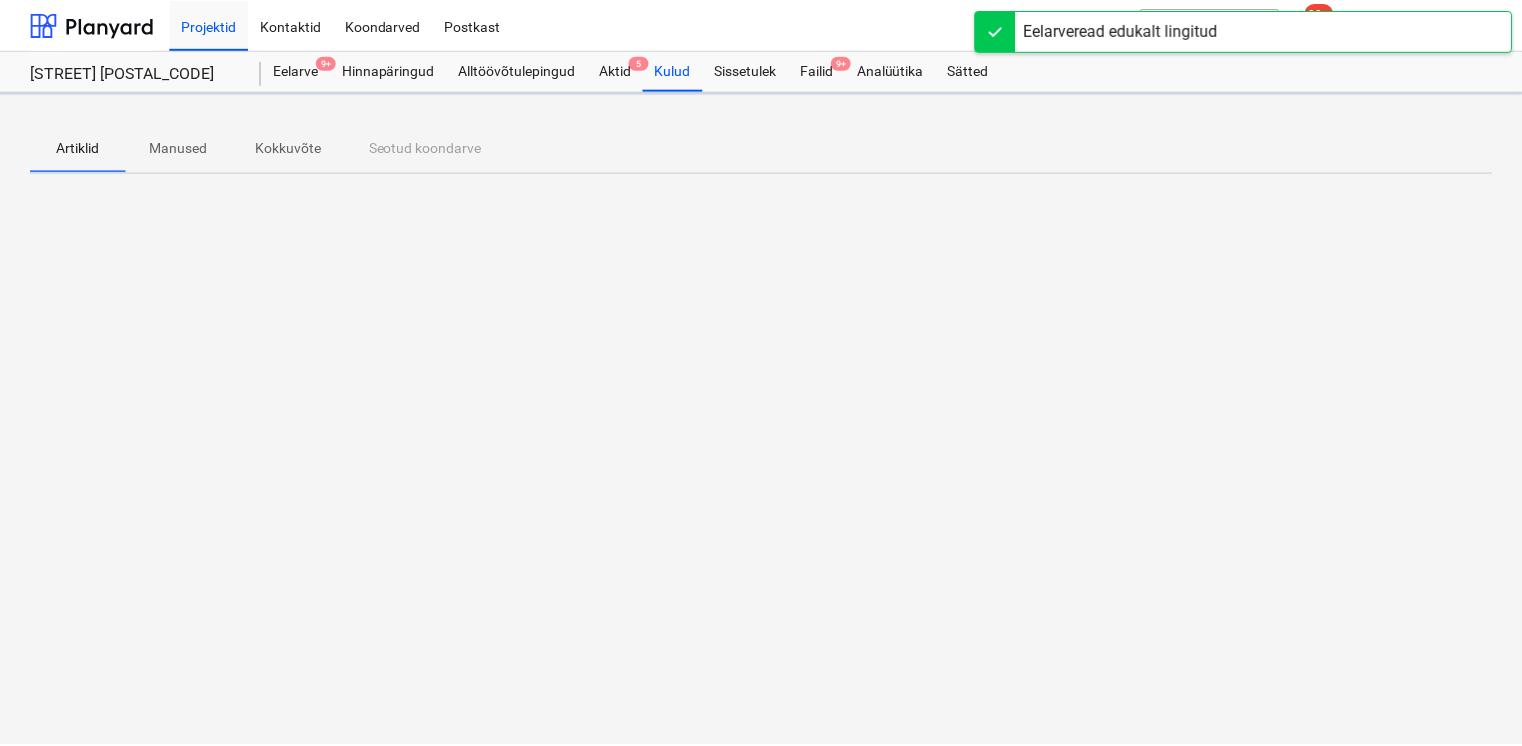 scroll, scrollTop: 0, scrollLeft: 0, axis: both 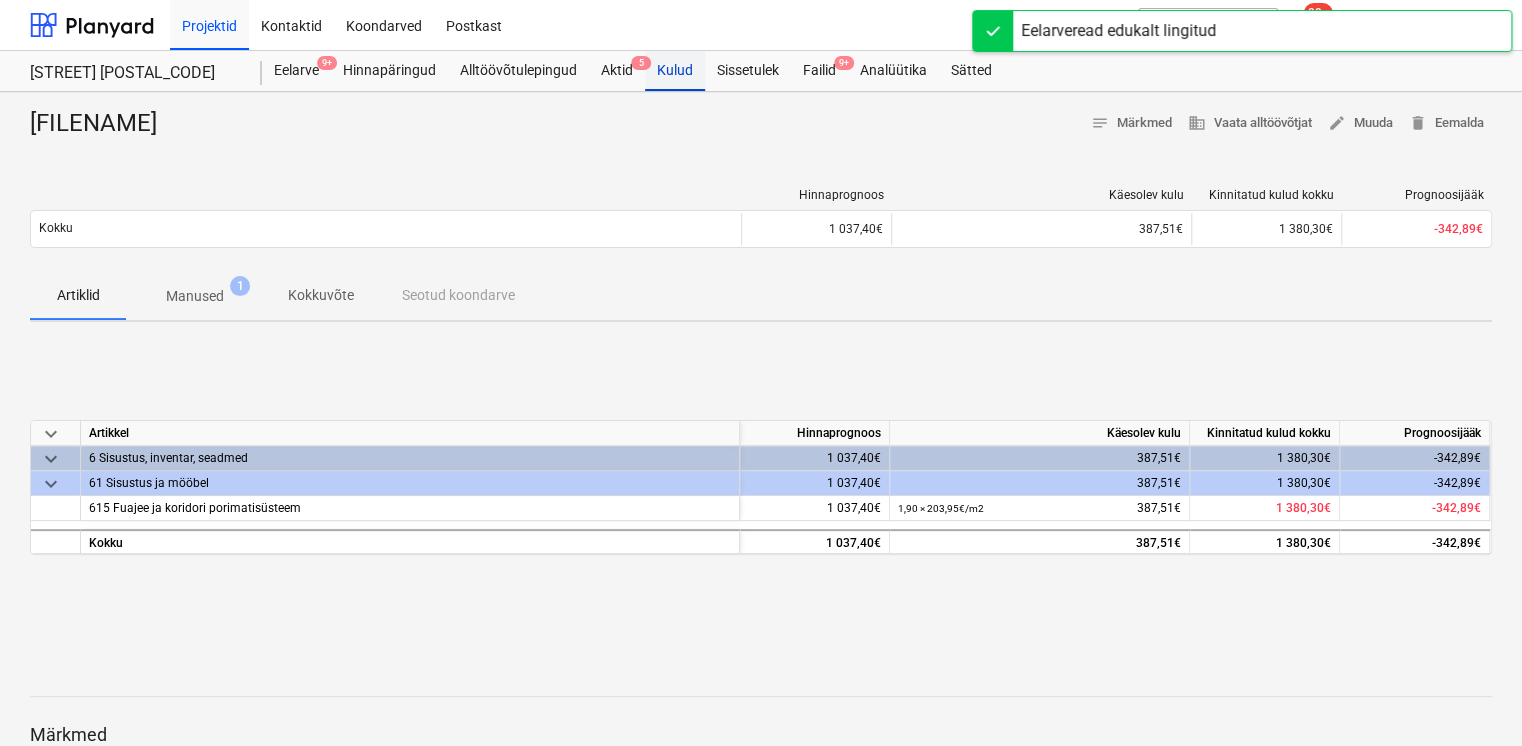 drag, startPoint x: 824, startPoint y: 80, endPoint x: 660, endPoint y: 88, distance: 164.195 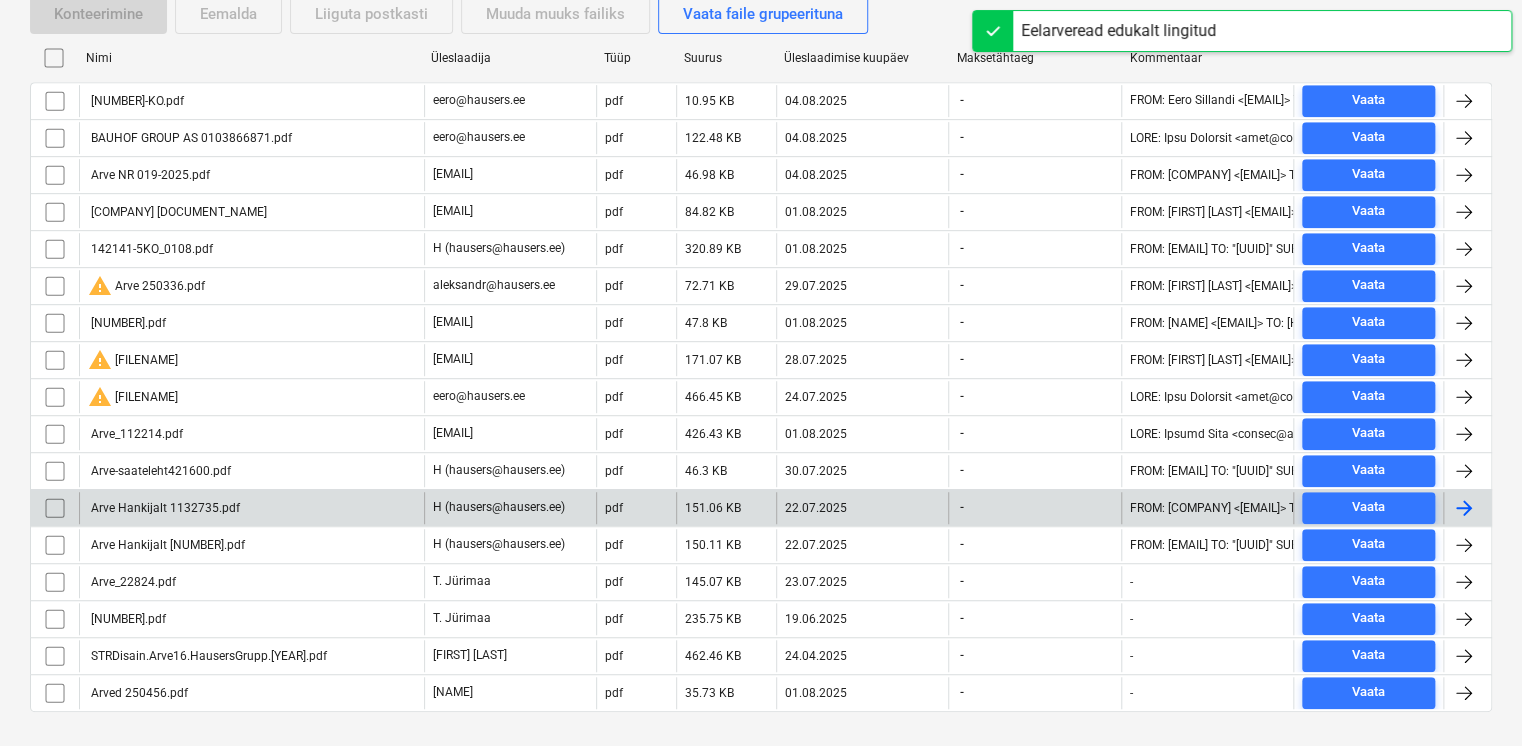 scroll, scrollTop: 437, scrollLeft: 0, axis: vertical 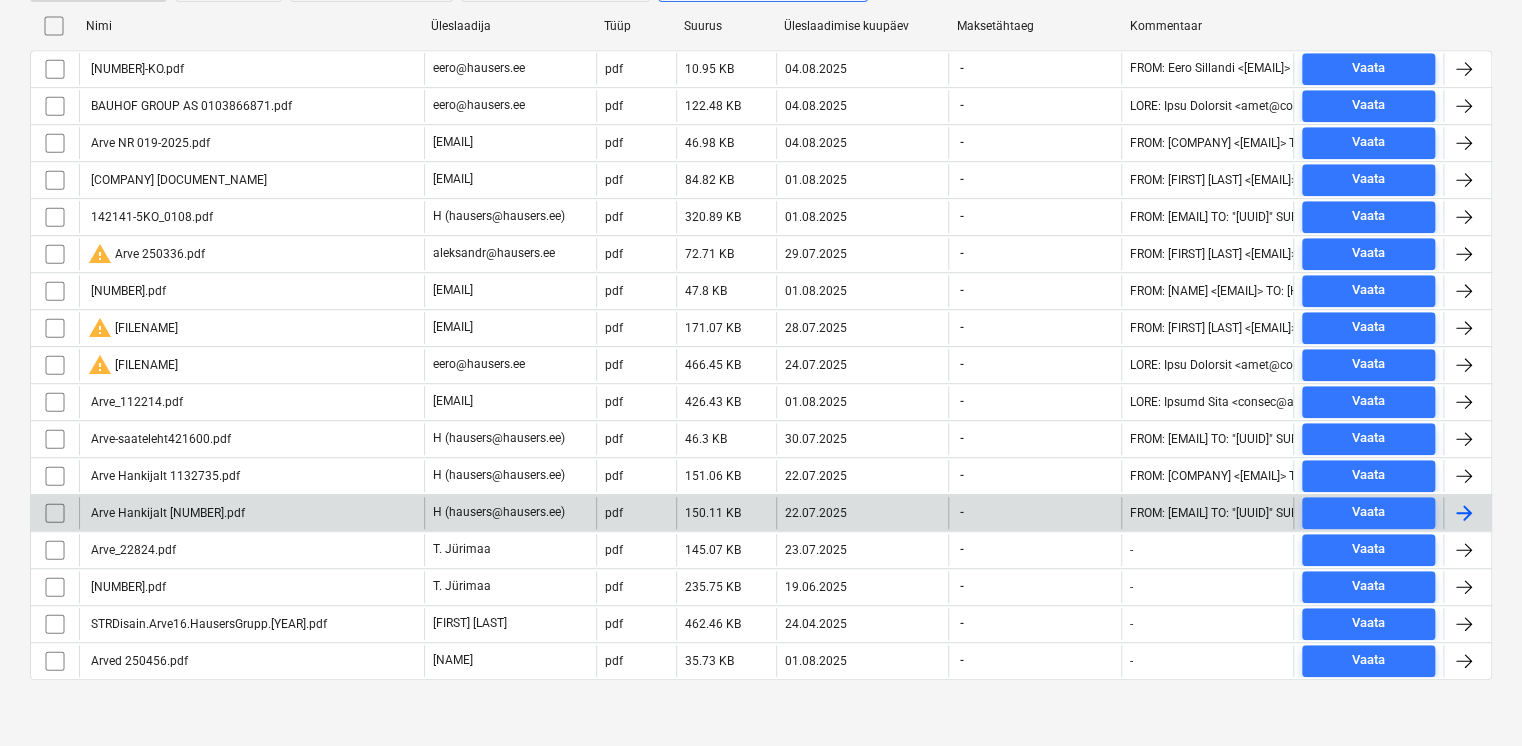 click on "Arve Hankijalt [NUMBER].pdf" at bounding box center (166, 513) 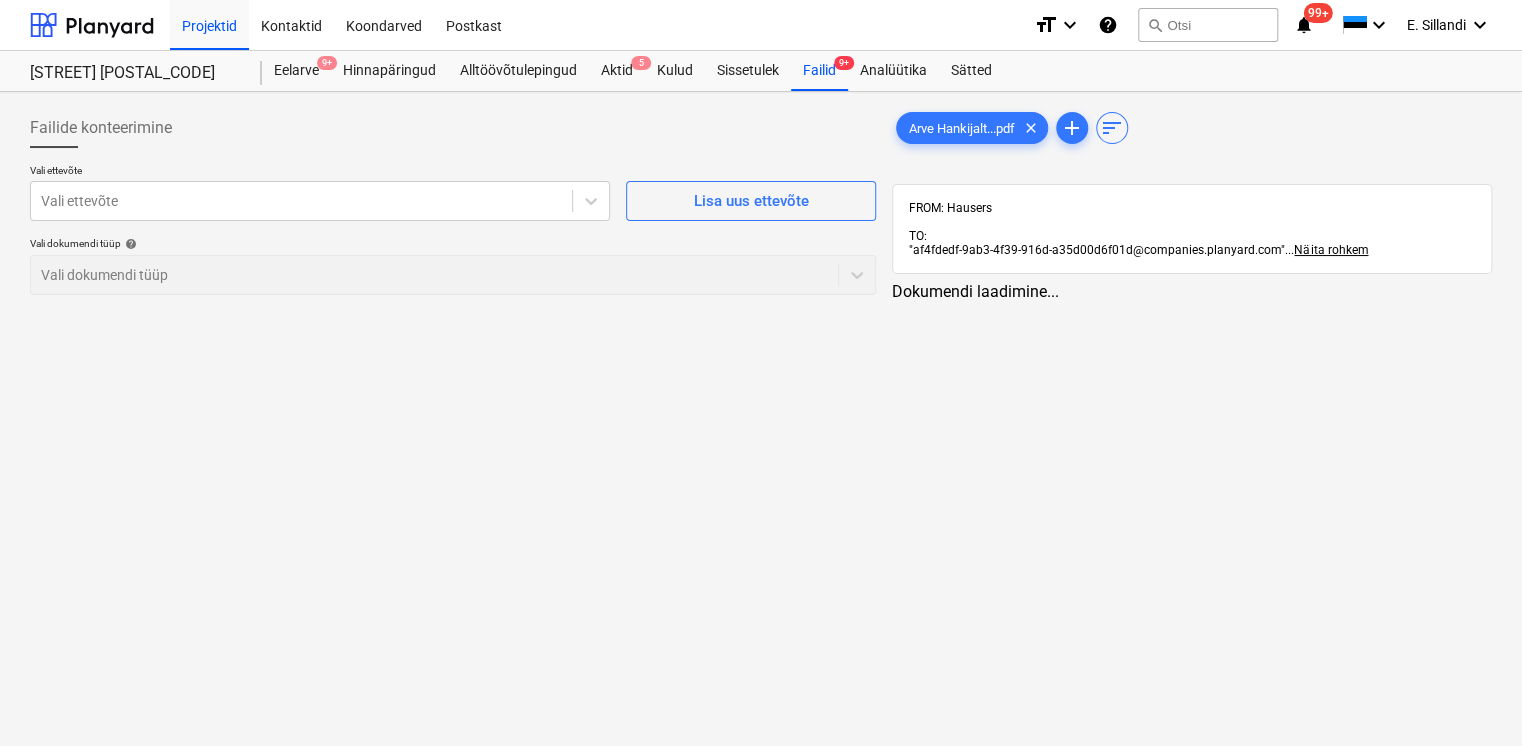 scroll, scrollTop: 0, scrollLeft: 0, axis: both 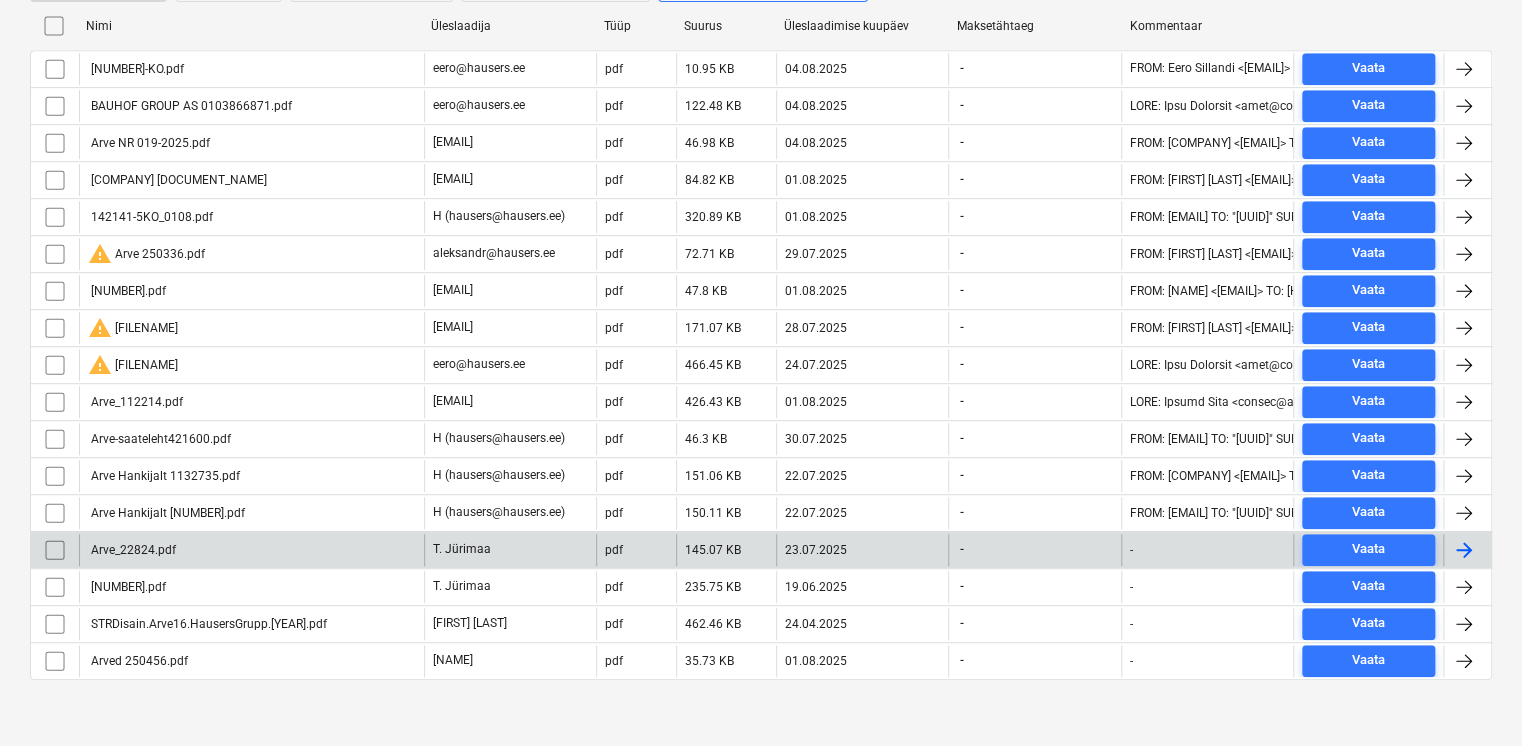 click on "Arve_22824.pdf" at bounding box center [251, 550] 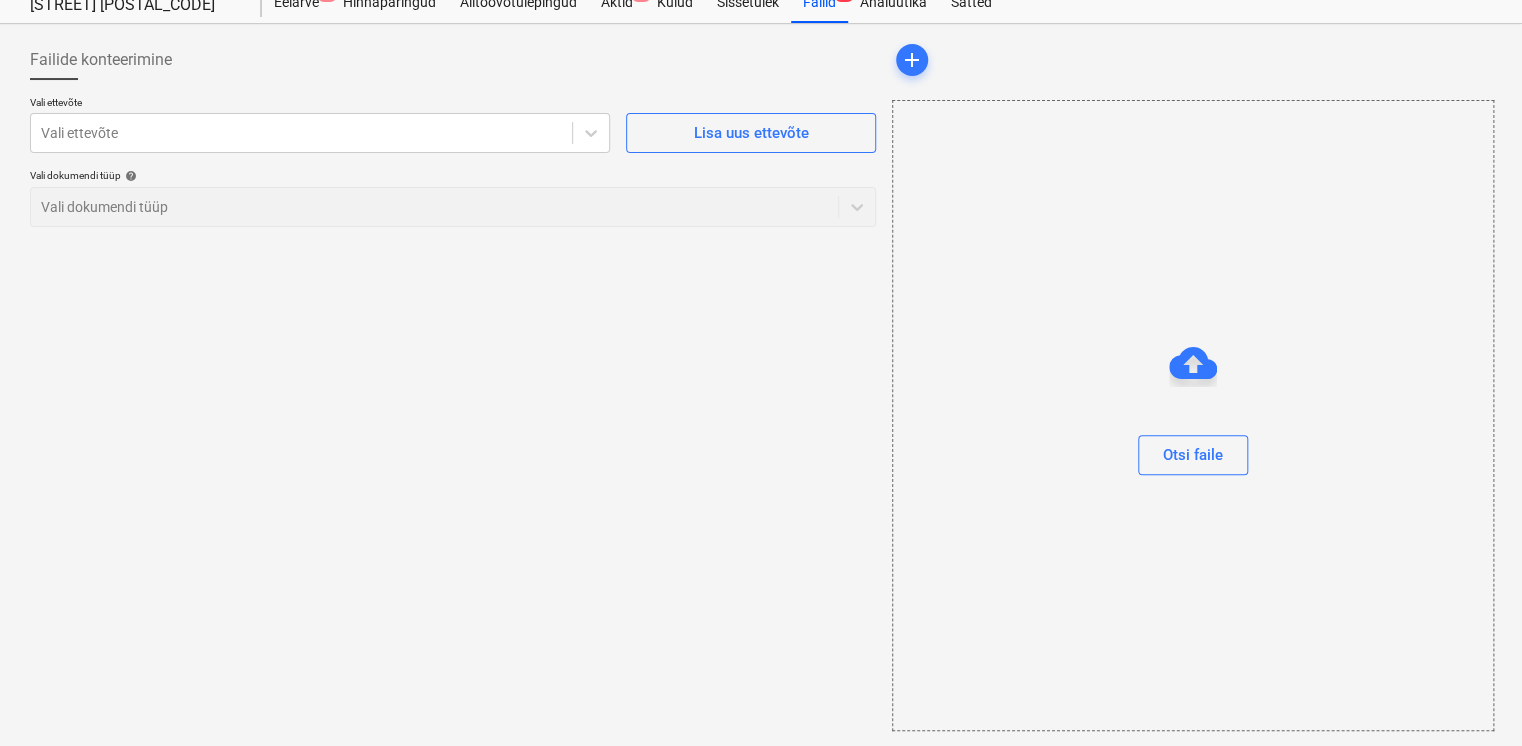 scroll, scrollTop: 0, scrollLeft: 0, axis: both 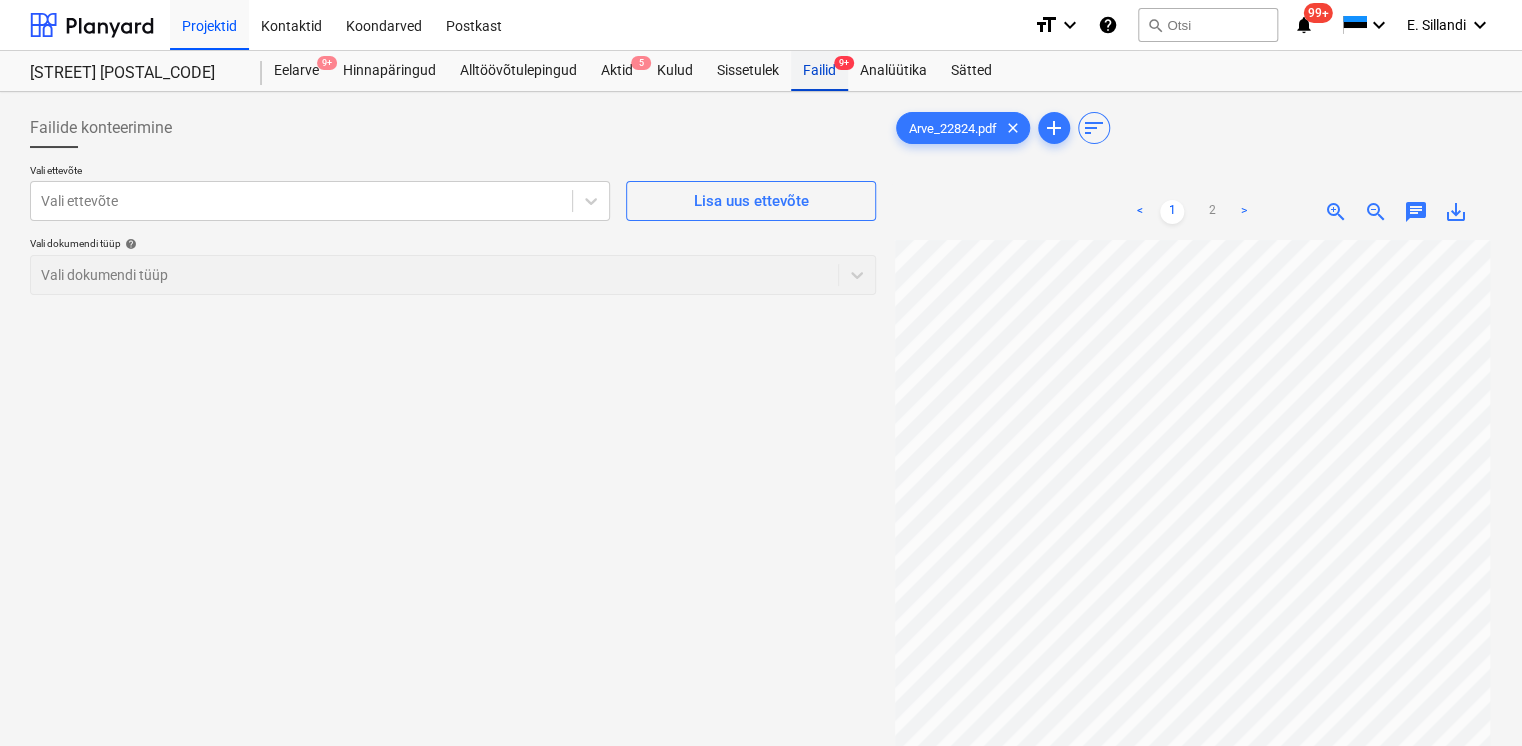 click on "Failid 9+" at bounding box center (819, 71) 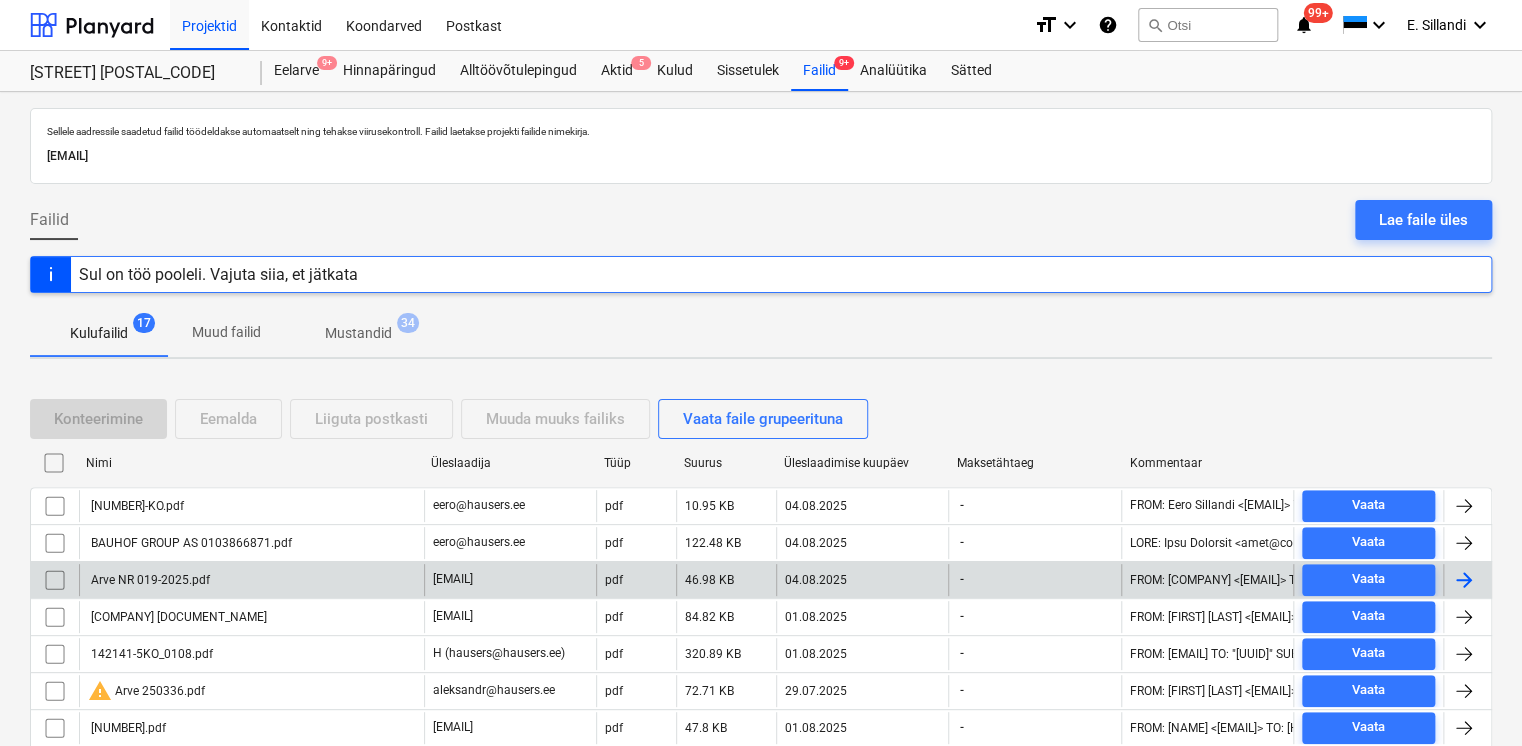 scroll, scrollTop: 437, scrollLeft: 0, axis: vertical 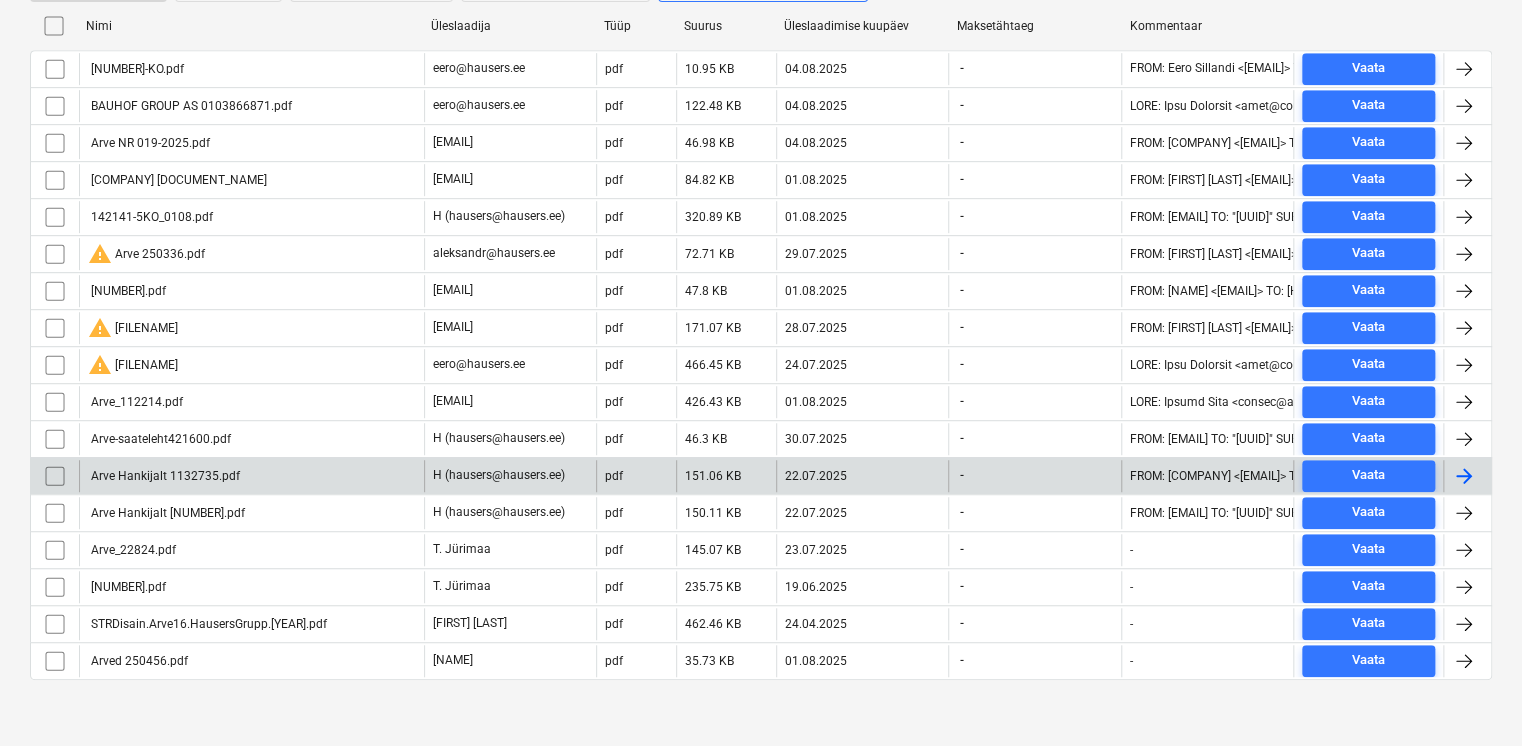 click on "Arve Hankijalt 1132735.pdf" at bounding box center (251, 476) 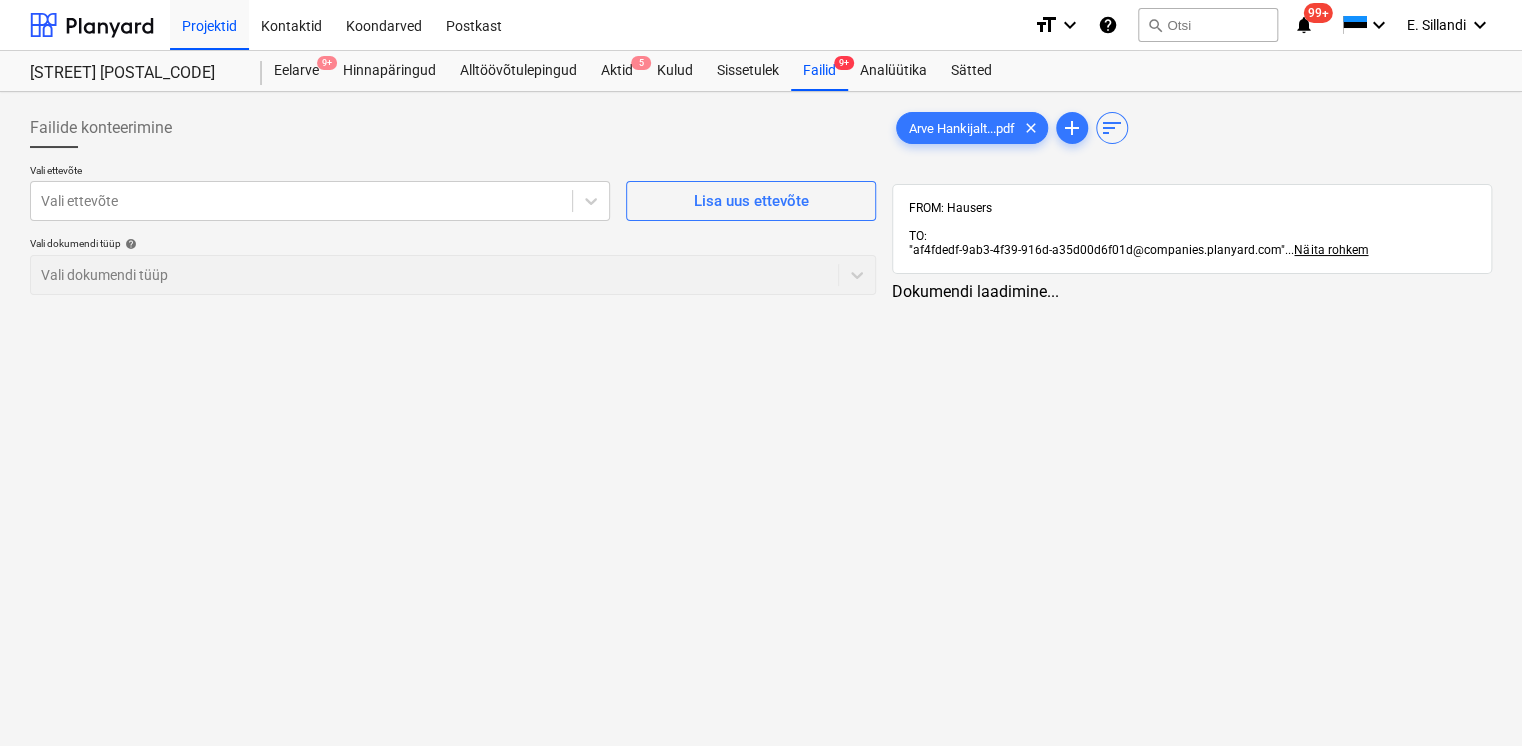 scroll, scrollTop: 0, scrollLeft: 0, axis: both 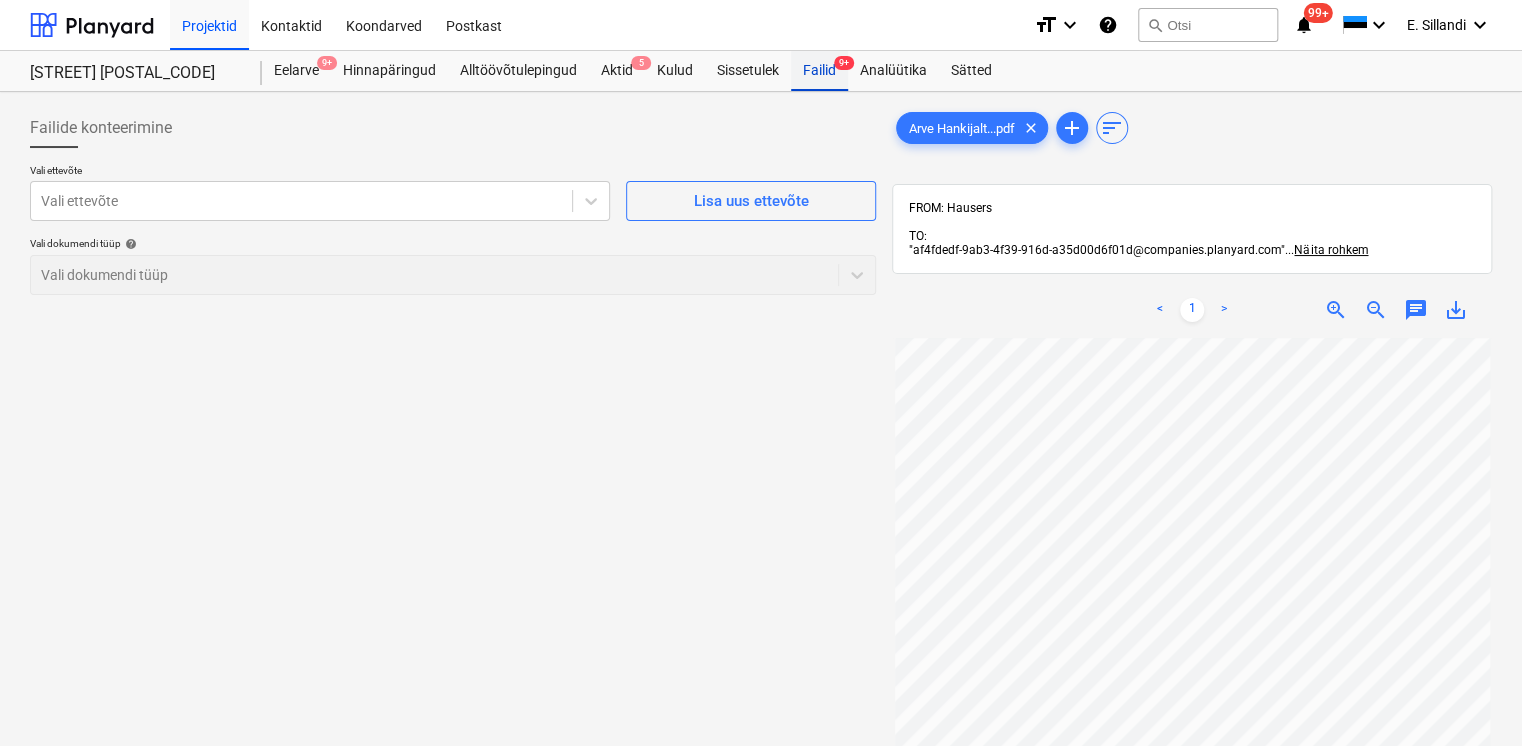 click on "Failid 9+" at bounding box center [819, 71] 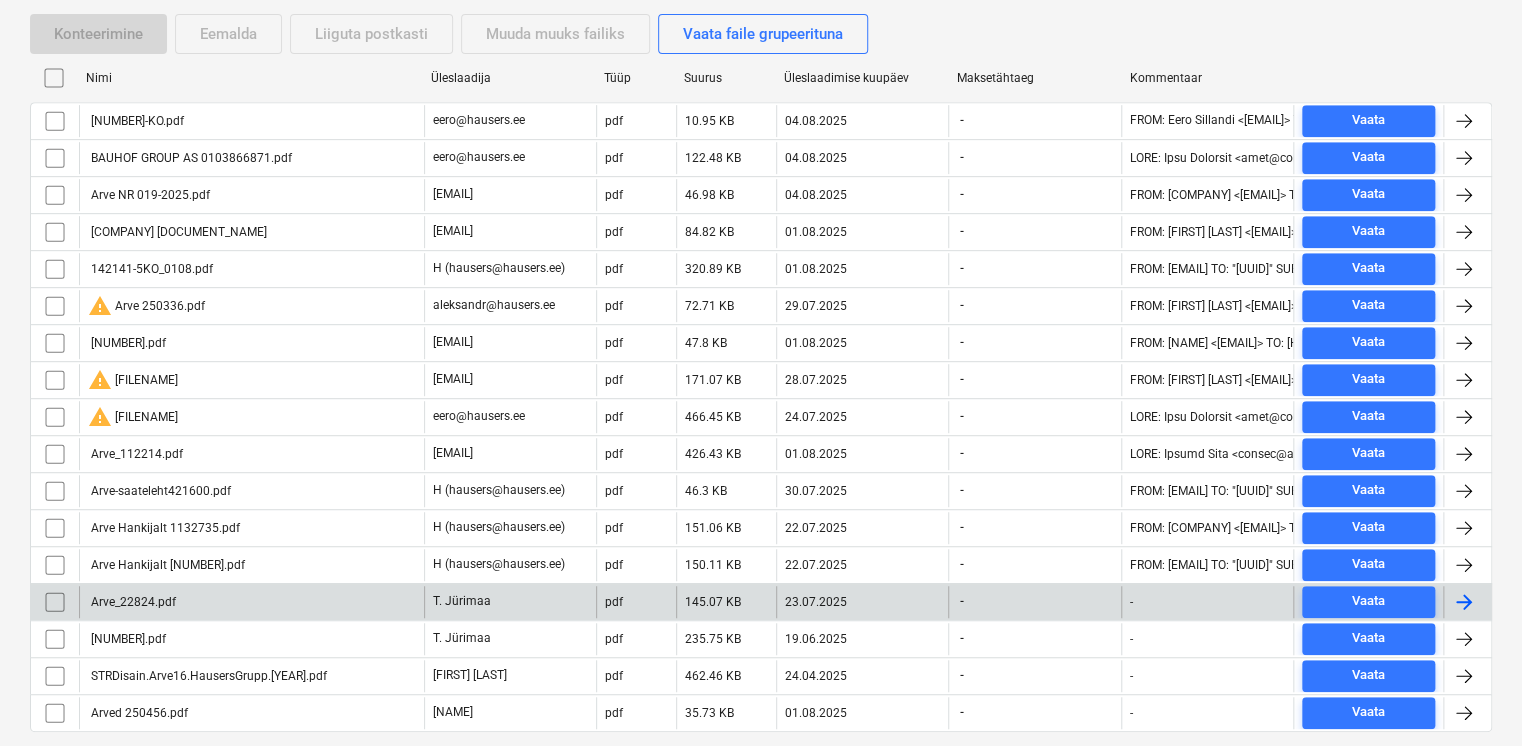 scroll, scrollTop: 437, scrollLeft: 0, axis: vertical 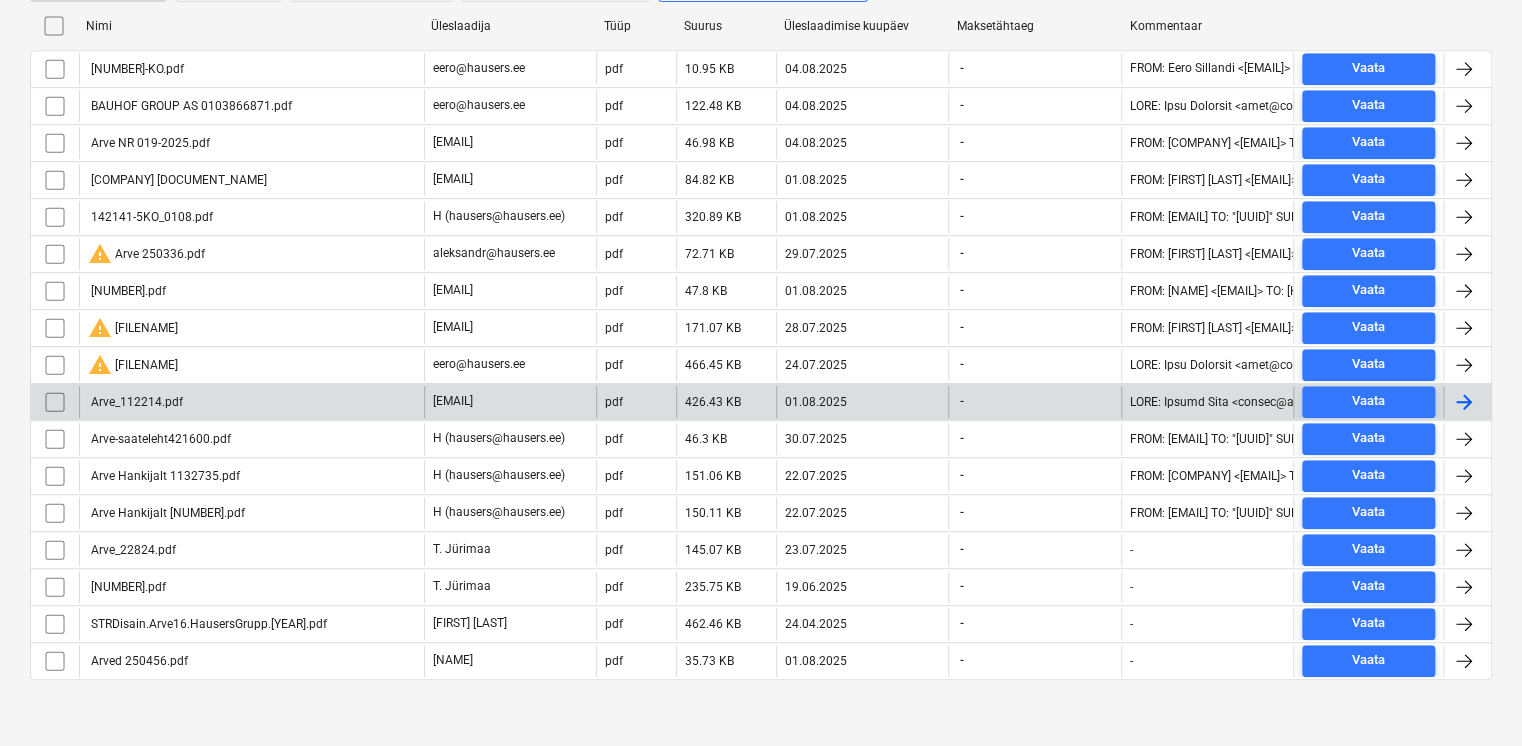 click on "Arve_112214.pdf" at bounding box center [251, 402] 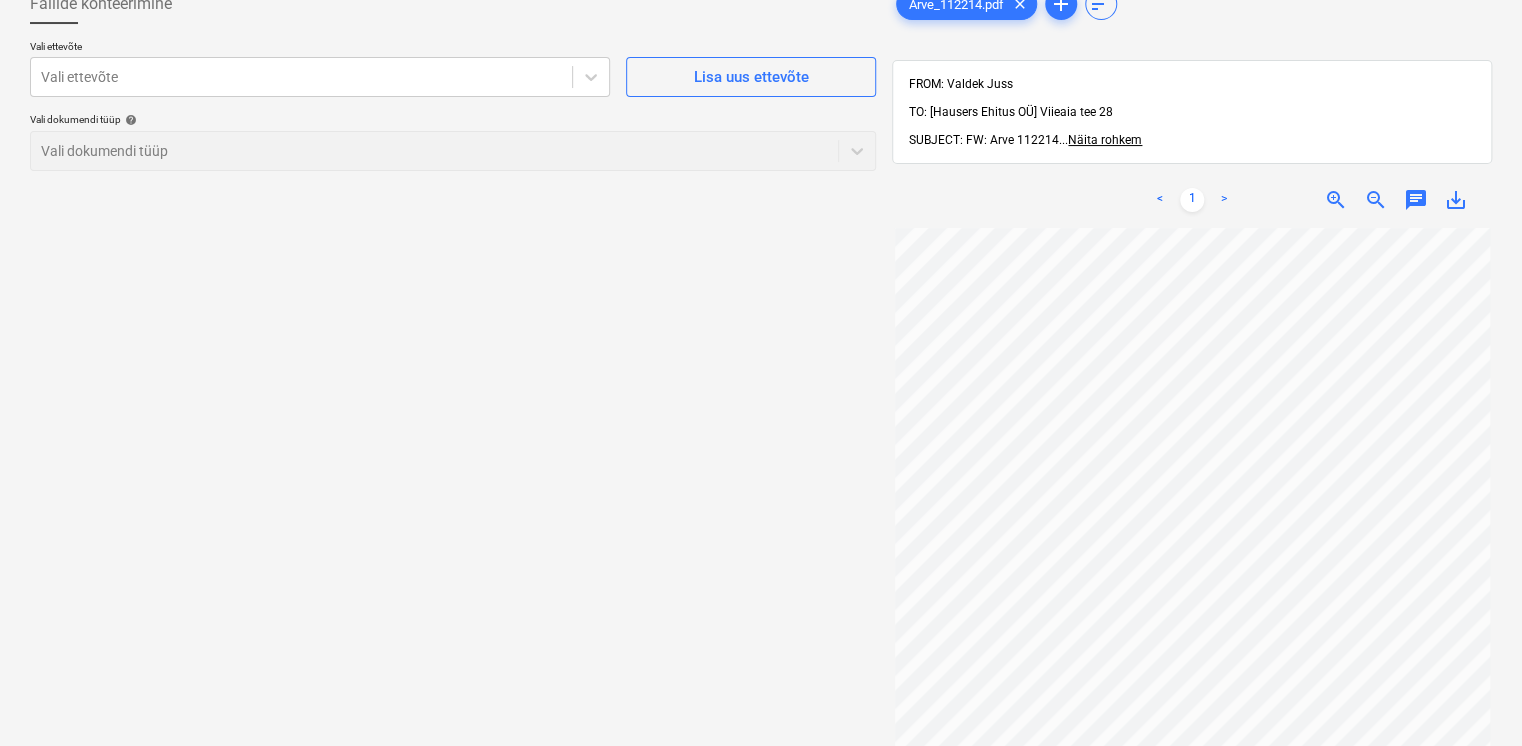scroll, scrollTop: 0, scrollLeft: 0, axis: both 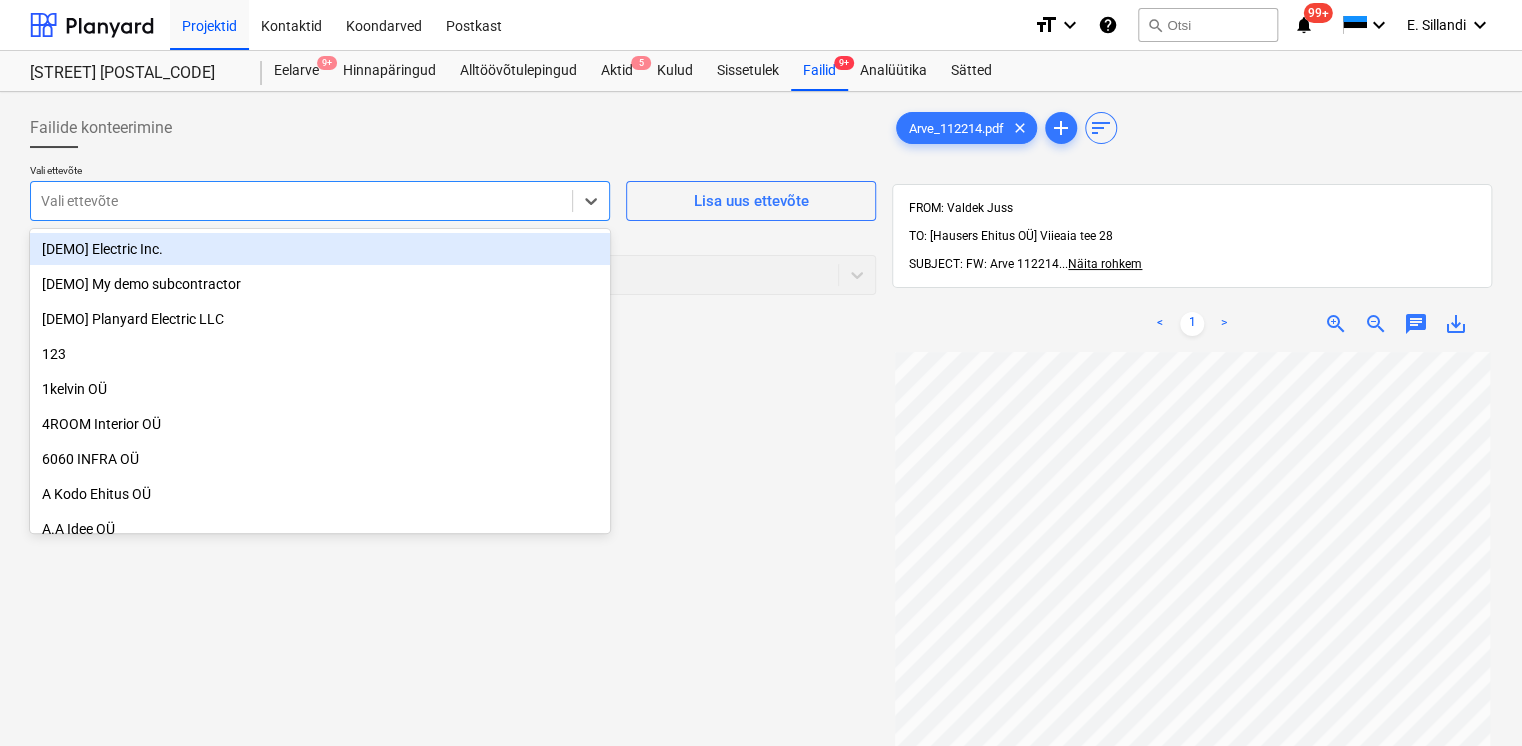 click at bounding box center (301, 201) 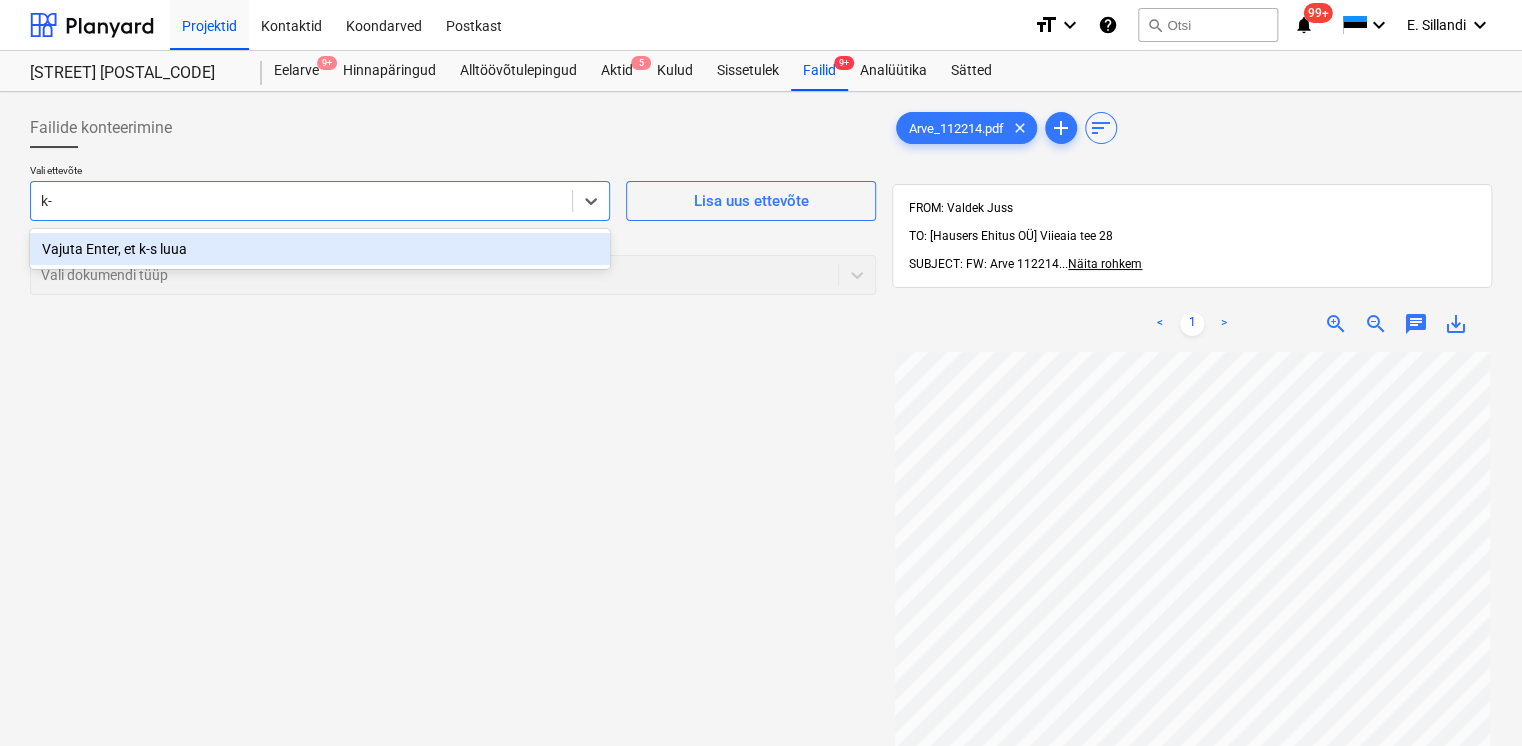 type on "k" 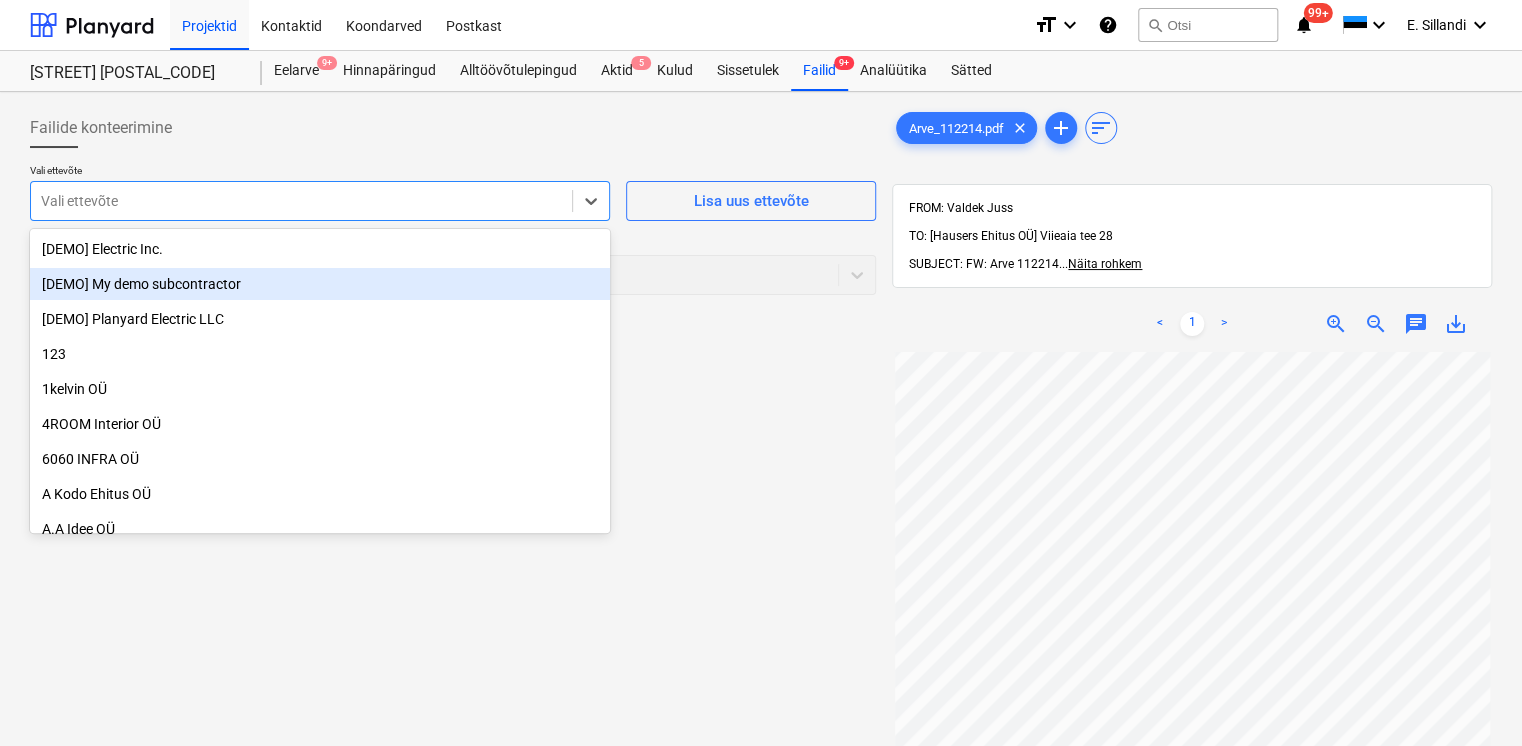 scroll, scrollTop: 165, scrollLeft: 0, axis: vertical 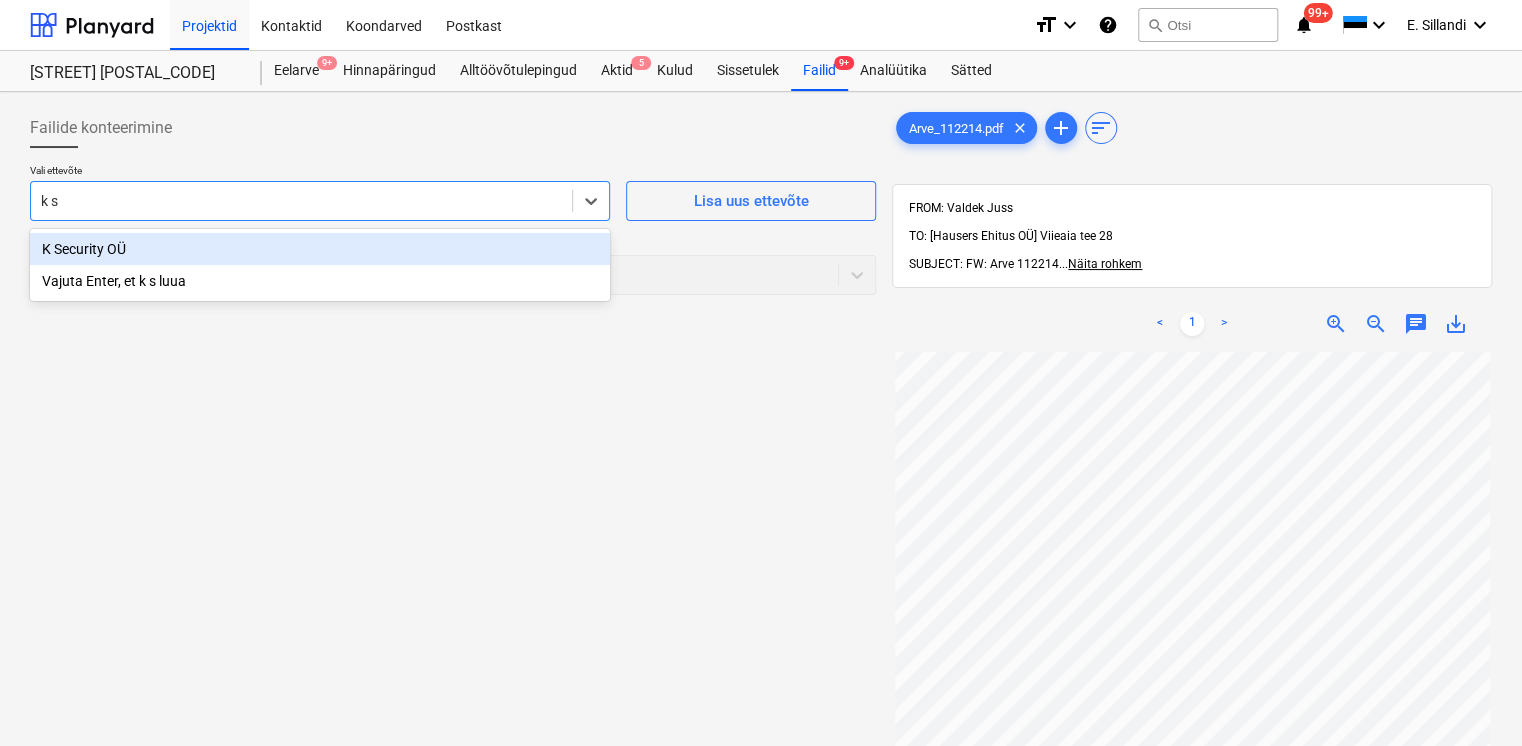 type on "k se" 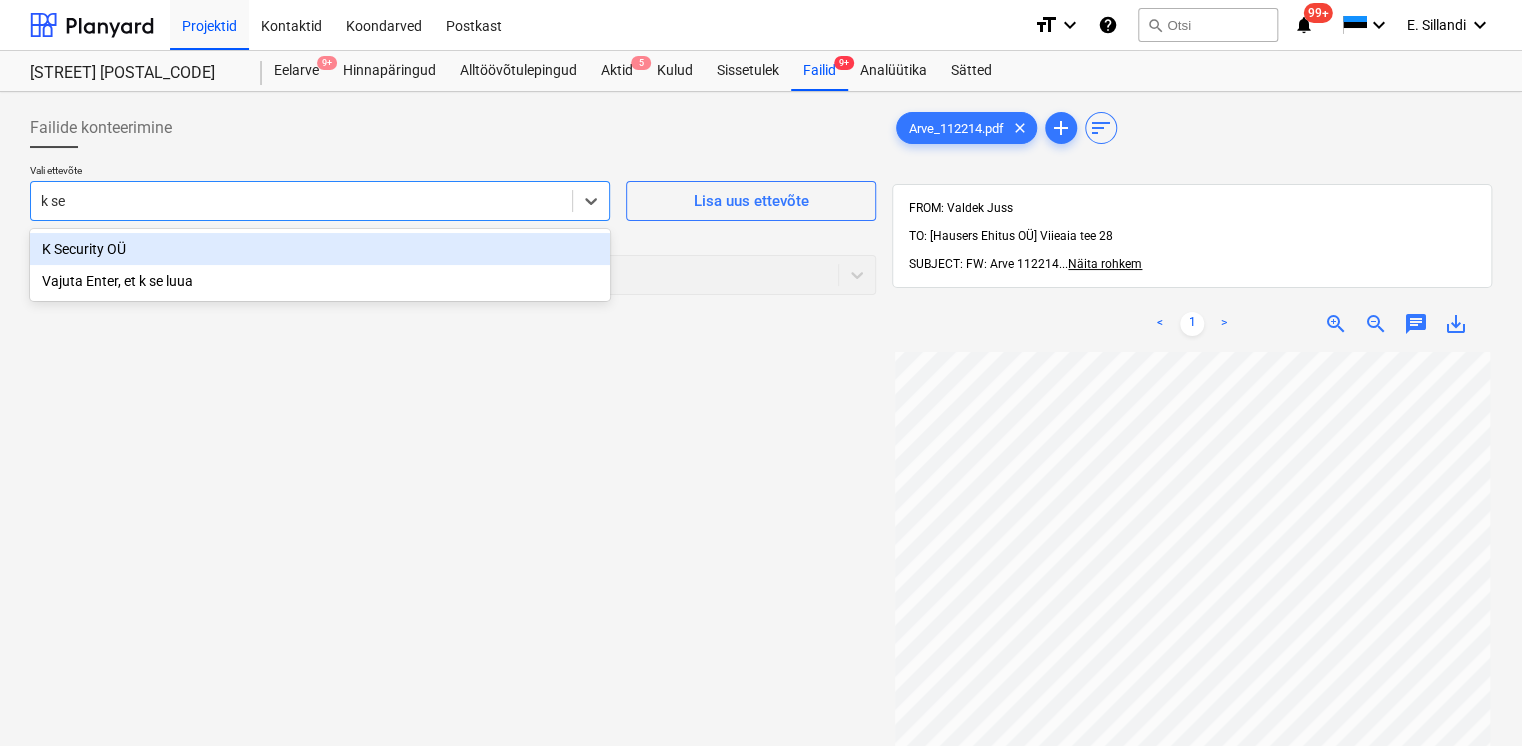 click on "K Security OÜ" at bounding box center (320, 249) 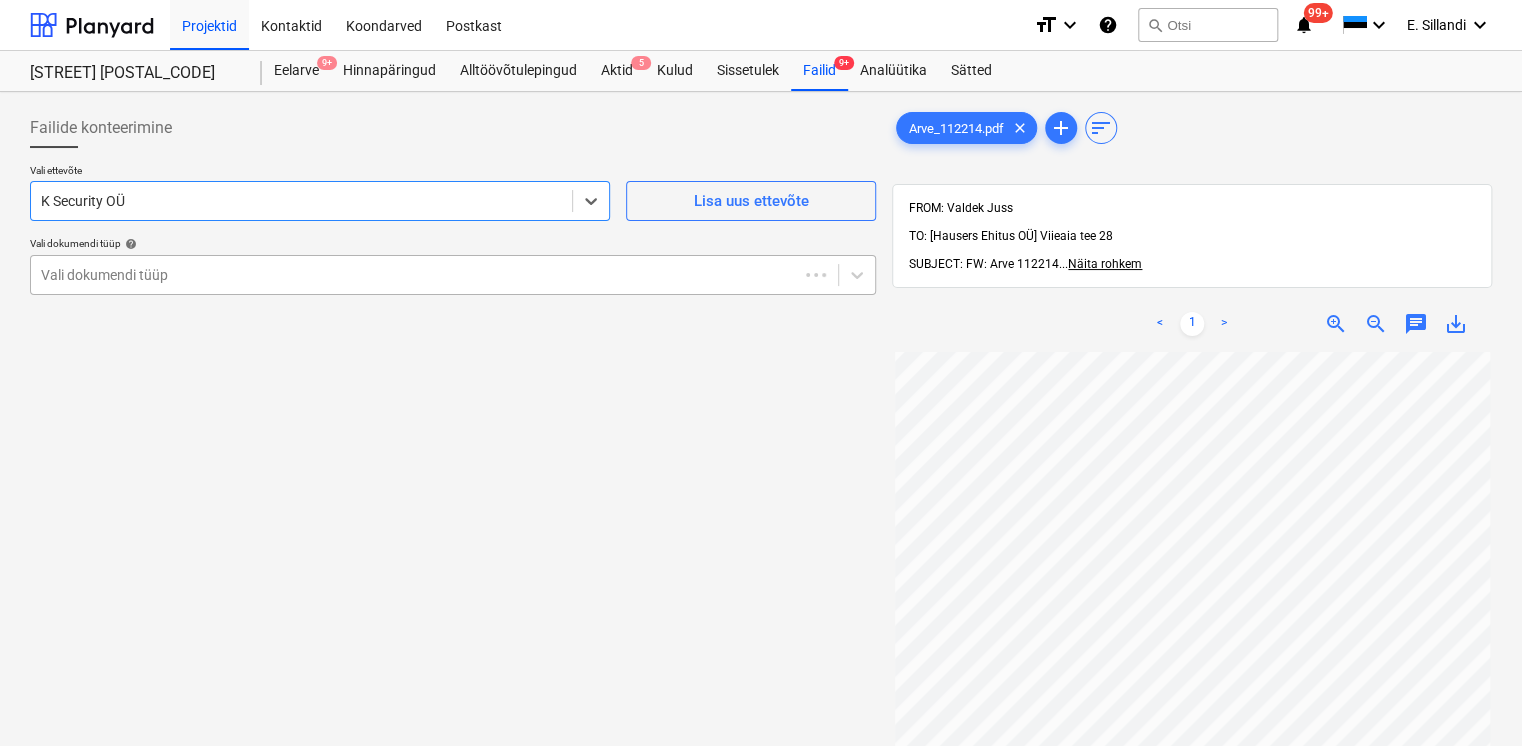 click on "Vali dokumendi tüüp" at bounding box center (453, 275) 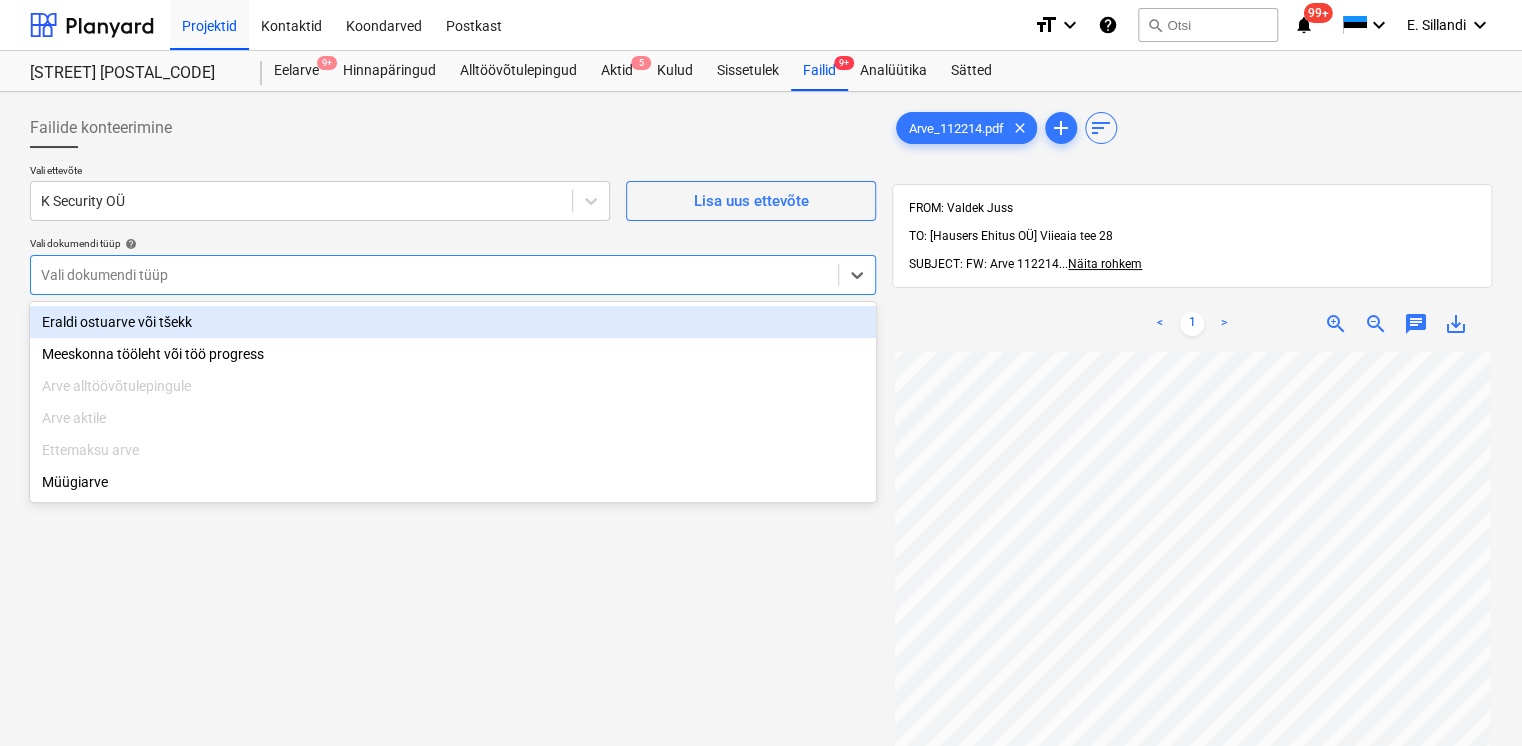 click on "Eraldi ostuarve või tšekk" at bounding box center (453, 322) 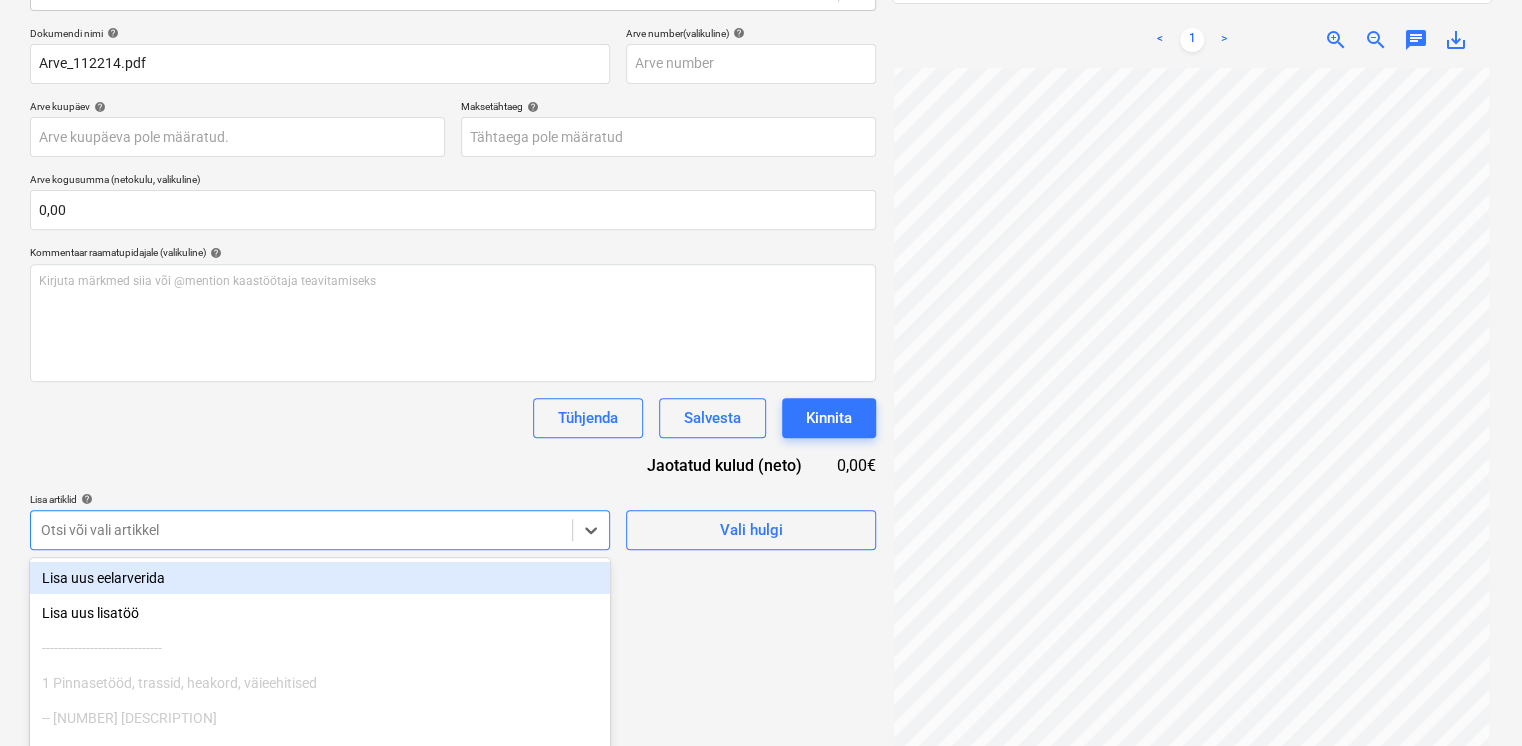 scroll, scrollTop: 399, scrollLeft: 0, axis: vertical 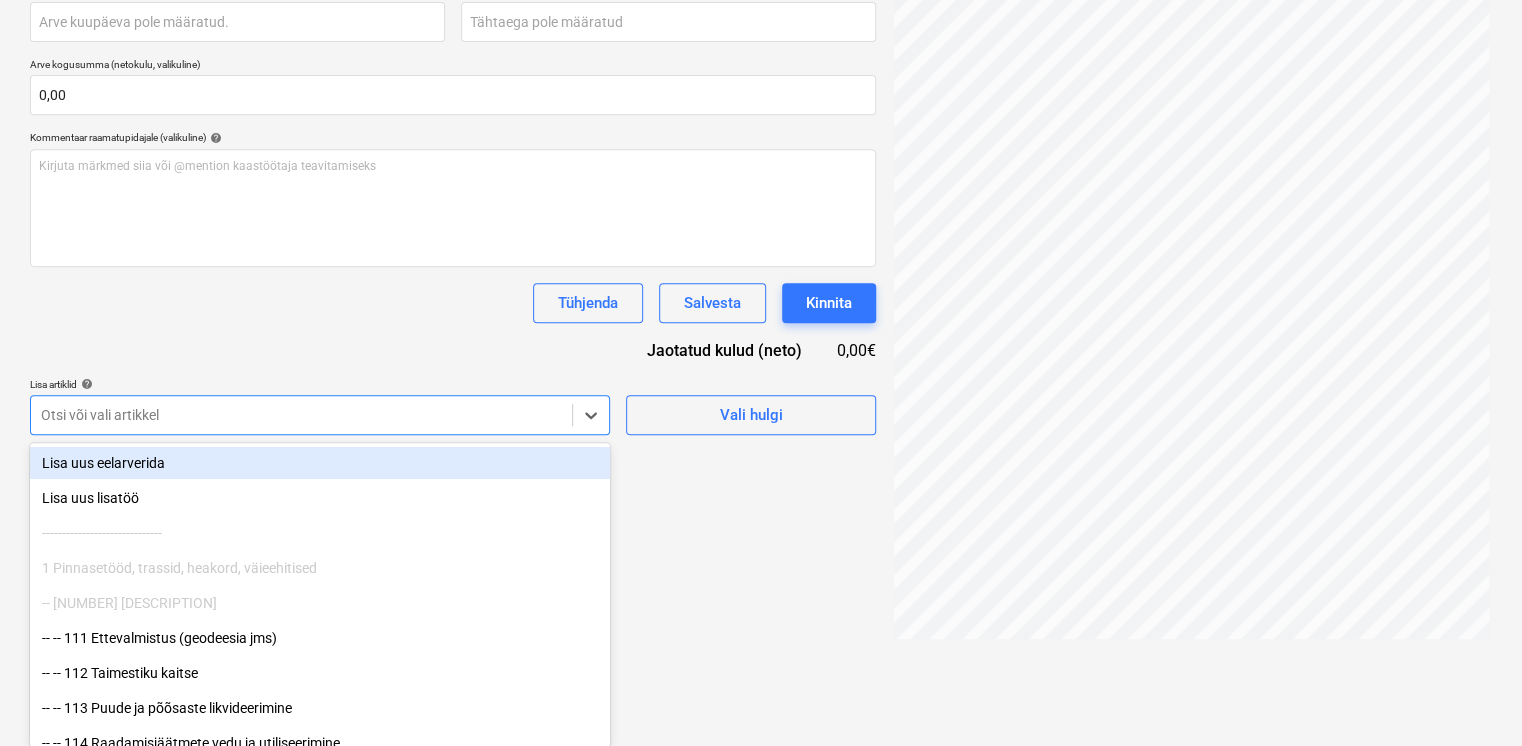 click on "Projektid Kontaktid Koondarved Postkast format_size keyboard_arrow_down help search Otsi notifications 99+ keyboard_arrow_down [NAME] keyboard_arrow_down [ADDRESS] Eelarve 9+ Hinnapäringud Alltöövõtulepingud Aktid 5 Kulud Sissetulek Failid 9+ Analüütika Sätted Failide konteerimine Vali ettevõte [COMPANY]   Lisa uus ettevõte Vali dokumendi tüüp help Eraldi ostuarve või tšekk Dokumendi nimi help Arve_112214.pdf Arve number  (valikuline) help Arve kuupäev help Press the down arrow key to interact with the calendar and
select a date. Press the question mark key to get the keyboard shortcuts for changing dates. Maksetähtaeg help Press the down arrow key to interact with the calendar and
select a date. Press the question mark key to get the keyboard shortcuts for changing dates. Arve kogusumma (netokulu, valikuline) 0,00 Kommentaar raamatupidajale (valikuline) help Kirjuta märkmed siia või @mention kaastöötaja teavitamiseks ﻿ Tühjenda Salvesta Kinnita 0,00€ help add" at bounding box center (761, -26) 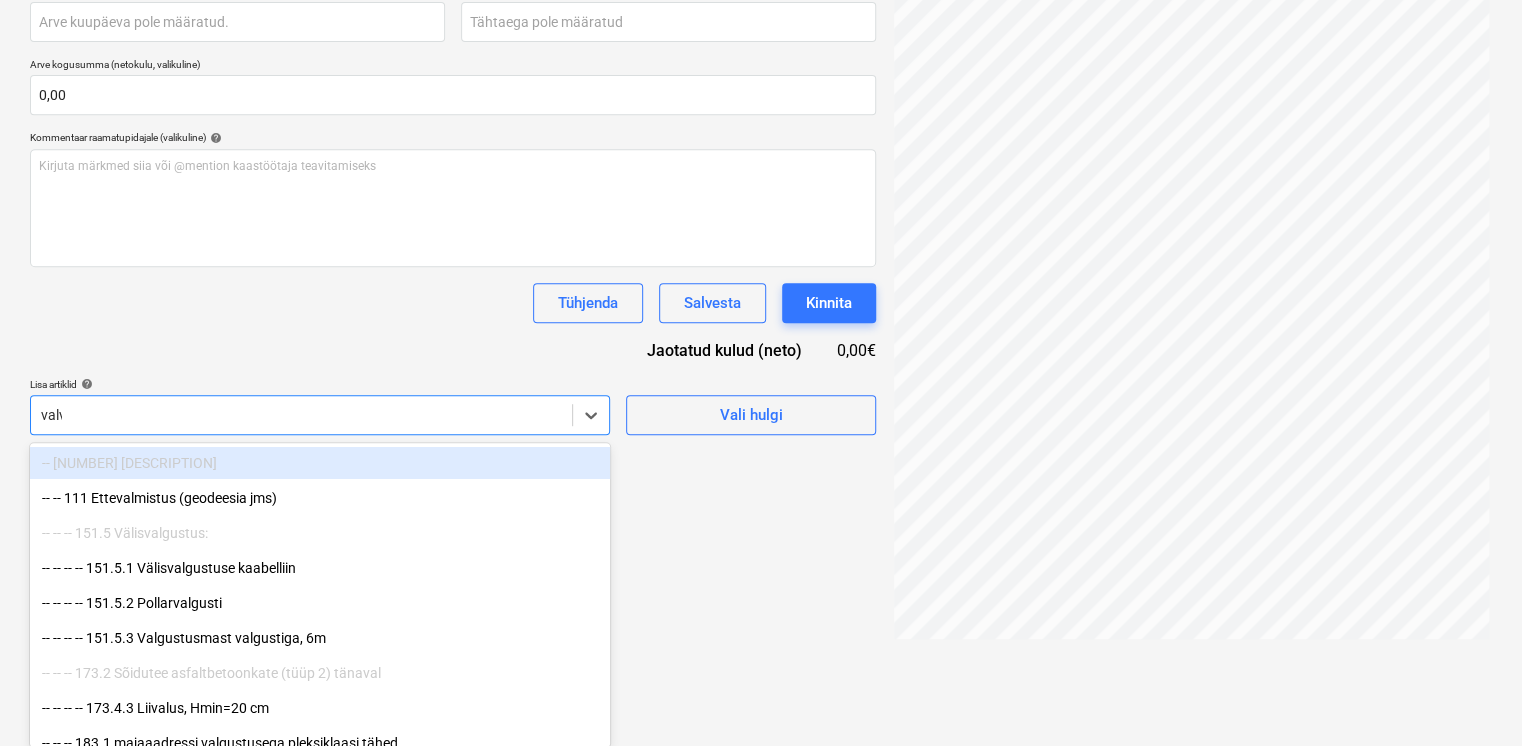type on "valve" 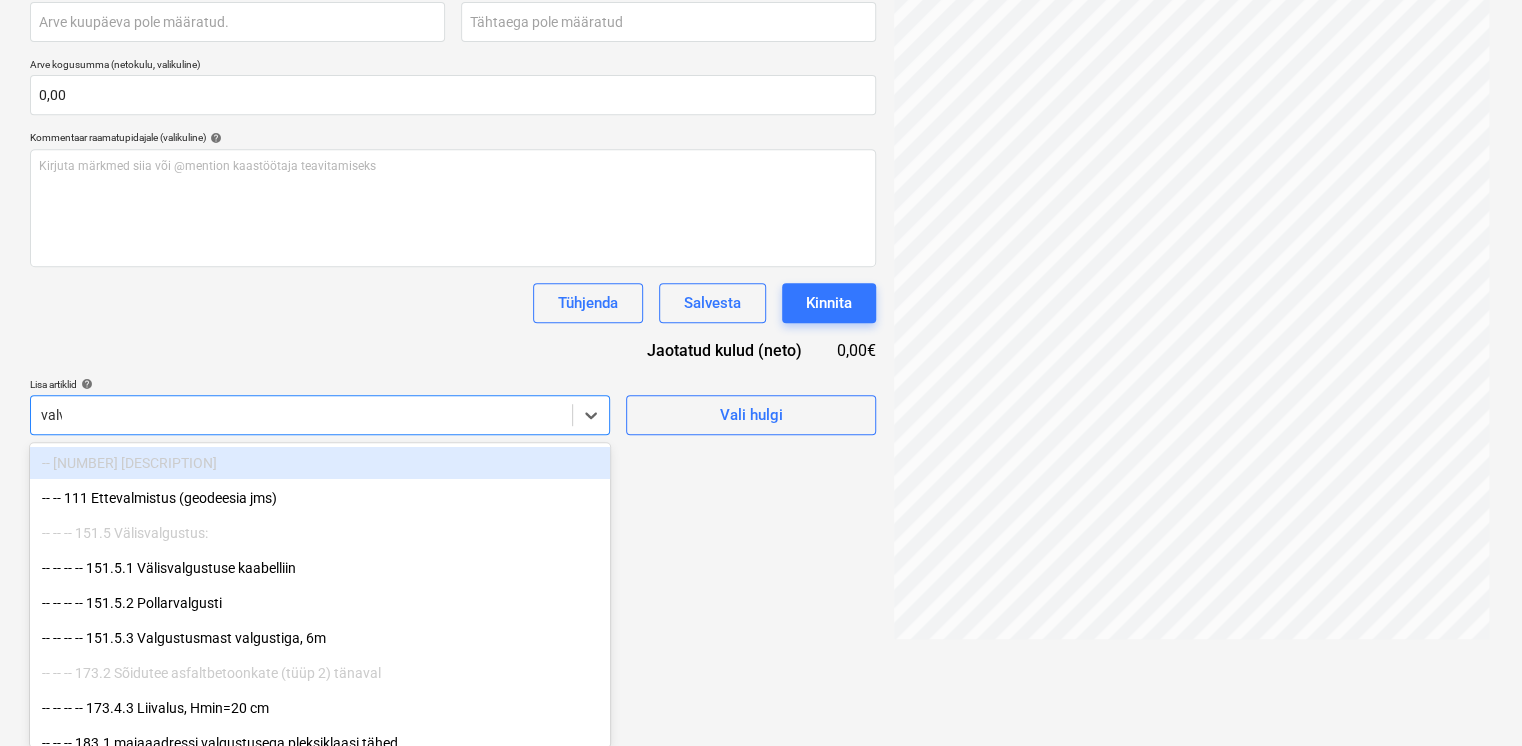 scroll, scrollTop: 284, scrollLeft: 0, axis: vertical 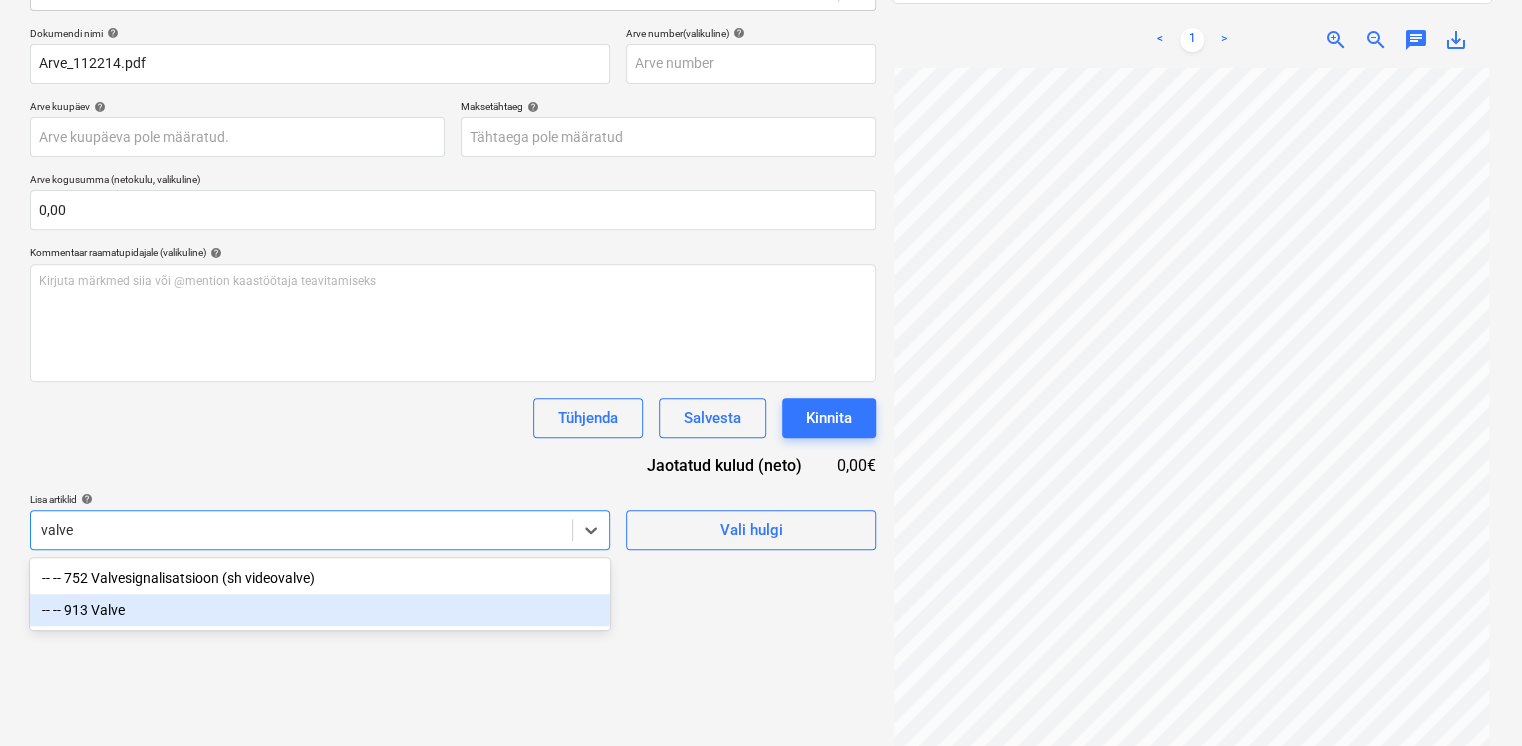 click on "-- --  913 Valve" at bounding box center (320, 610) 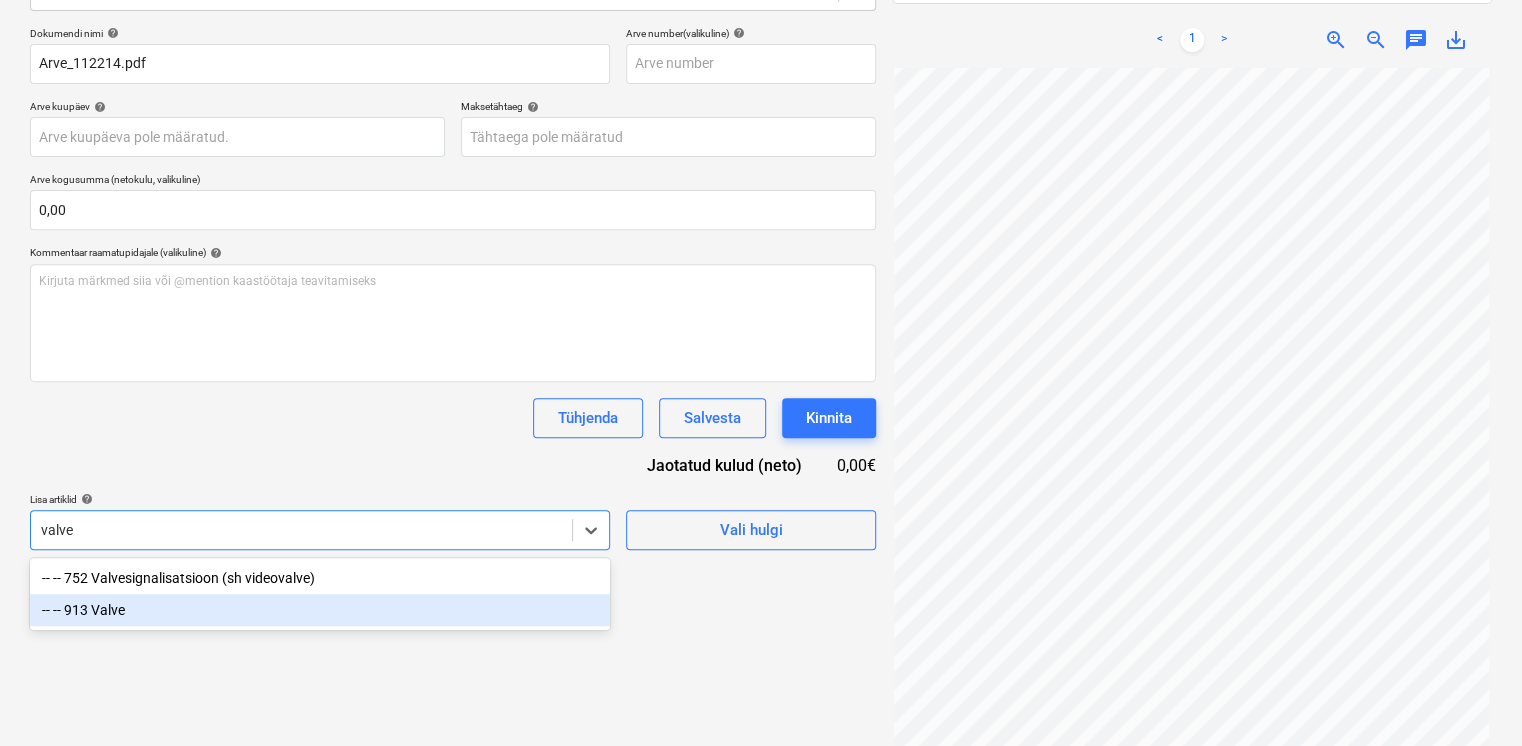type 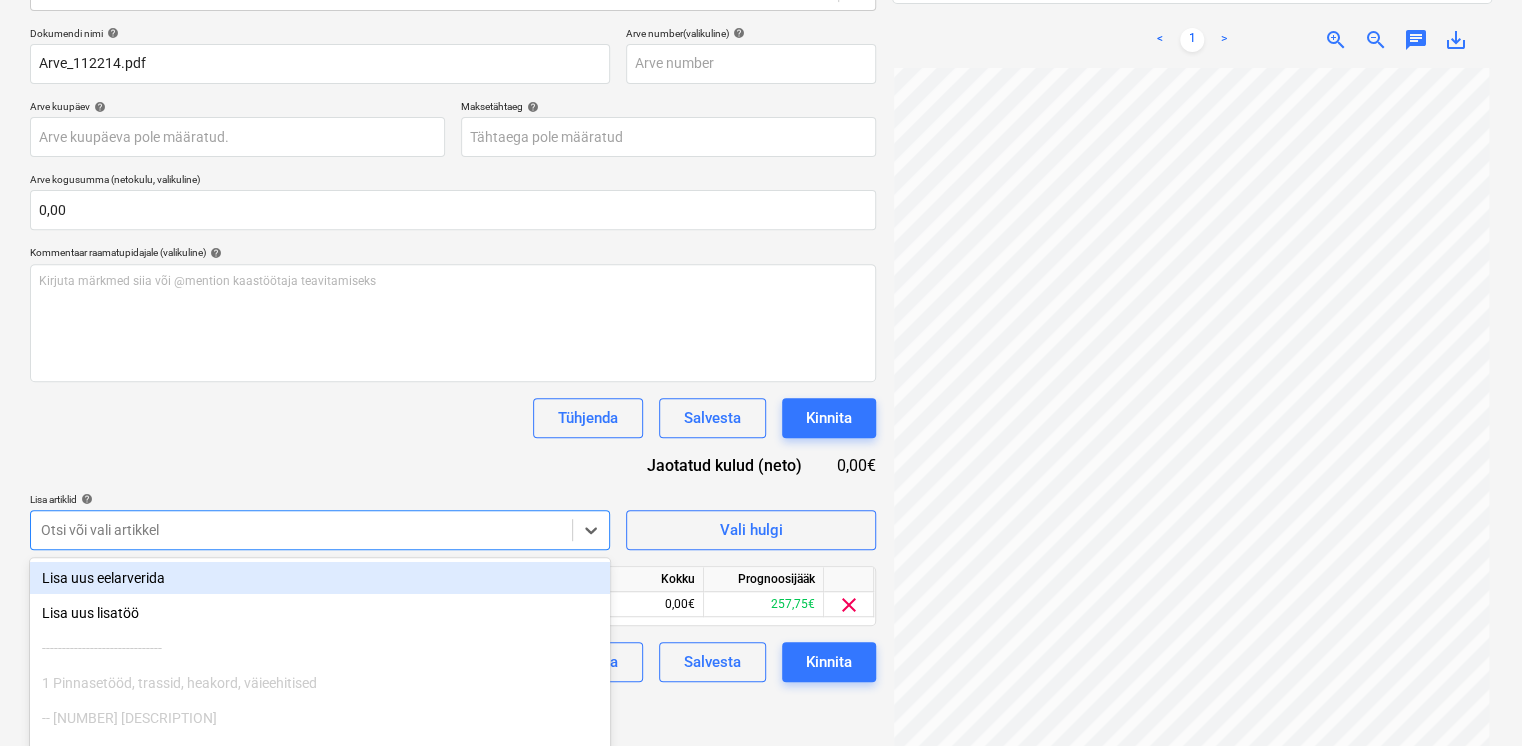 click on "Dokumendi nimi help Arve_[NUMBER].pdf Arve number  (valikuline) help Arve kuupäev help Press the down arrow key to interact with the calendar and
select a date. Press the question mark key to get the keyboard shortcuts for changing dates. Maksetähtaeg help Press the down arrow key to interact with the calendar and
select a date. Press the question mark key to get the keyboard shortcuts for changing dates. Arve kogusumma (netokulu, valikuline) 0,00 Kommentaar raamatupidajale (valikuline) help Kirjuta märkmed siia või @mention kaastöötaja teavitamiseks ﻿ Tühjenda Salvesta Kinnita Jaotatud kulud (neto) 0,00€ Lisa artiklid help option -- --  913 Valve, selected. option Lisa uus eelarverida focused, 1 of 684. 684 results available. Use Up and Down to choose options, press Enter to select the currently focused option, press Escape to exit the menu, press Tab to select the option and exit the menu. Otsi või vali artikkel Vali hulgi Artikli nimi Ühik Kogus Ühiku hind Kokku Prognoosijääk 913 Valve" at bounding box center [453, 354] 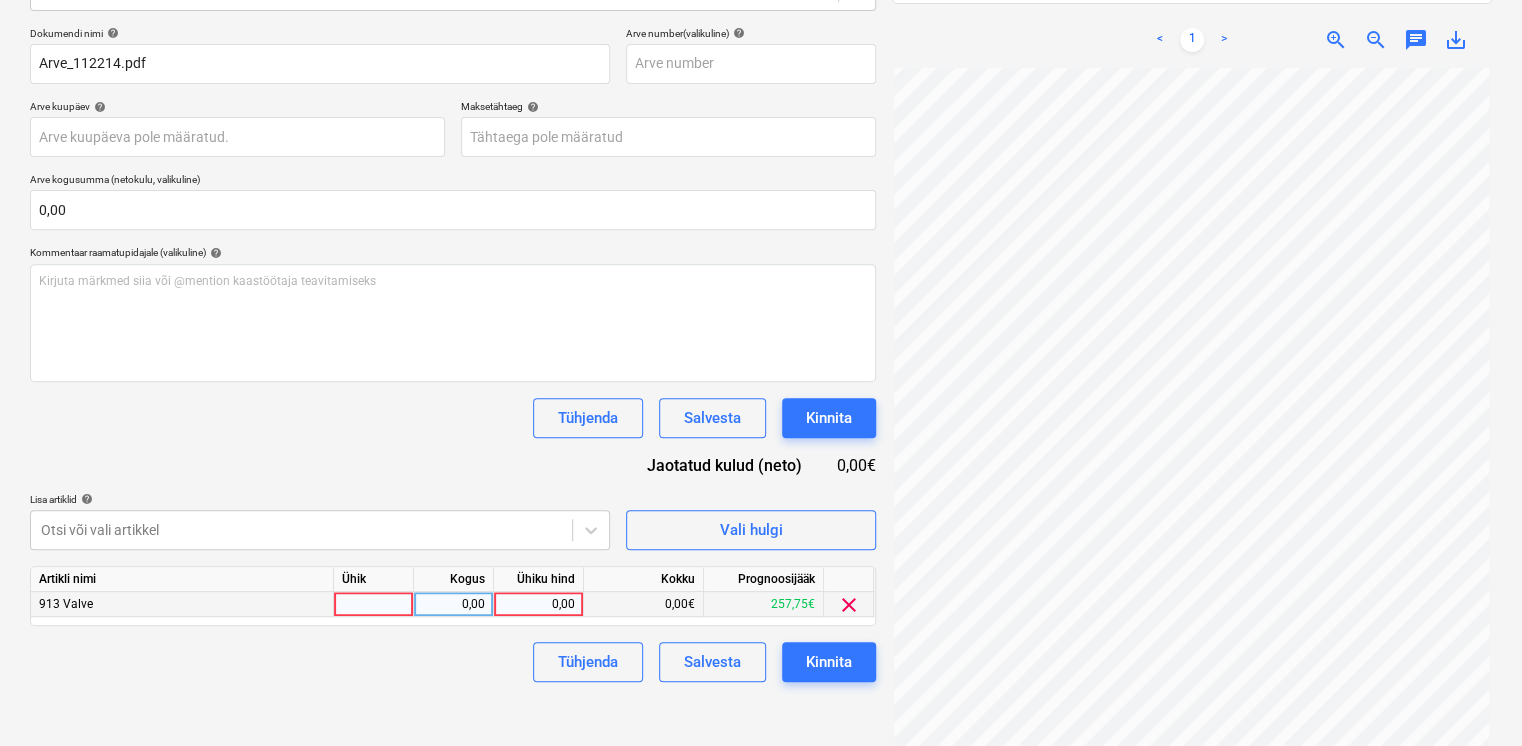 click on "0,00" at bounding box center (538, 604) 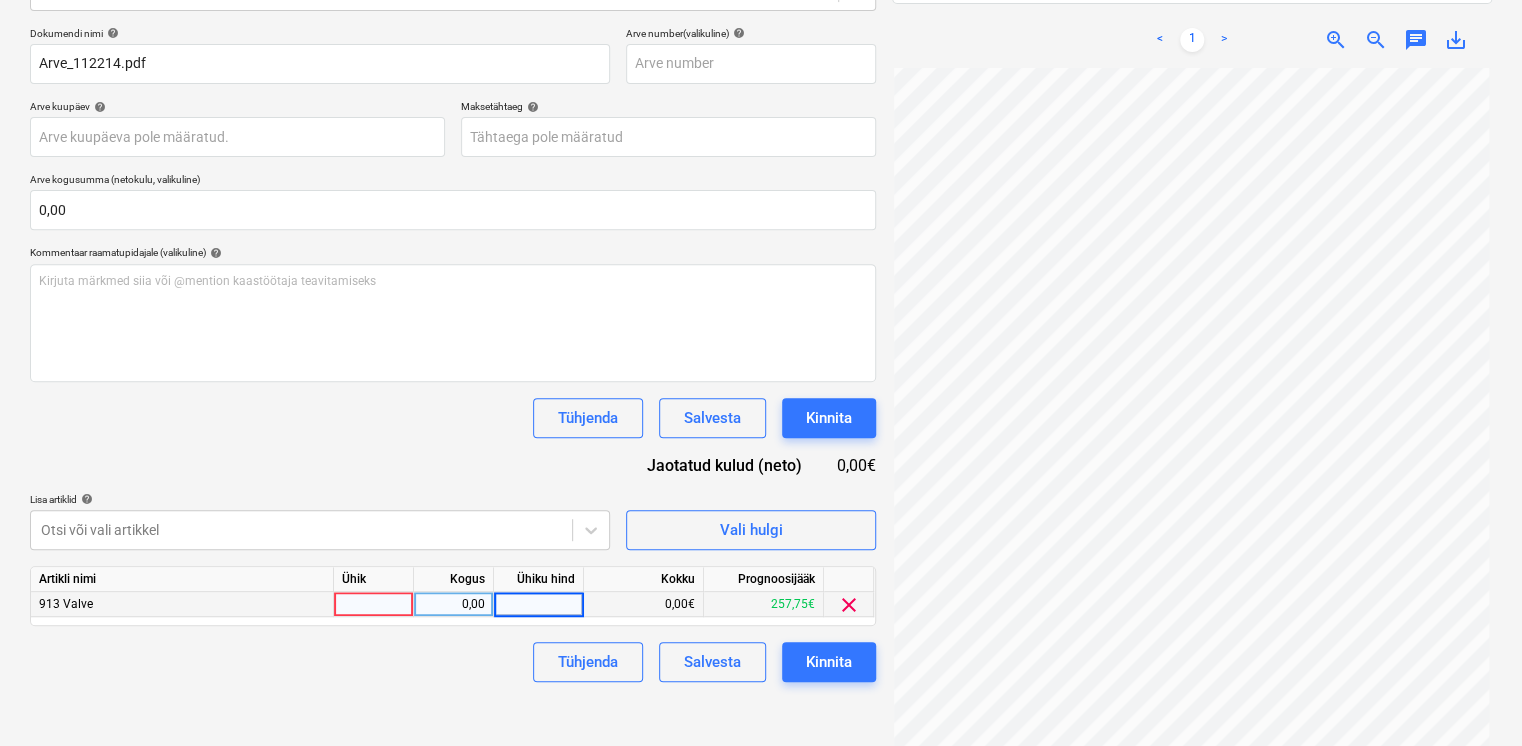 scroll, scrollTop: 0, scrollLeft: 0, axis: both 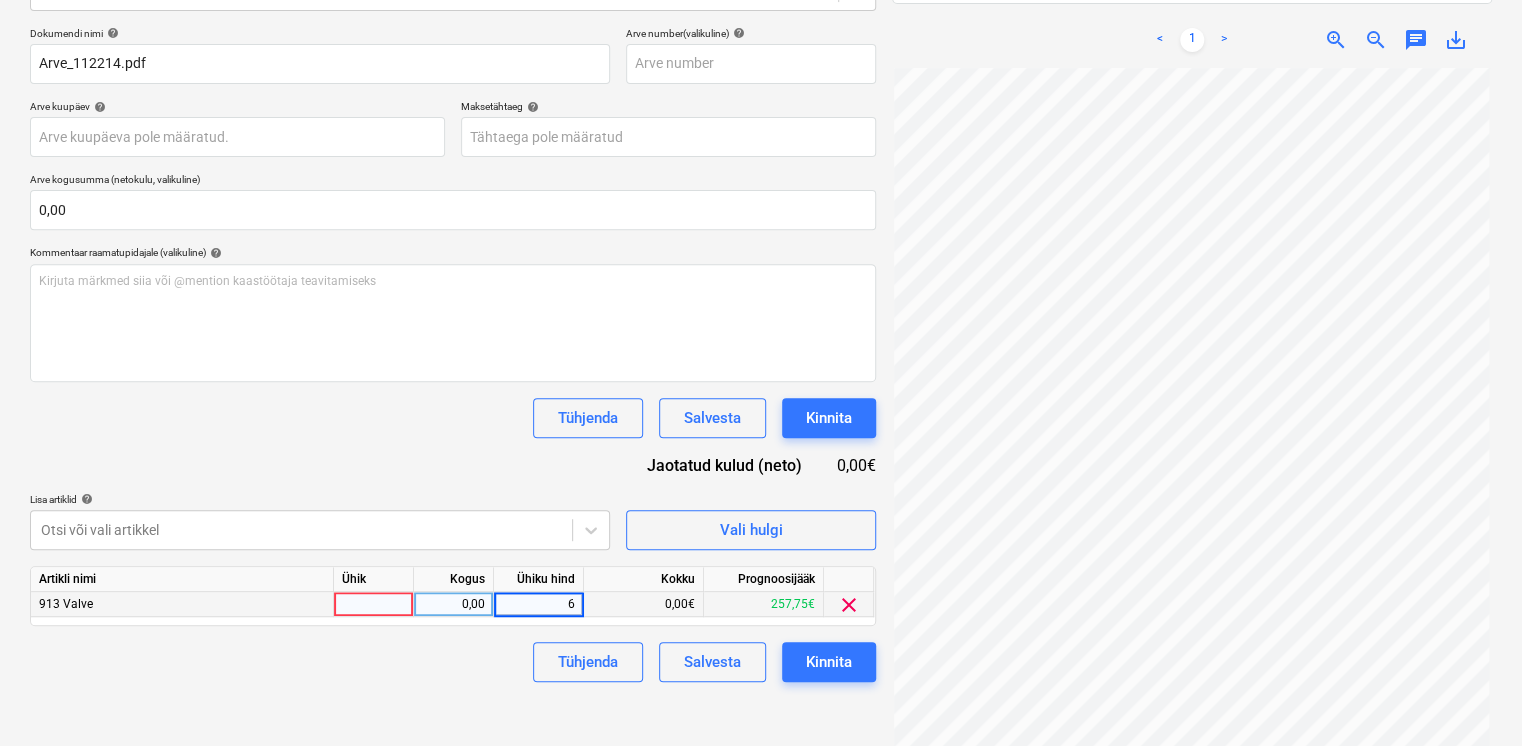 type on "65" 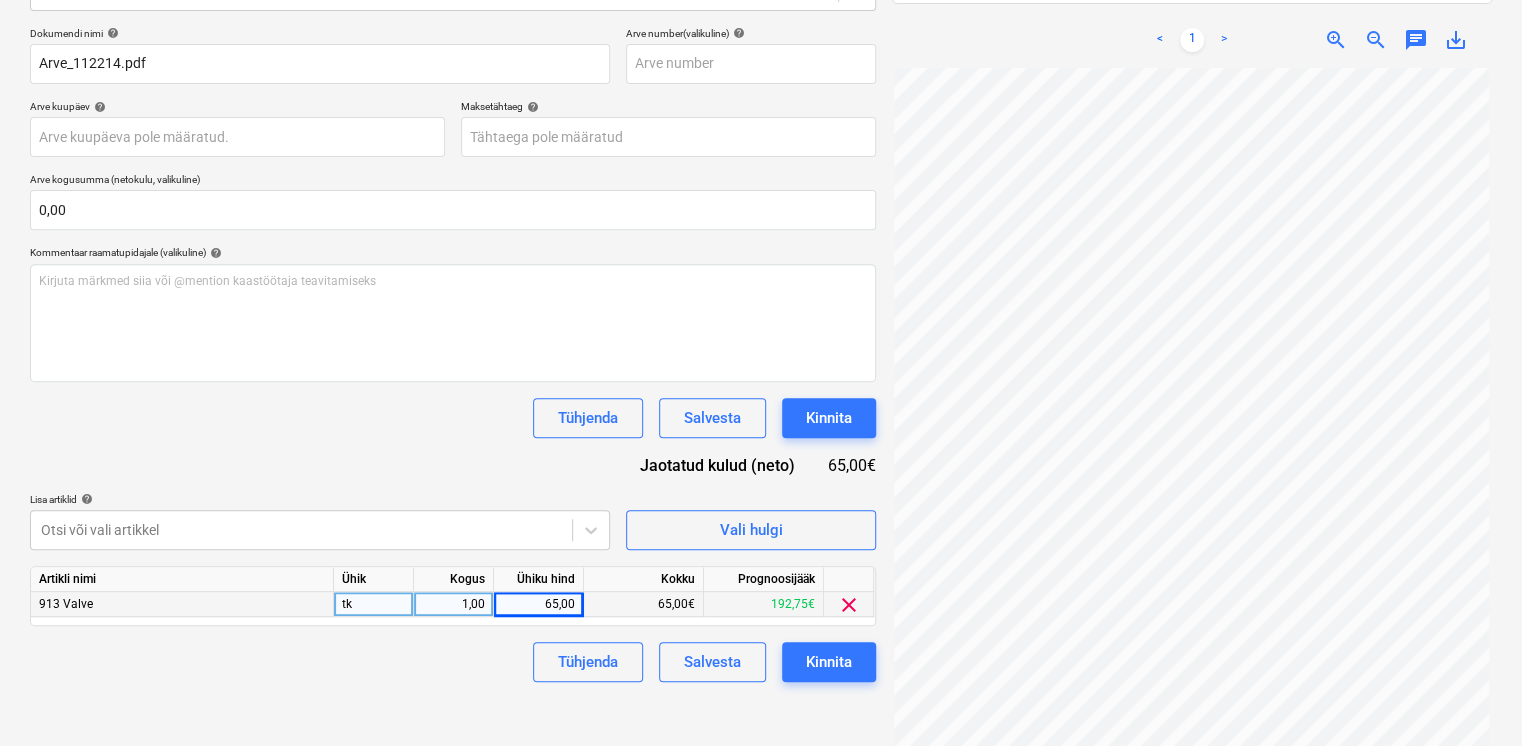 click on "Tühjenda Salvesta Kinnita" at bounding box center (453, 662) 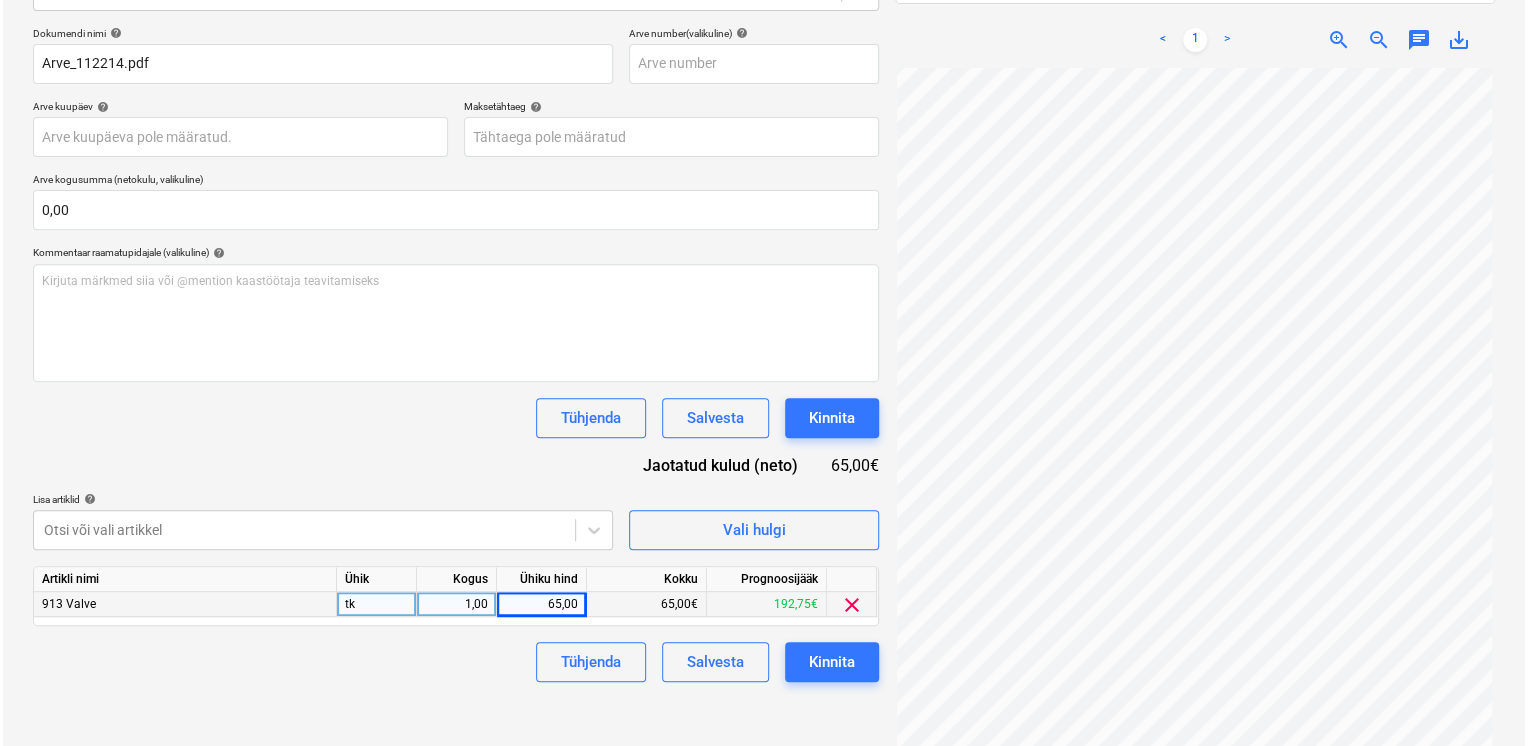 scroll, scrollTop: 165, scrollLeft: 0, axis: vertical 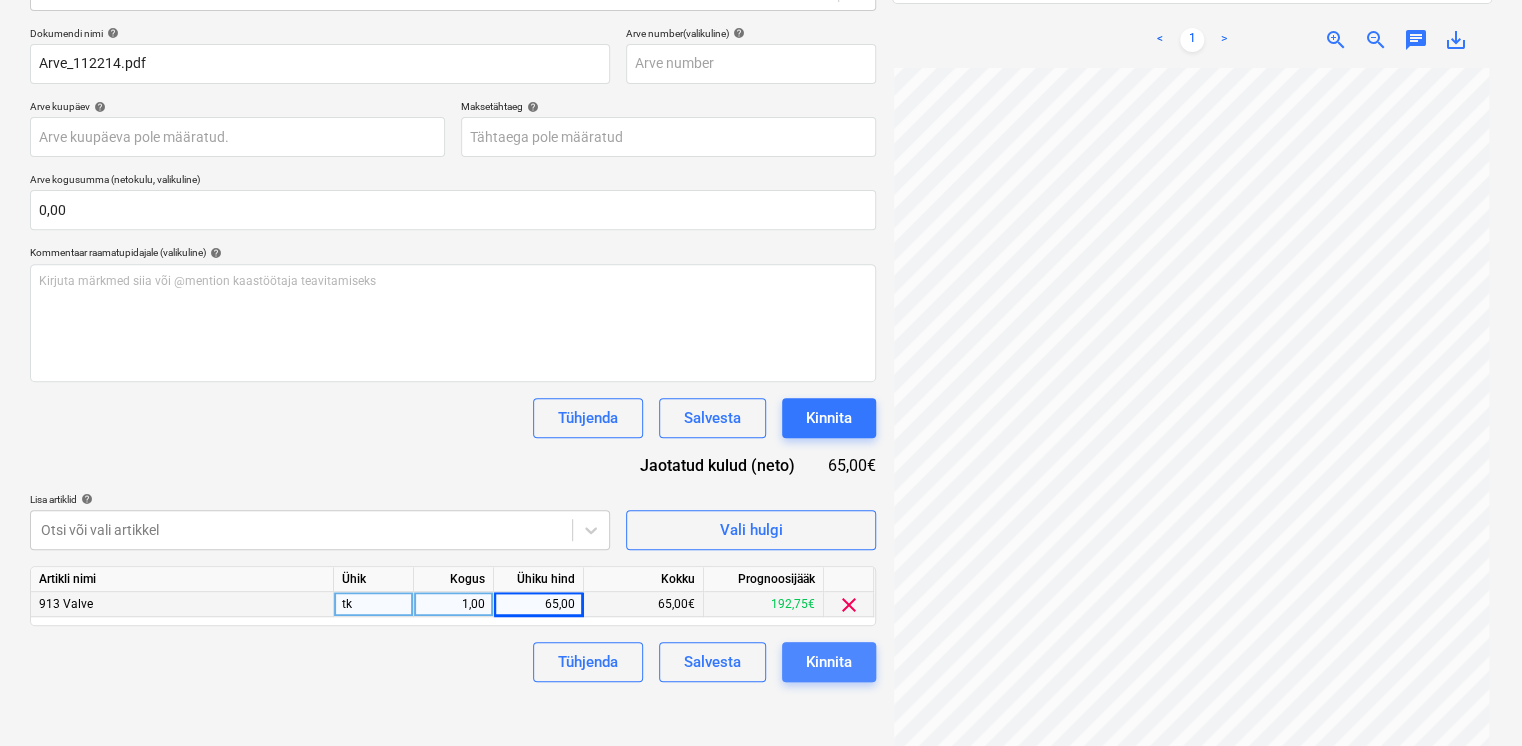 click on "Kinnita" at bounding box center [829, 662] 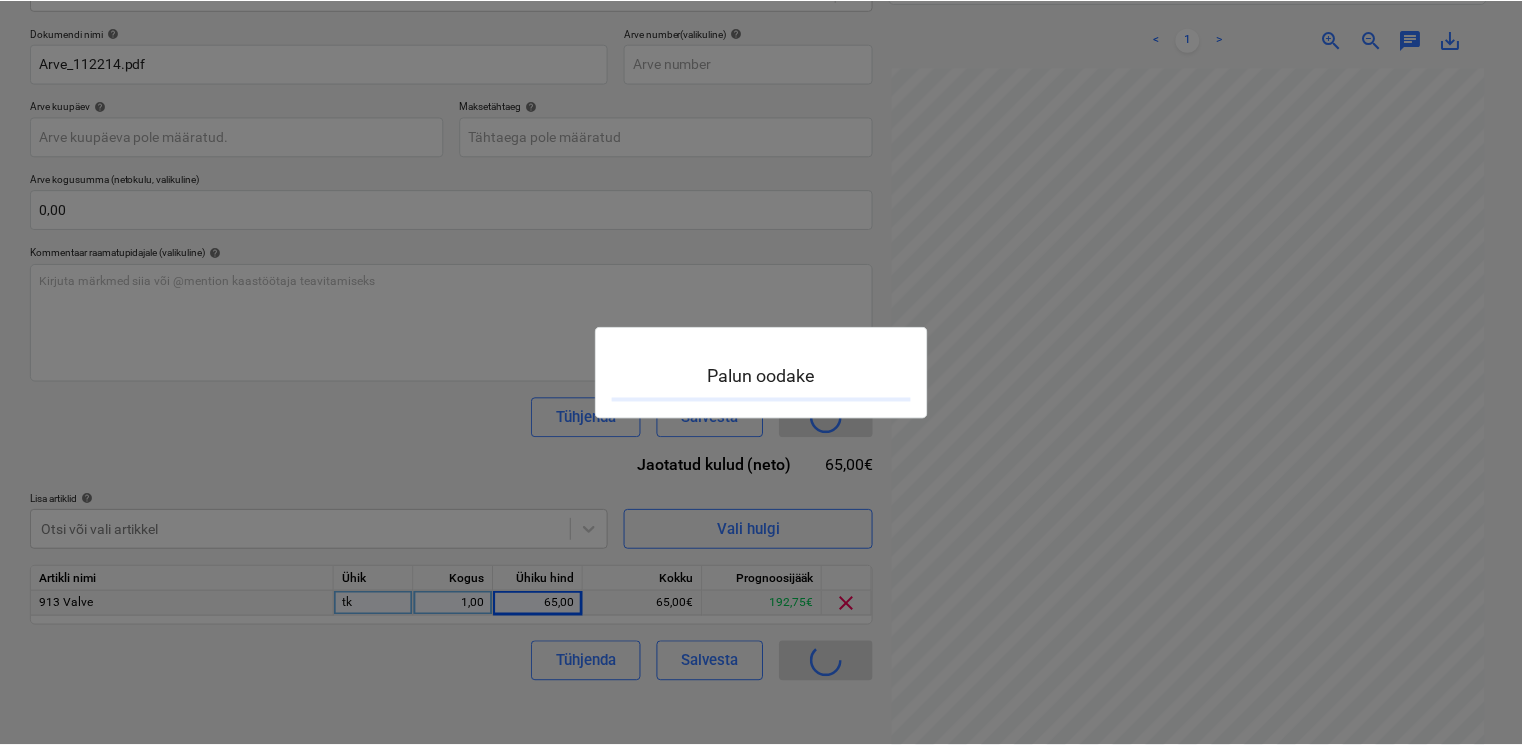 scroll, scrollTop: 0, scrollLeft: 0, axis: both 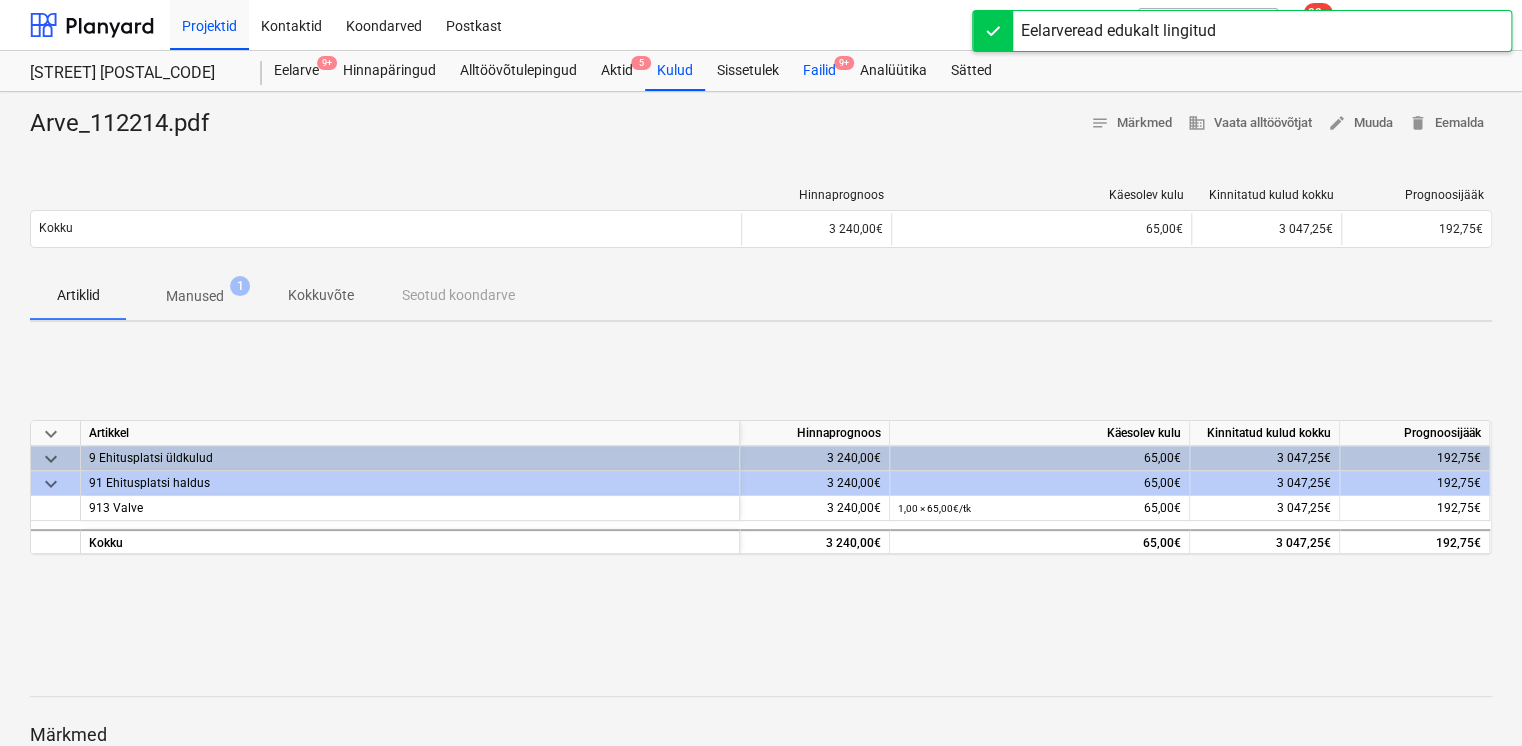 drag, startPoint x: 816, startPoint y: 76, endPoint x: 814, endPoint y: 86, distance: 10.198039 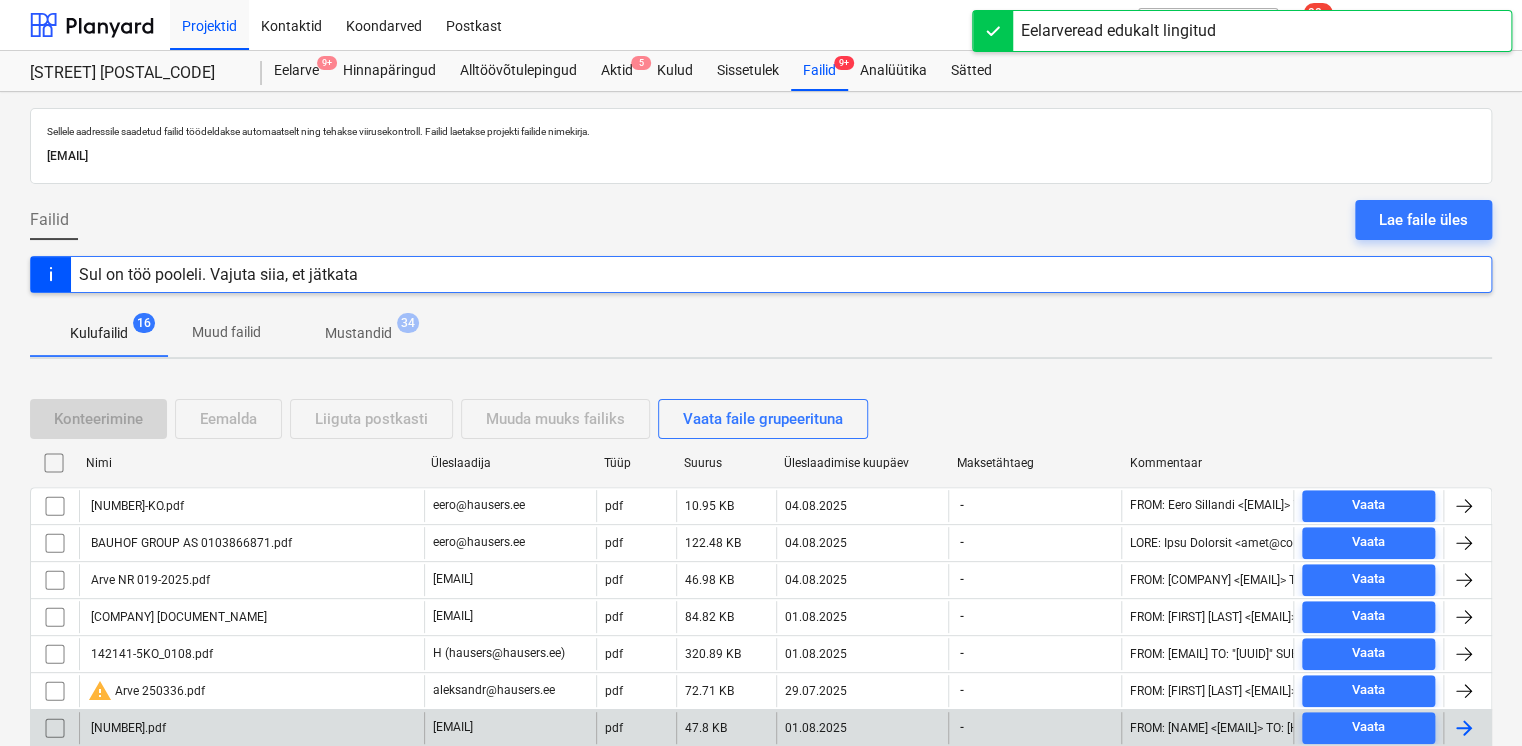 scroll, scrollTop: 400, scrollLeft: 0, axis: vertical 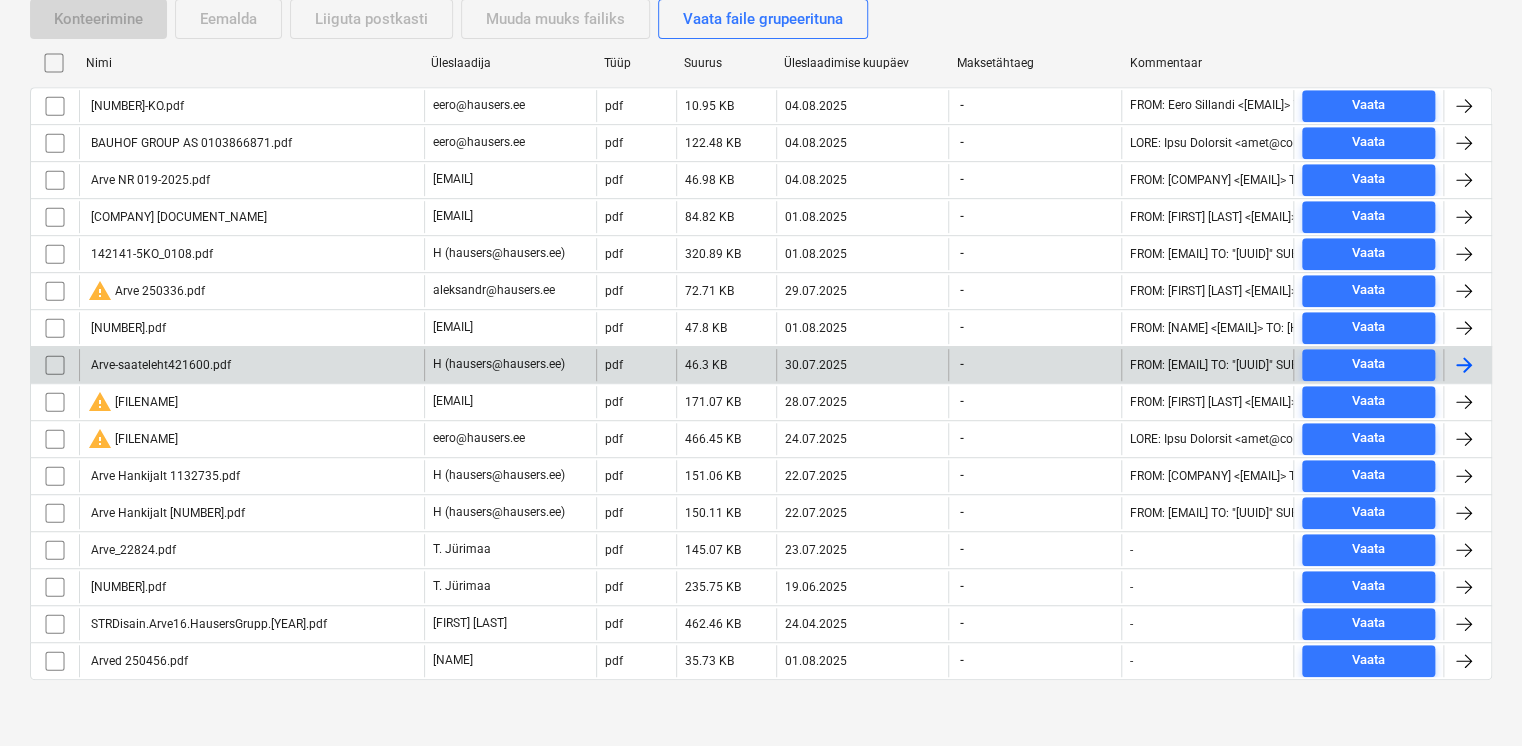 click on "Arve-saateleht421600.pdf" at bounding box center [251, 365] 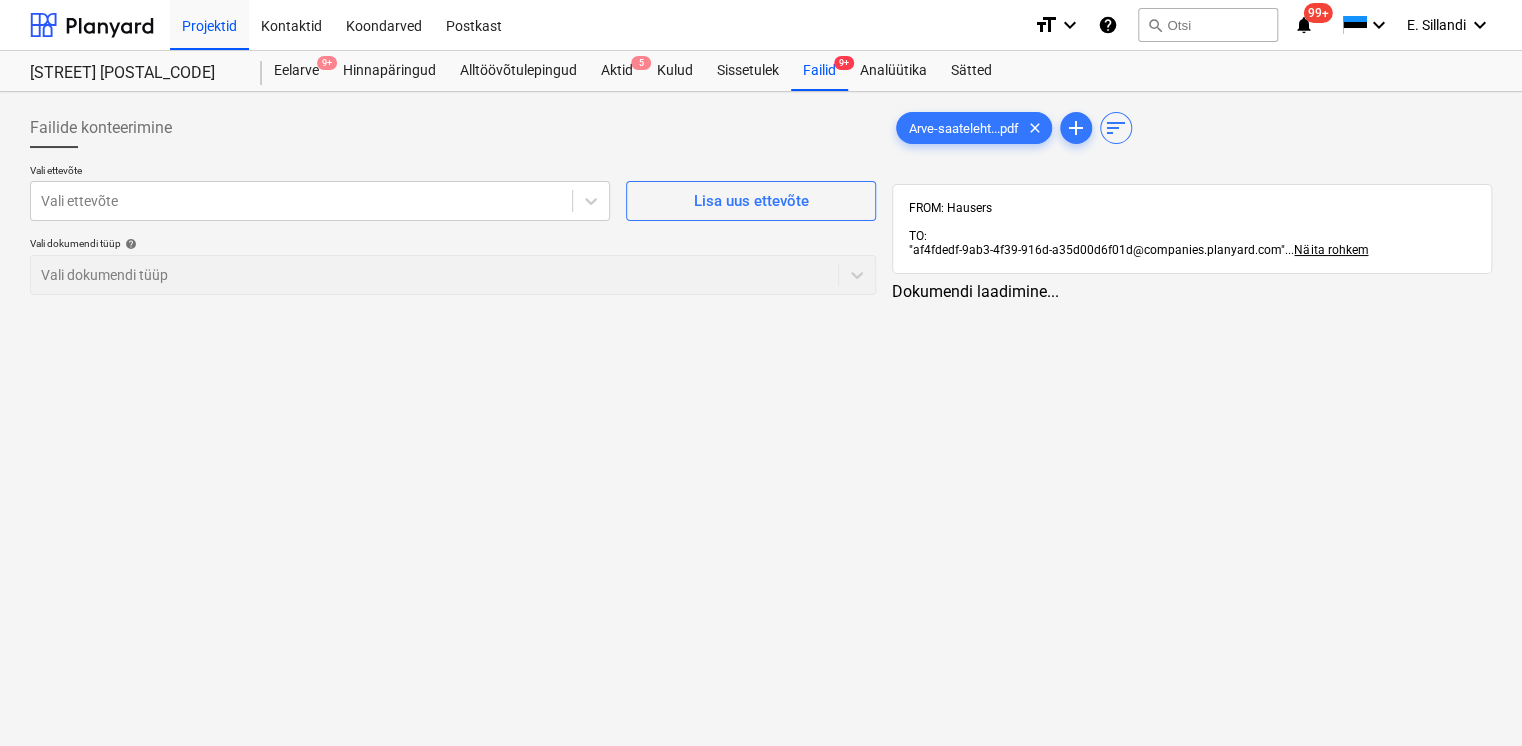 scroll, scrollTop: 0, scrollLeft: 0, axis: both 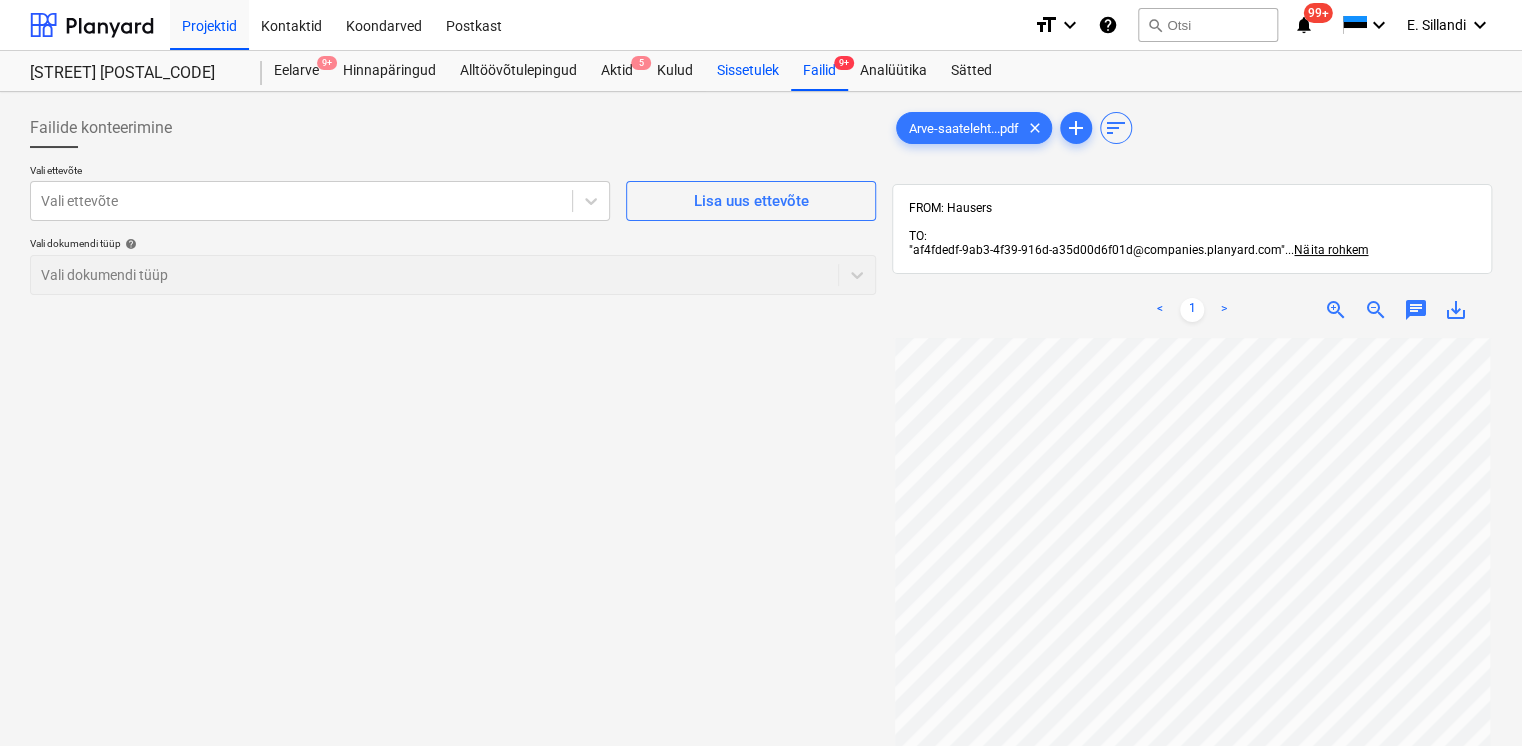 drag, startPoint x: 824, startPoint y: 76, endPoint x: 788, endPoint y: 88, distance: 37.94733 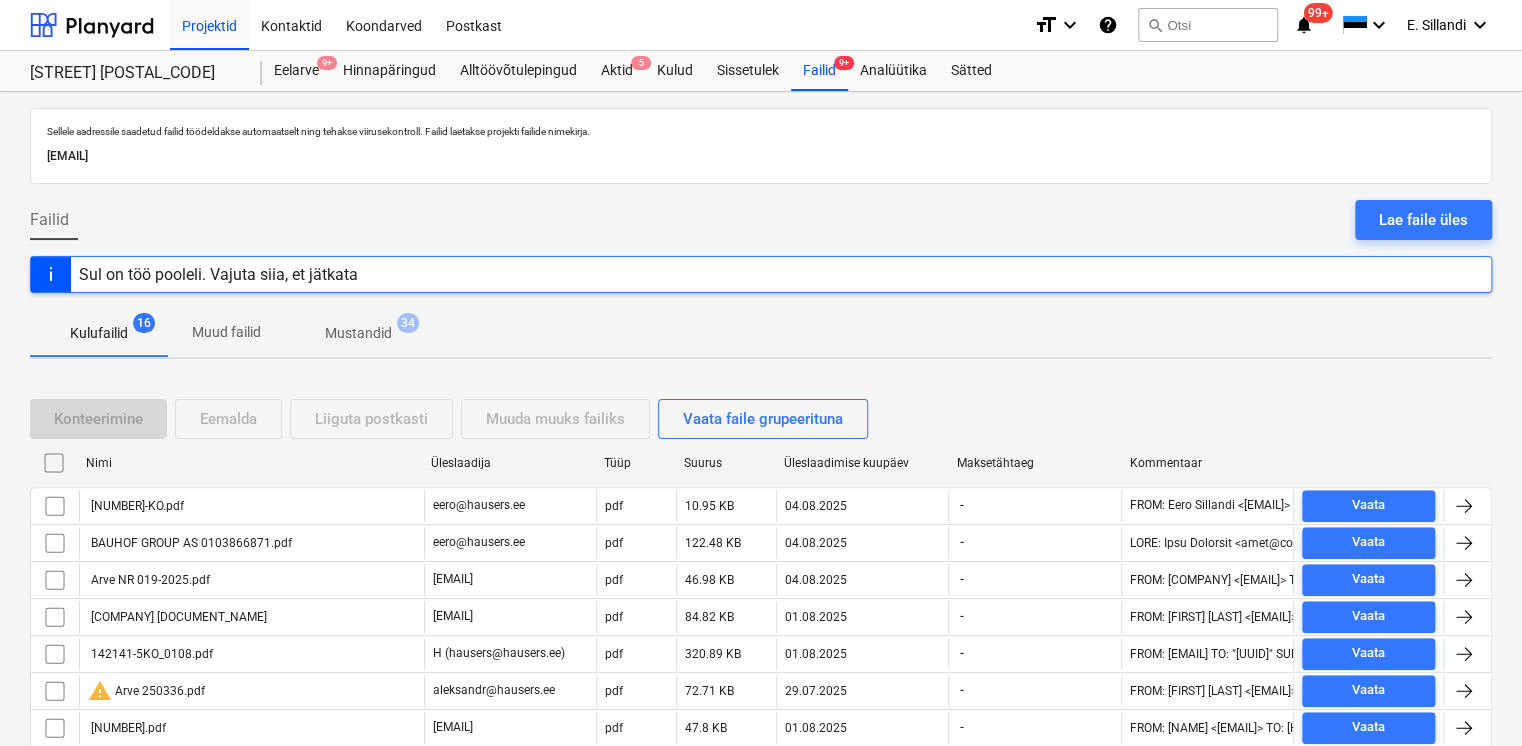 scroll, scrollTop: 400, scrollLeft: 0, axis: vertical 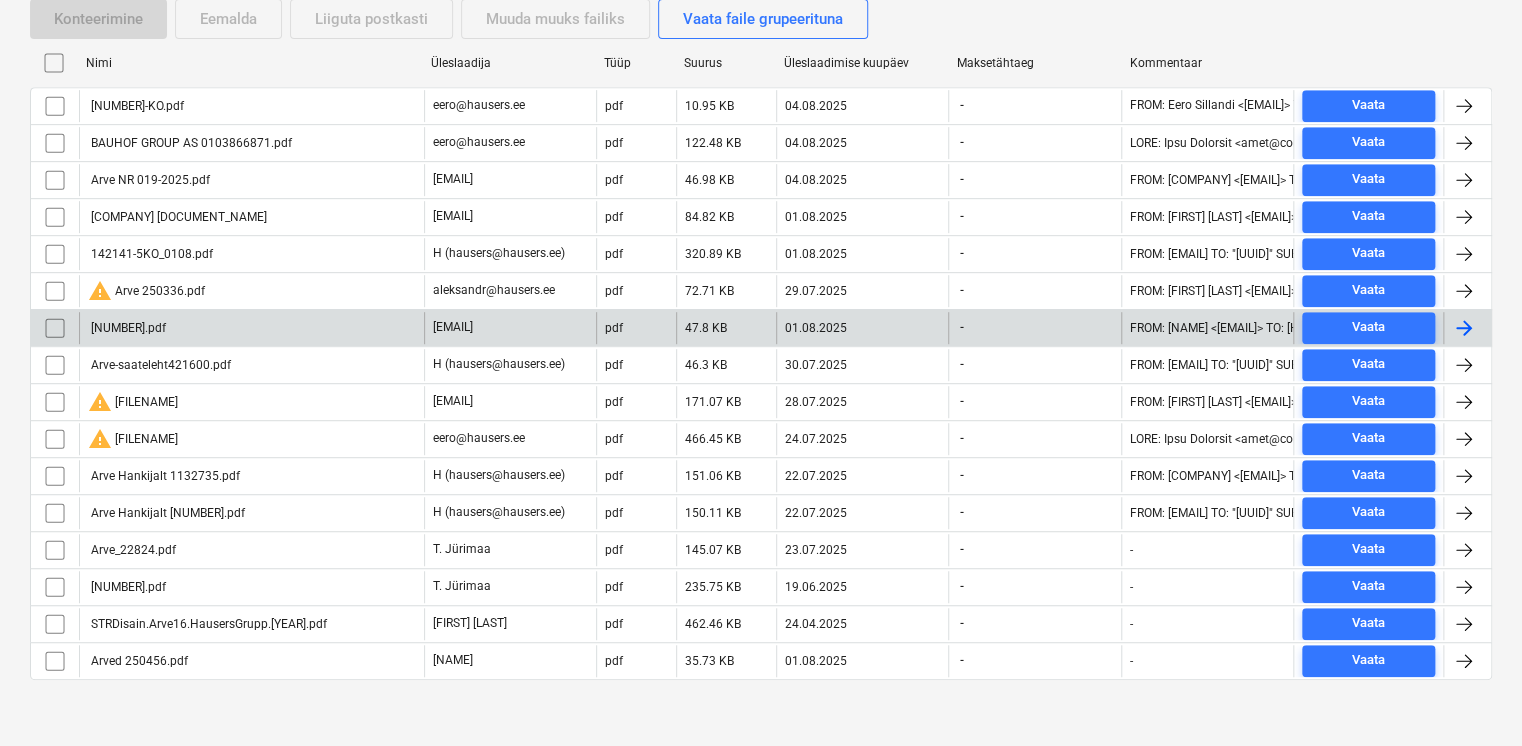 click on "[NUMBER].pdf" at bounding box center [251, 328] 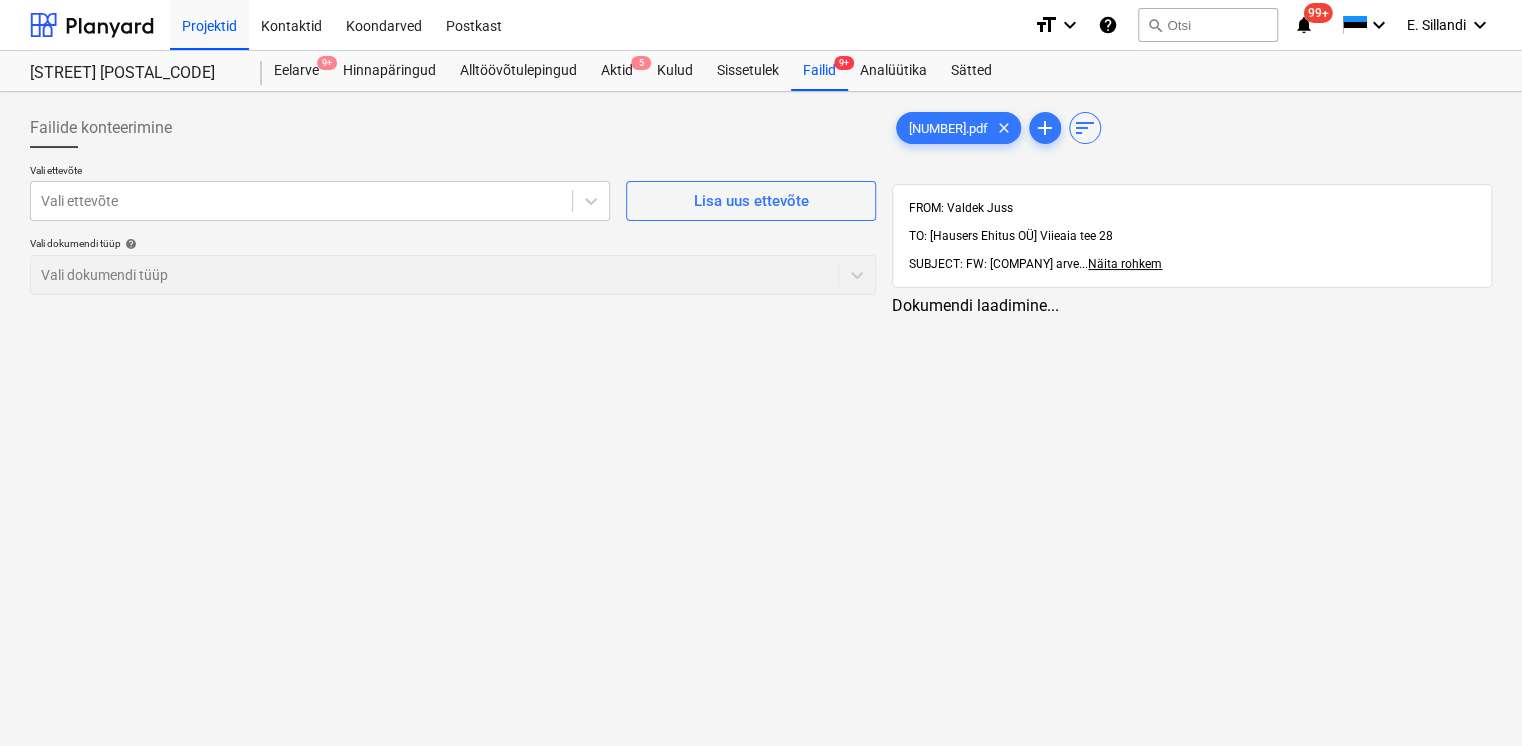scroll, scrollTop: 0, scrollLeft: 0, axis: both 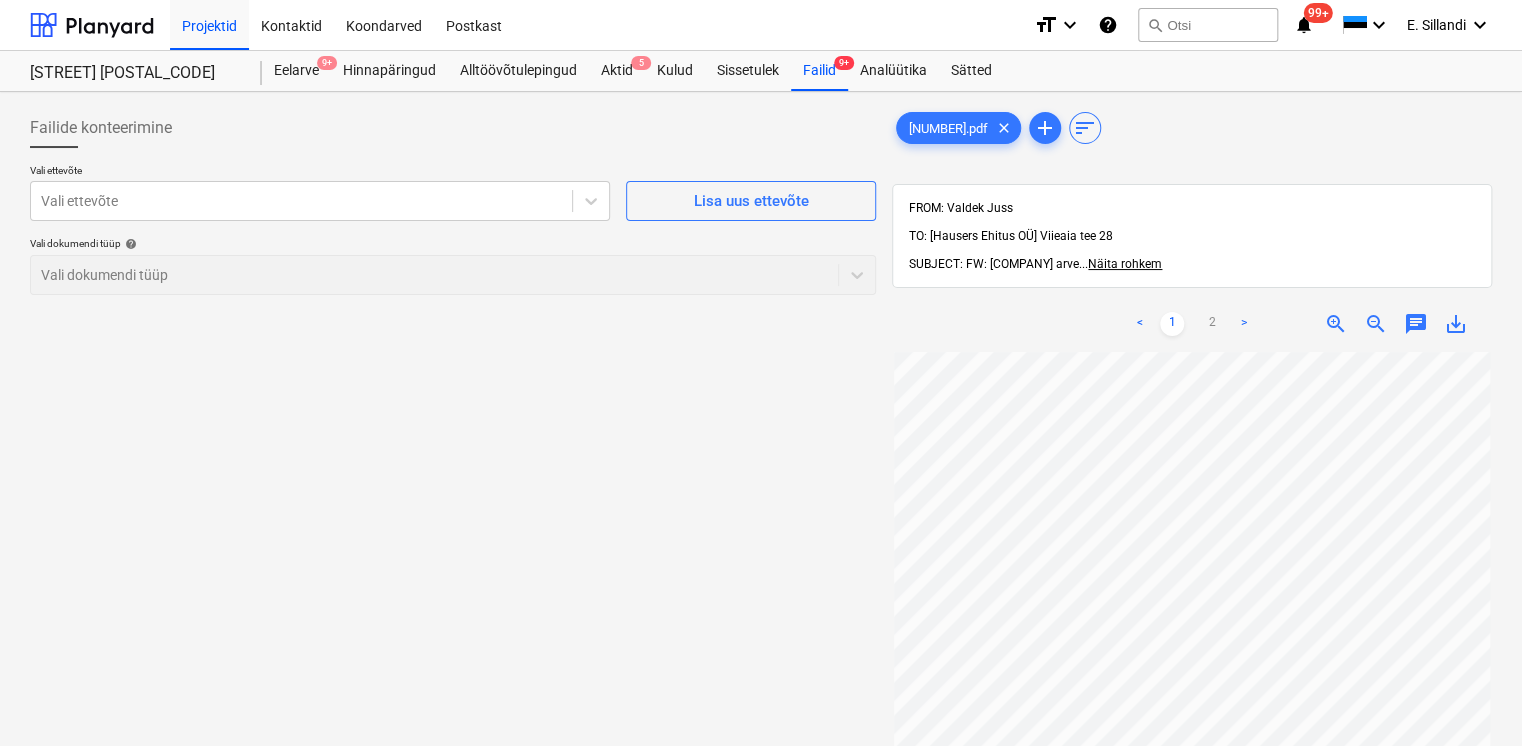click on "< 1 2 >" at bounding box center [1191, 324] 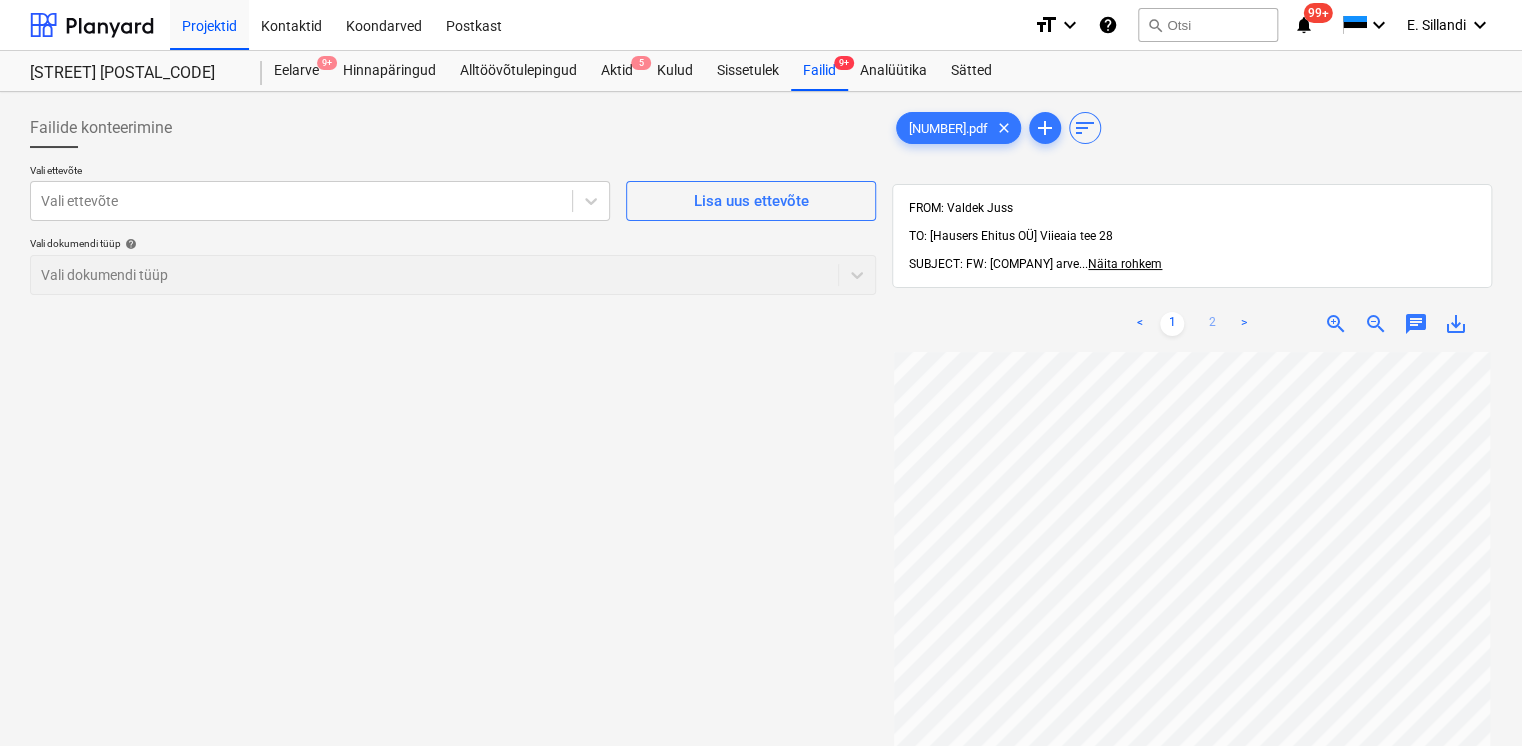 click on "2" at bounding box center [1212, 324] 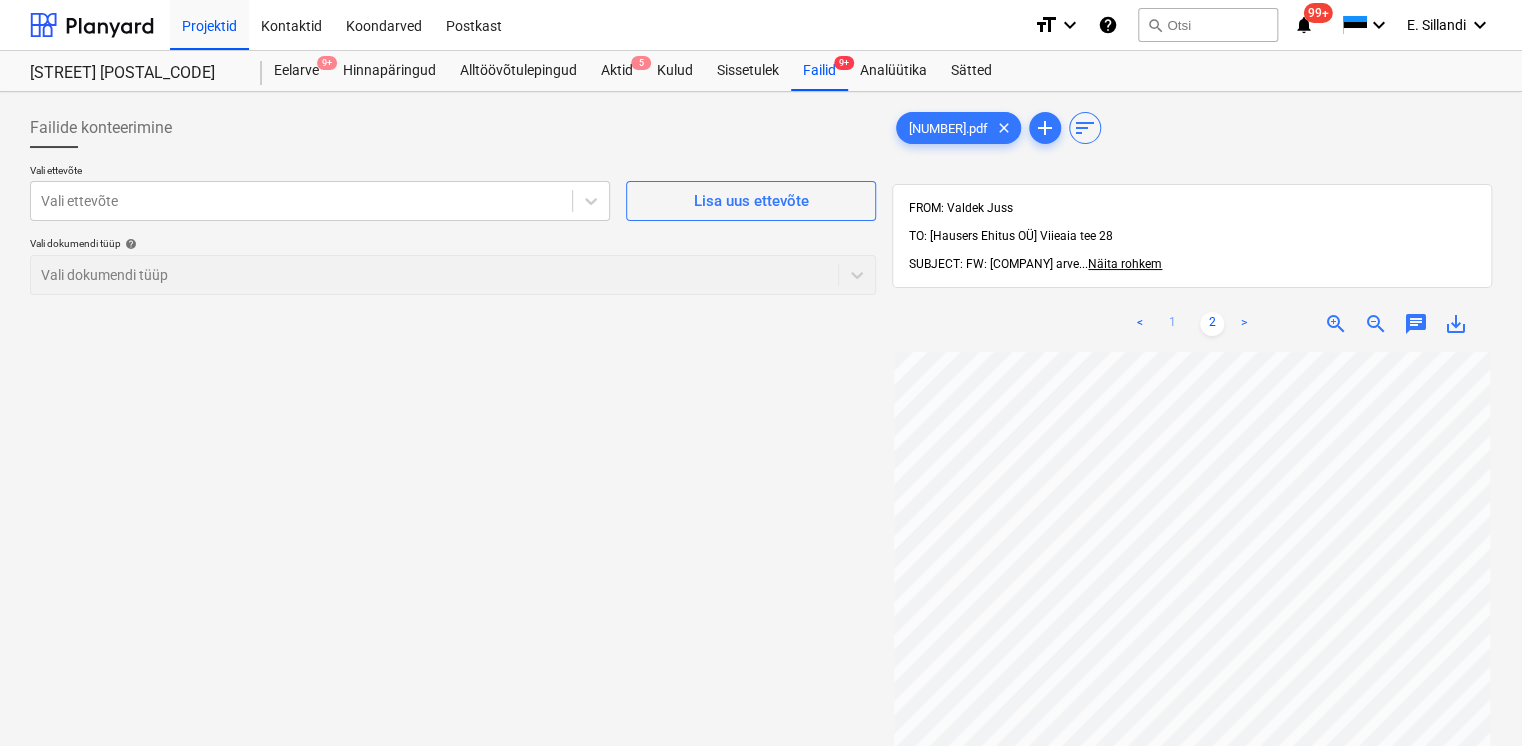 click on "1" at bounding box center [1172, 324] 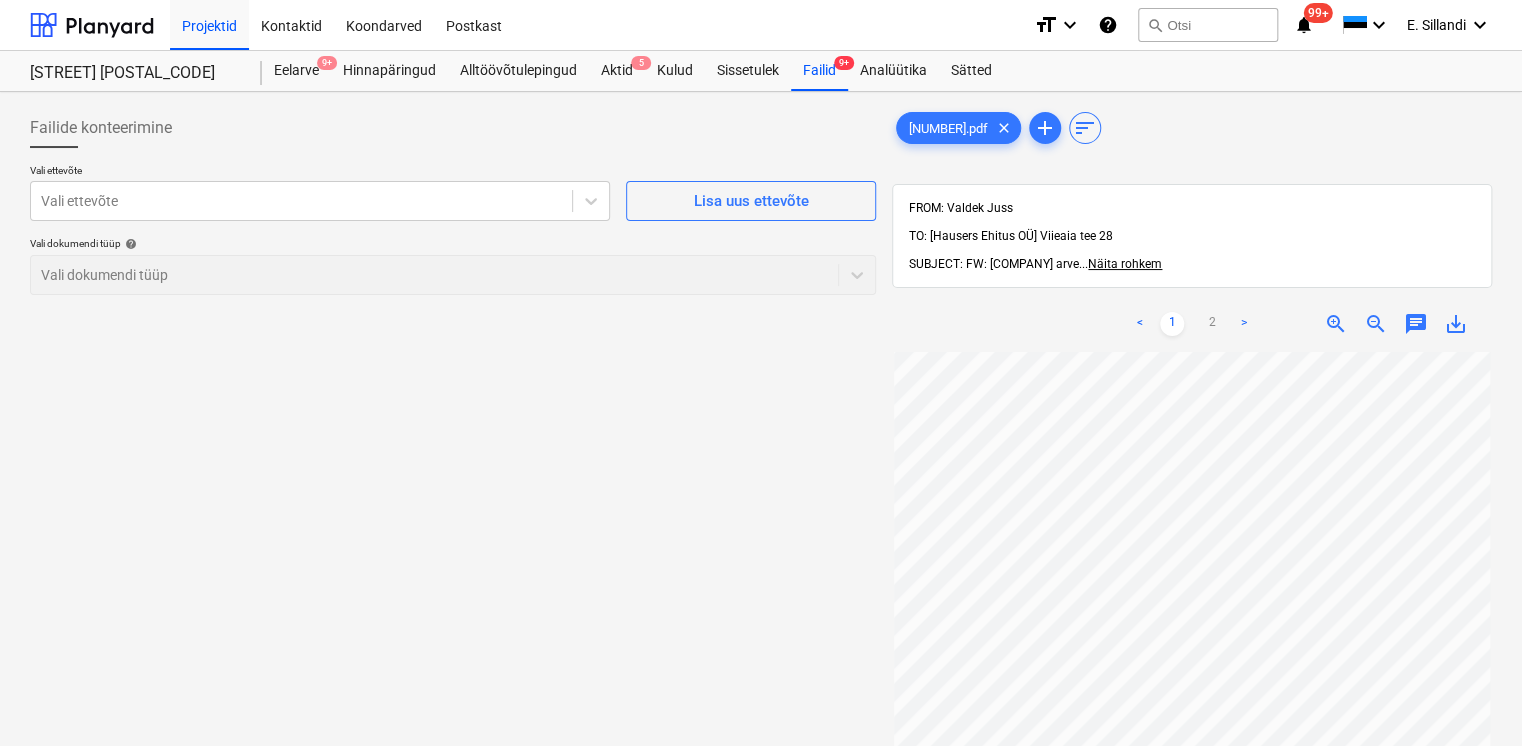 scroll, scrollTop: 165, scrollLeft: 0, axis: vertical 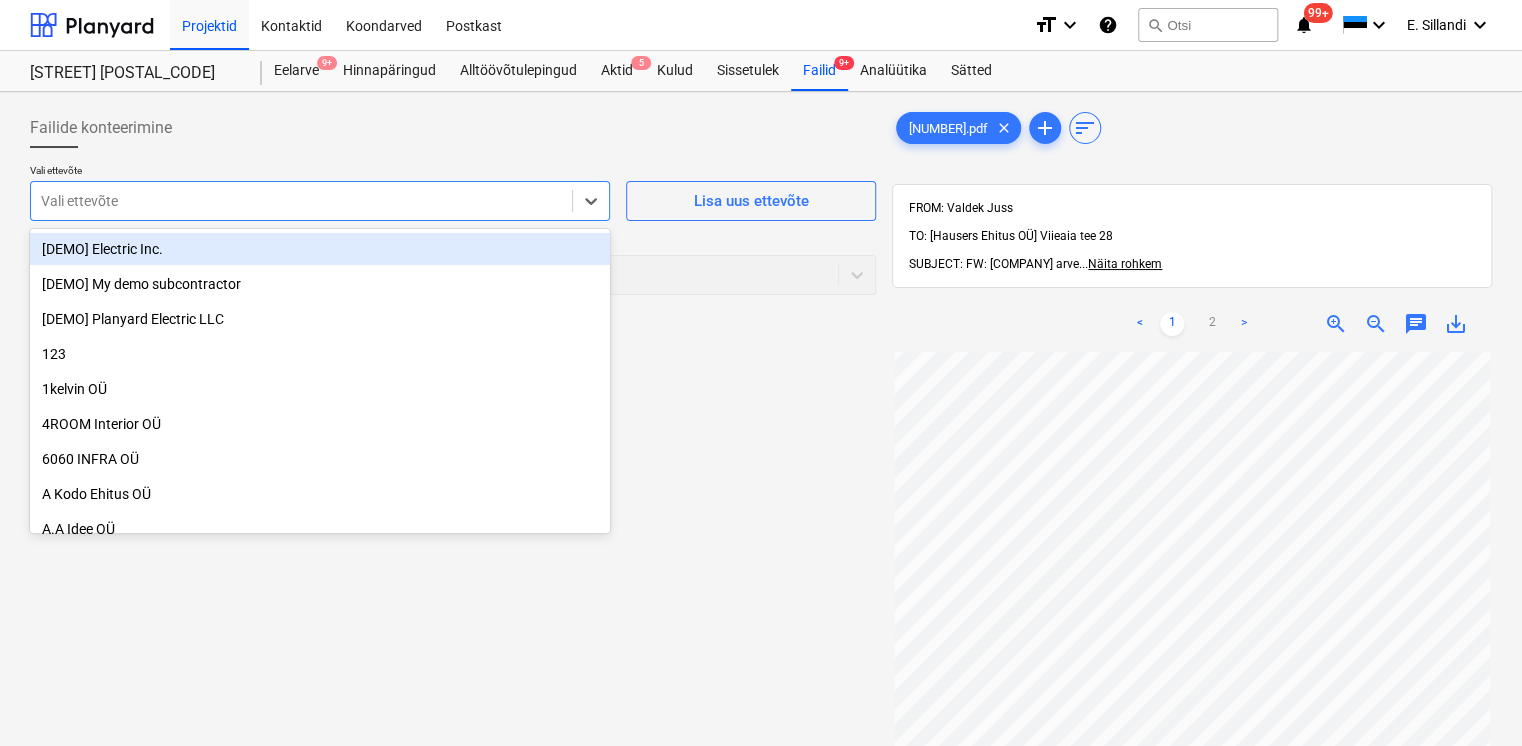 click at bounding box center [301, 201] 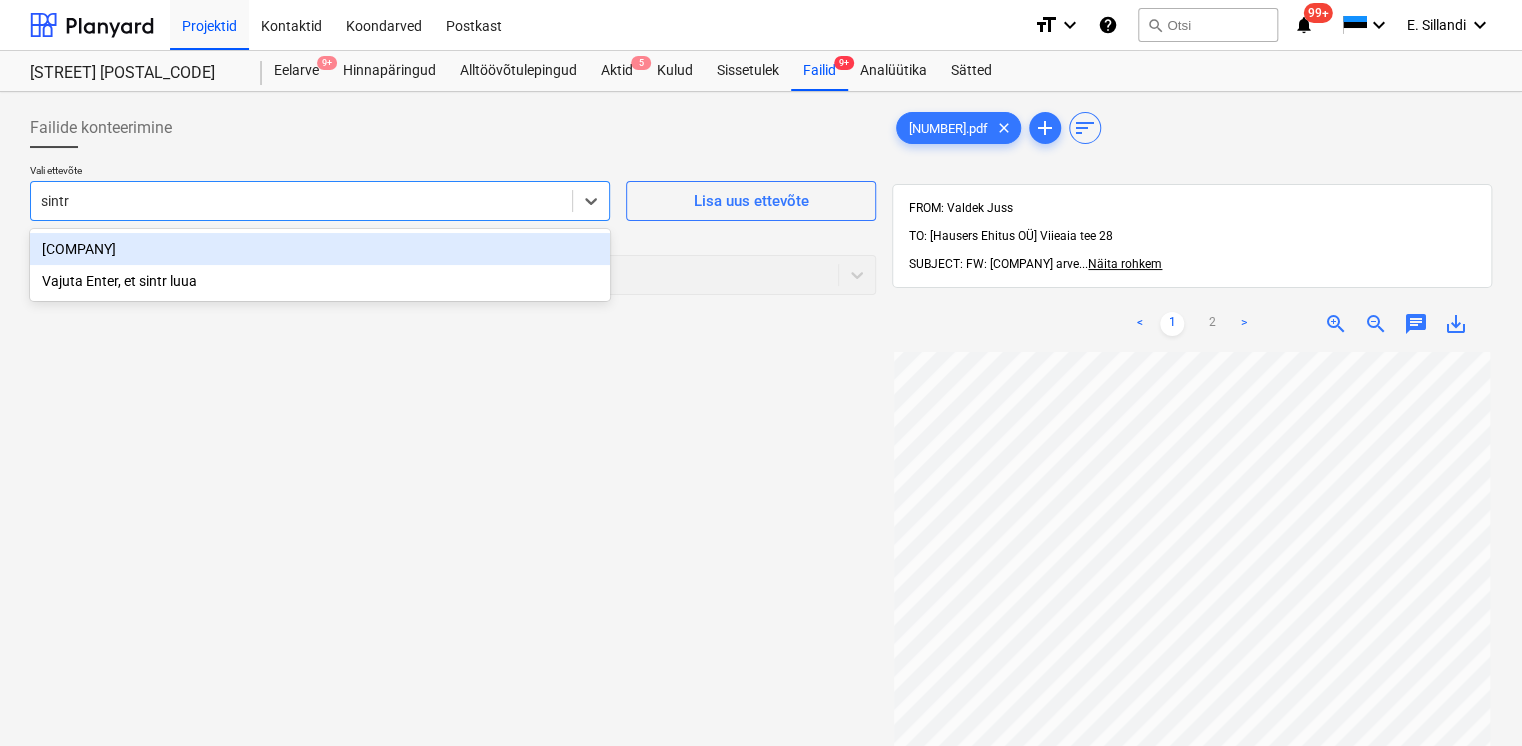 type on "sintra" 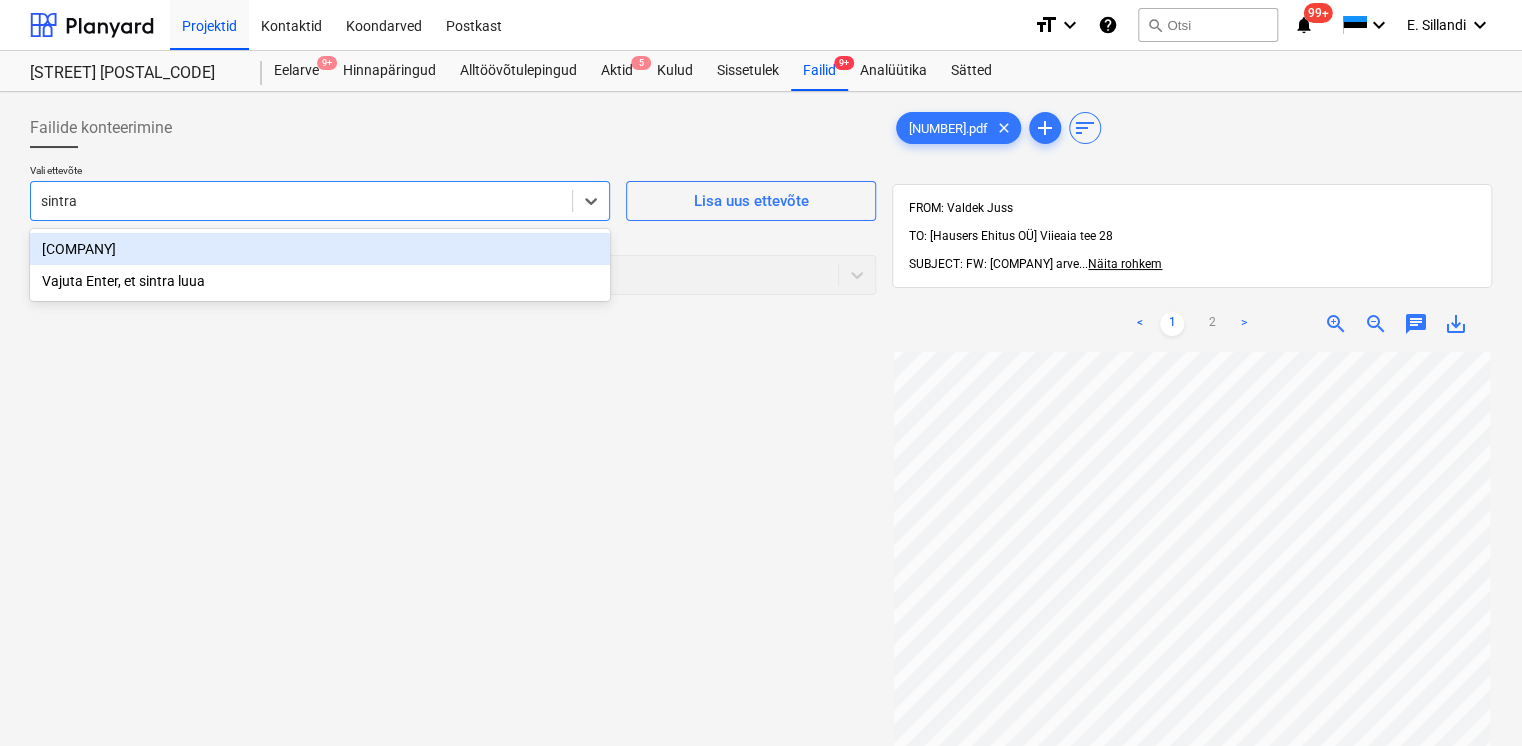 click on "[COMPANY]" at bounding box center [320, 249] 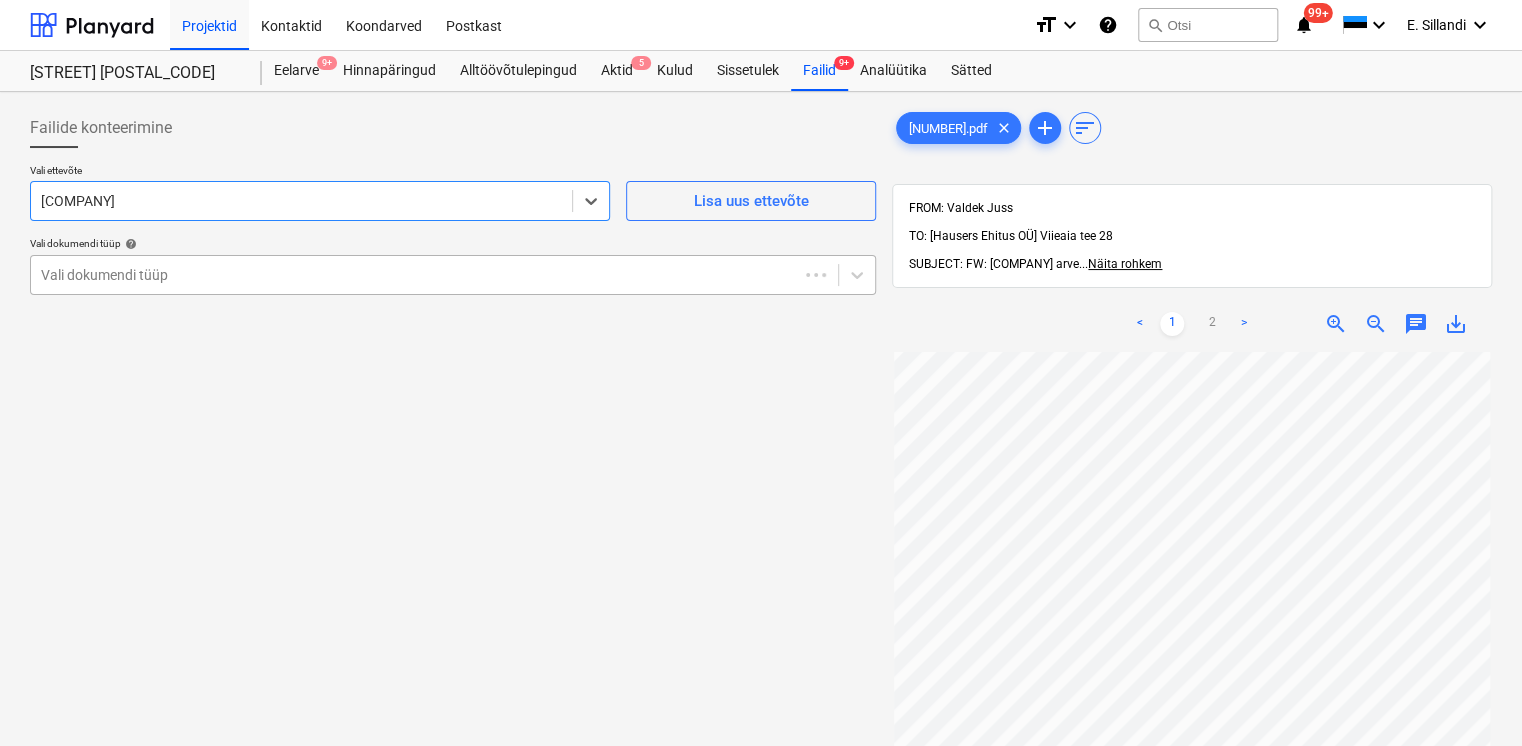 click at bounding box center [414, 275] 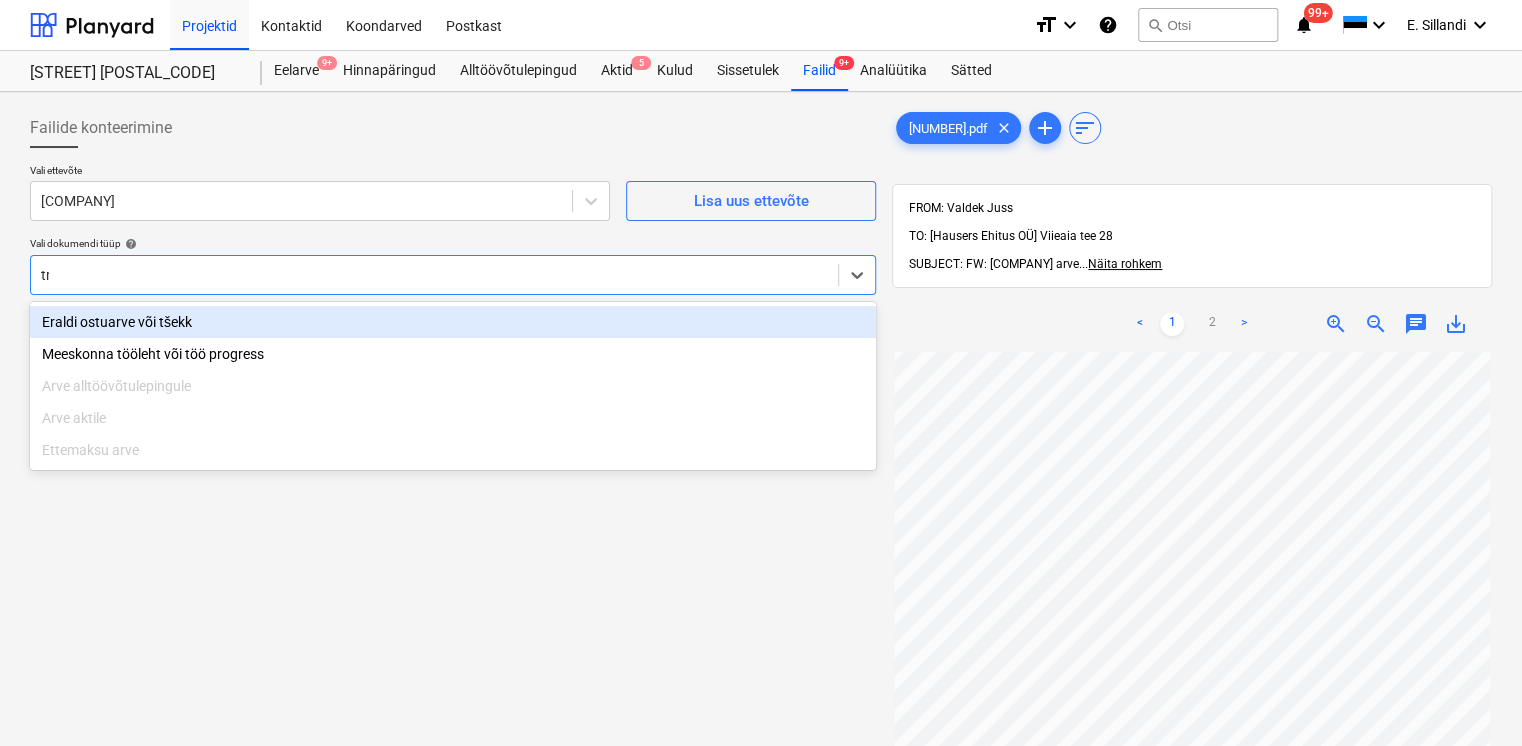 type on "t" 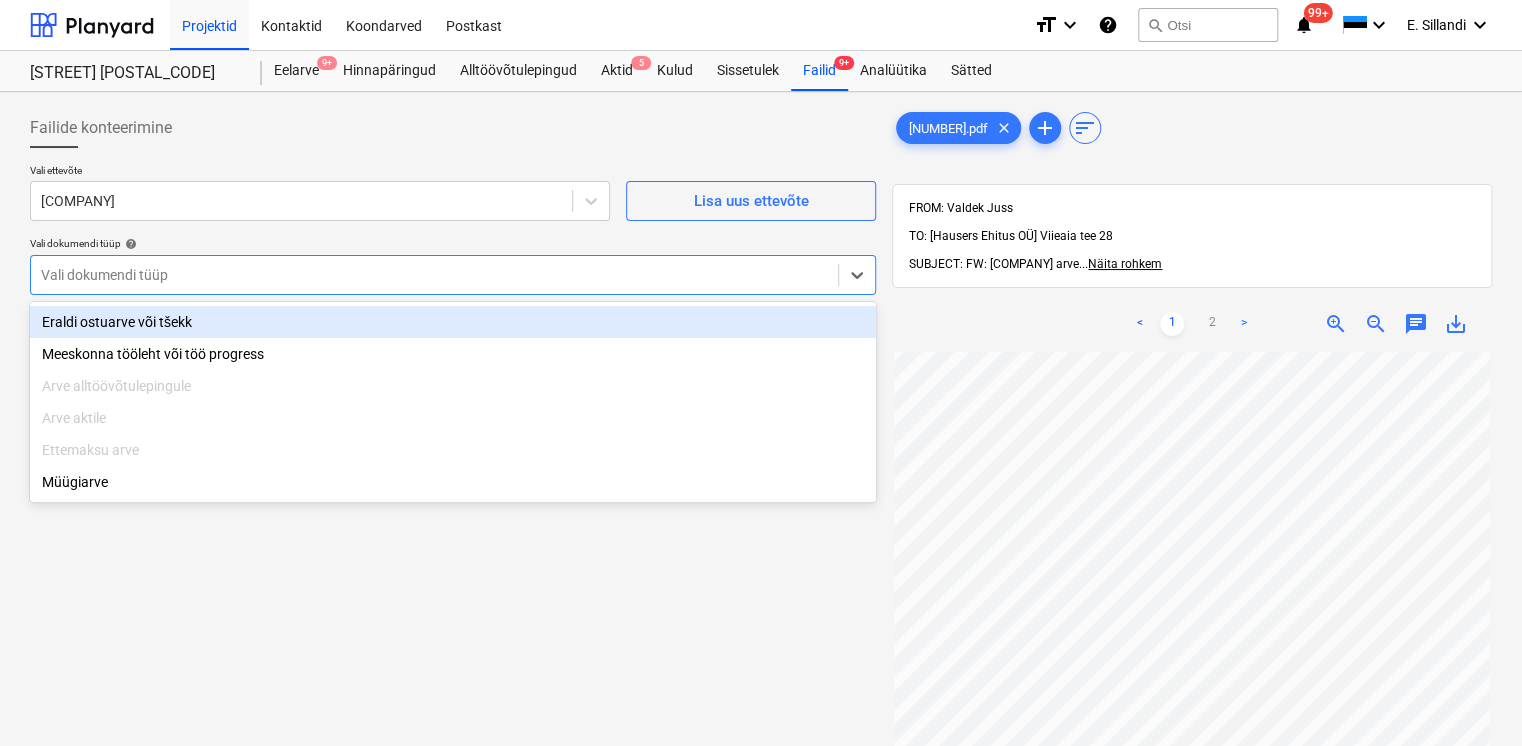 click at bounding box center (434, 275) 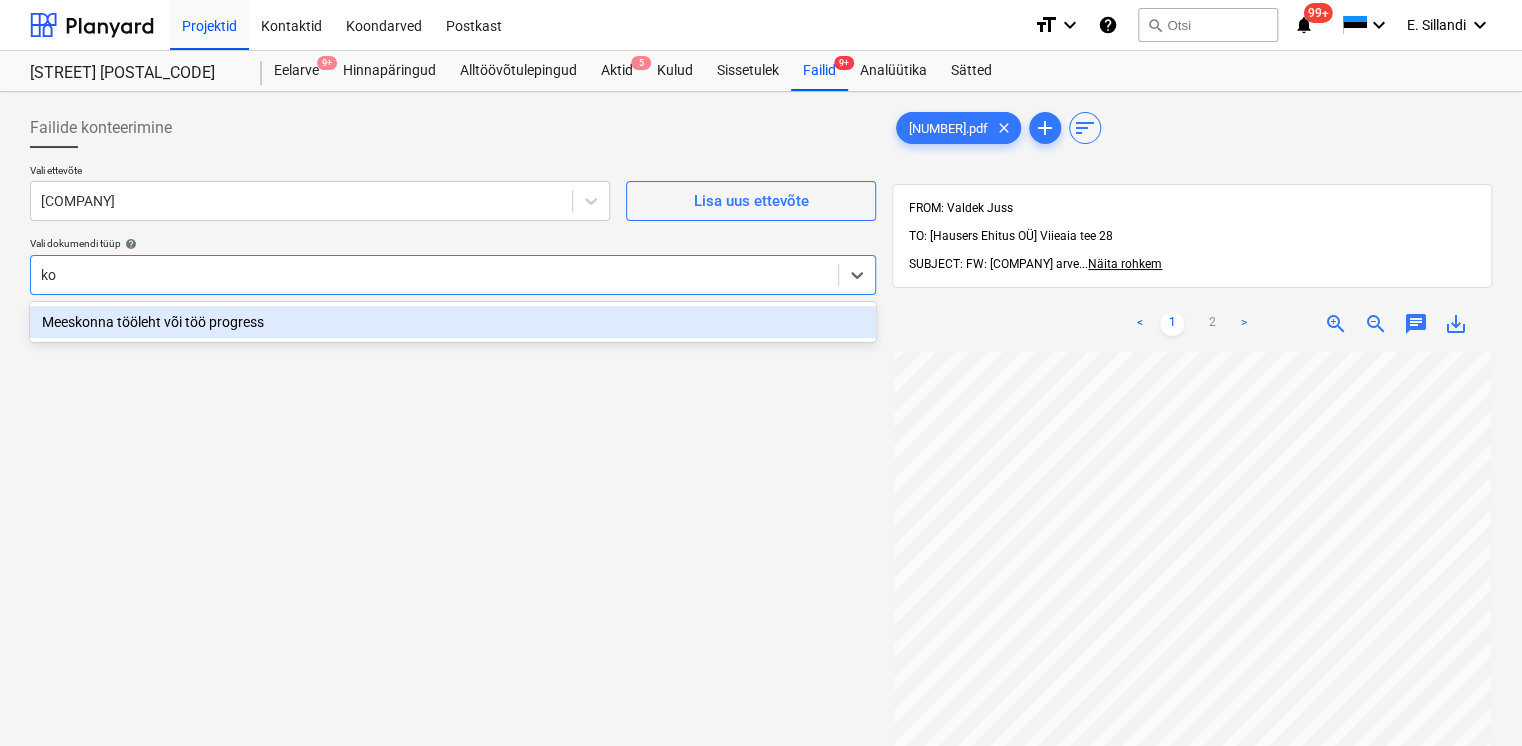type on "k" 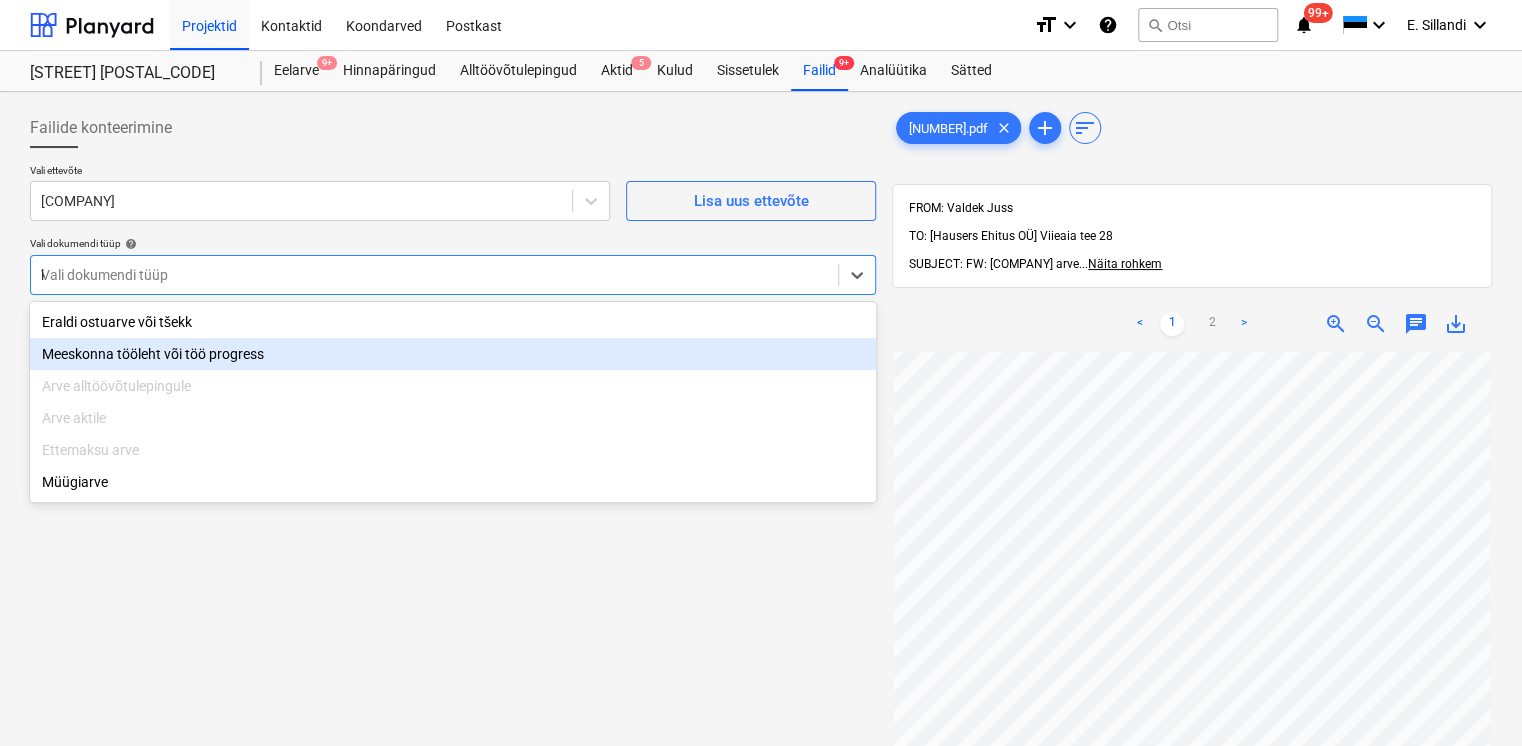 type 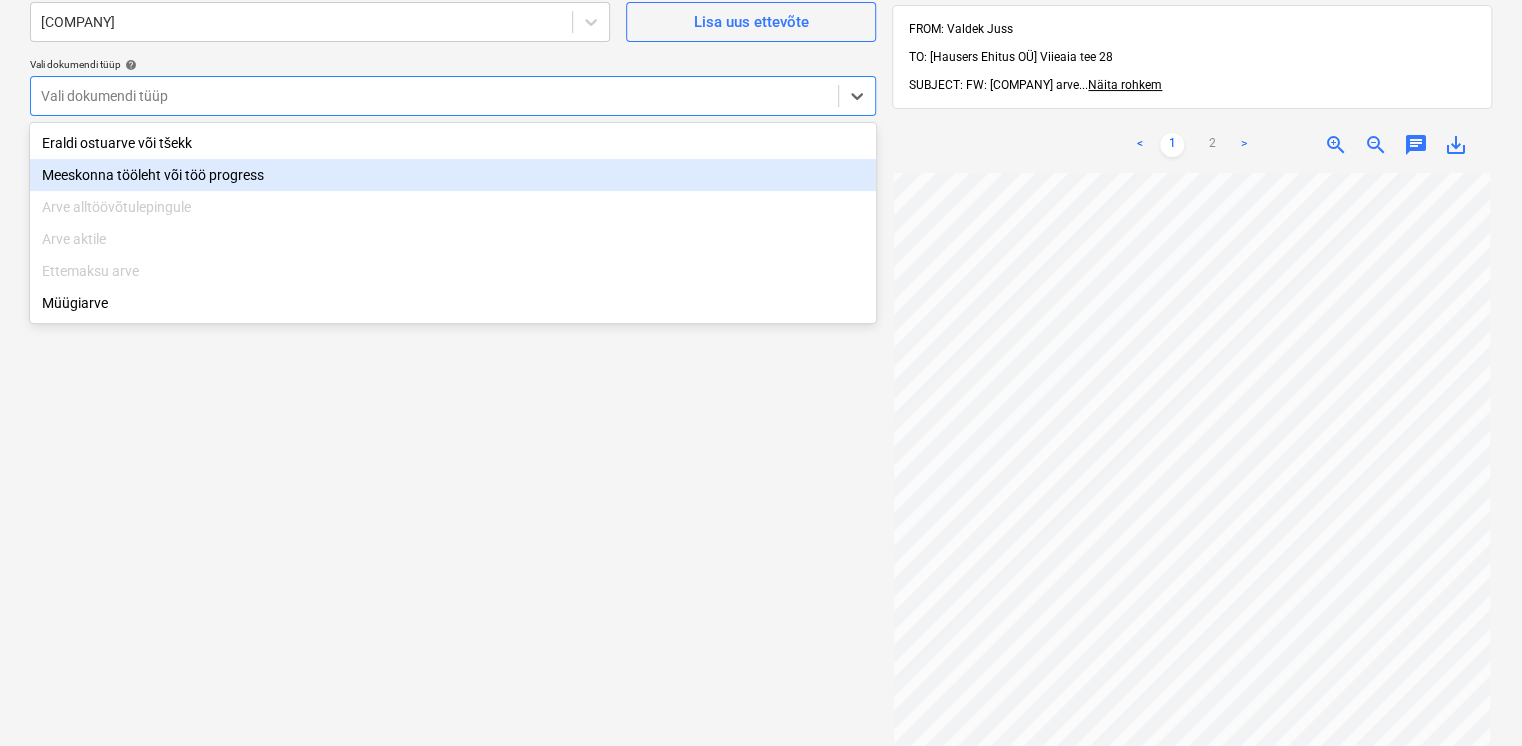scroll, scrollTop: 233, scrollLeft: 0, axis: vertical 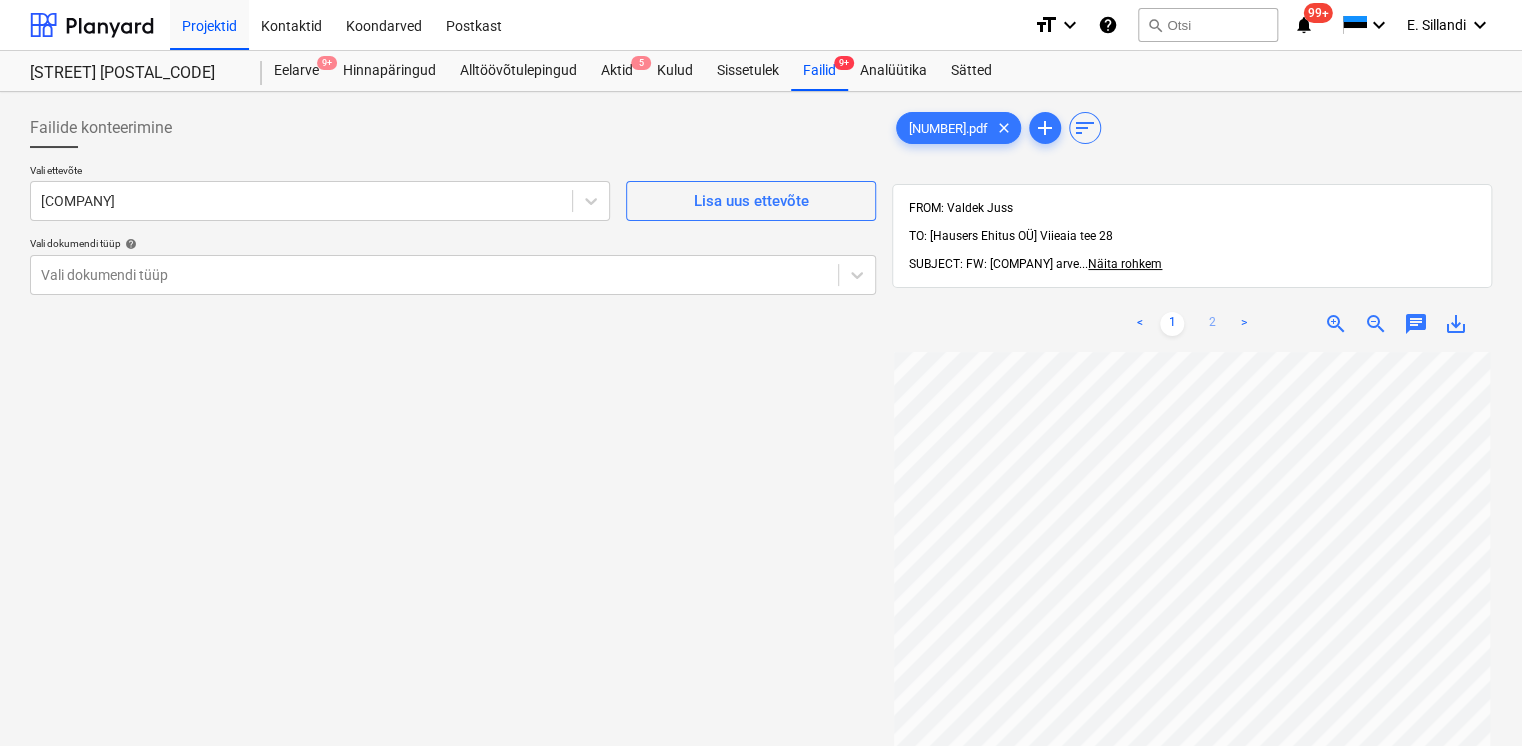 click on "2" at bounding box center (1212, 324) 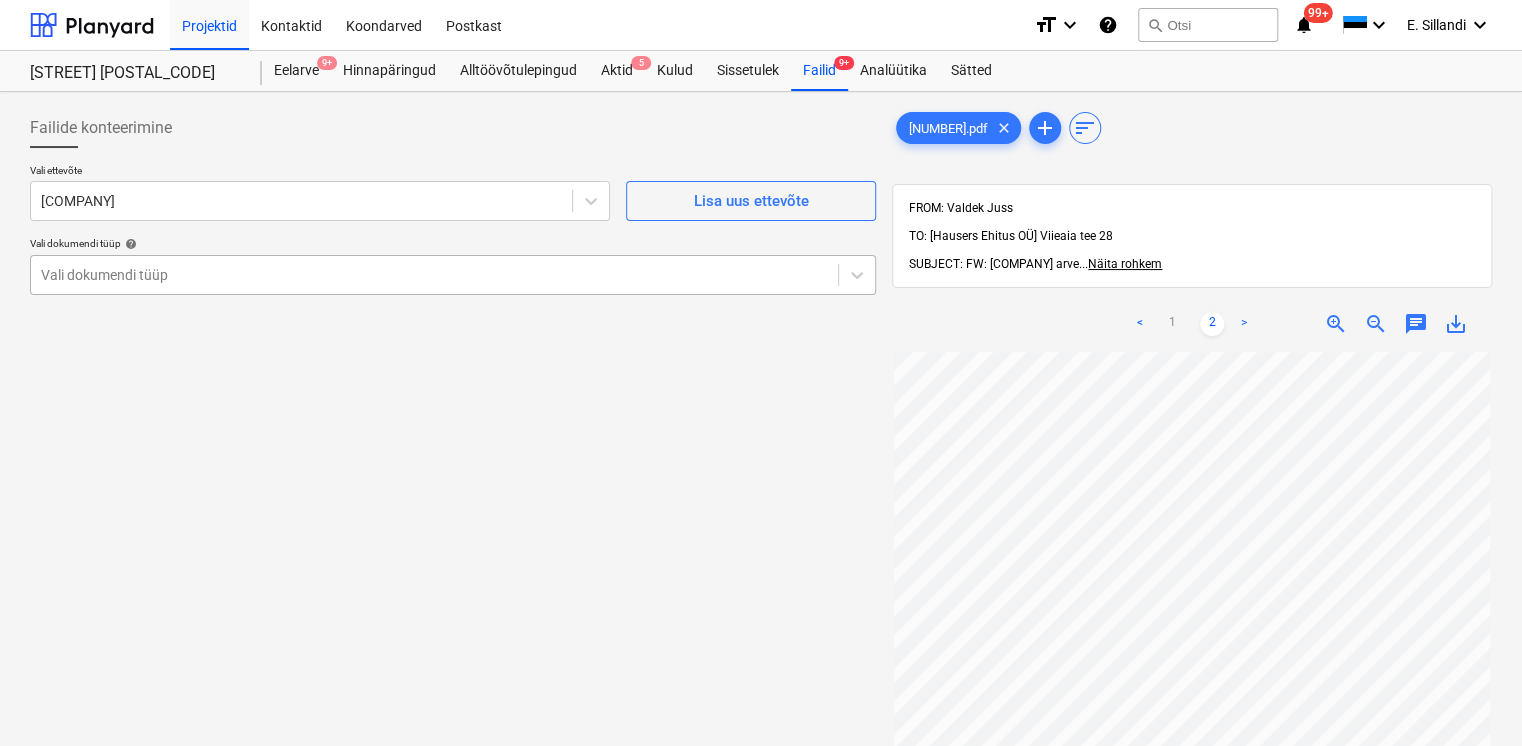 click on "Vali dokumendi tüüp" at bounding box center [453, 275] 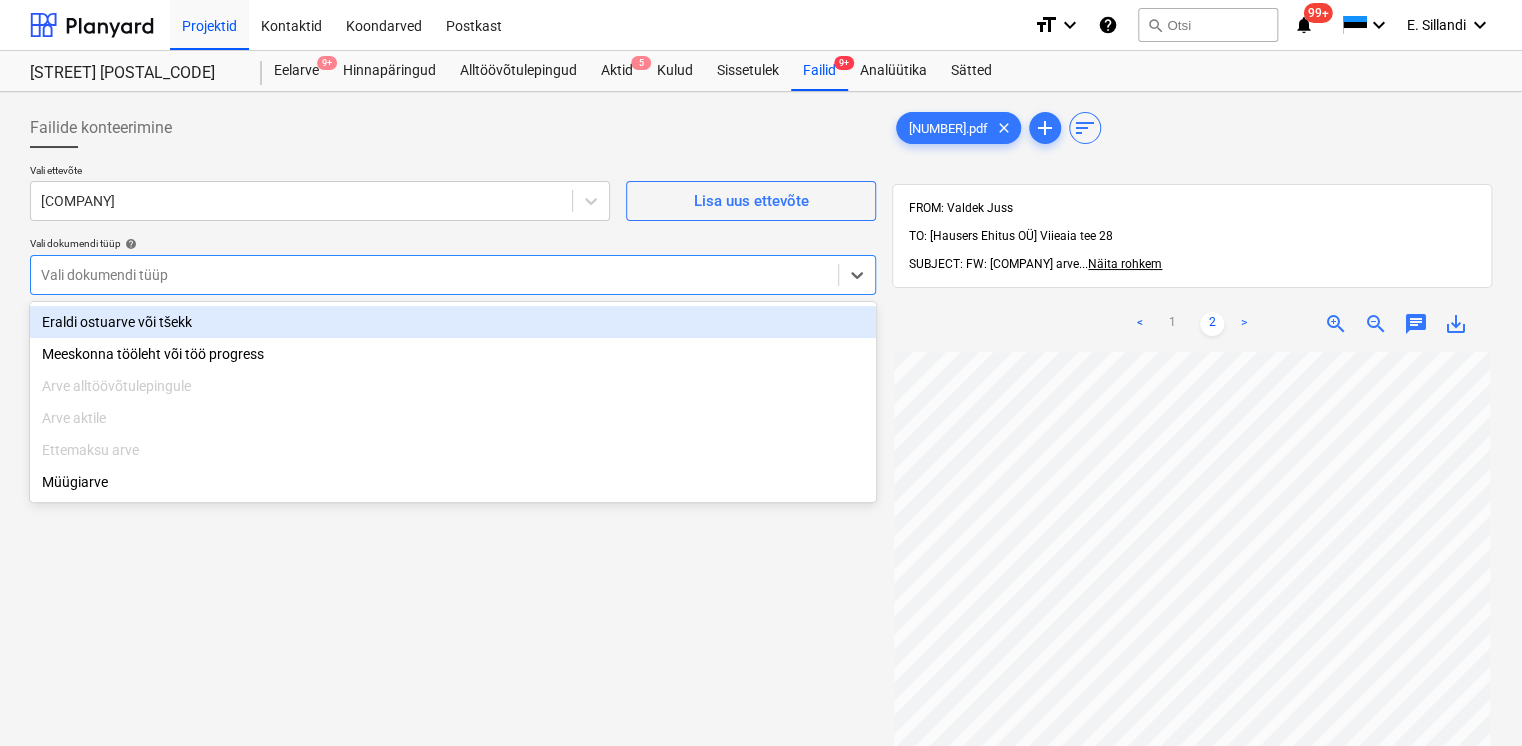 click on "Eraldi ostuarve või tšekk" at bounding box center (453, 322) 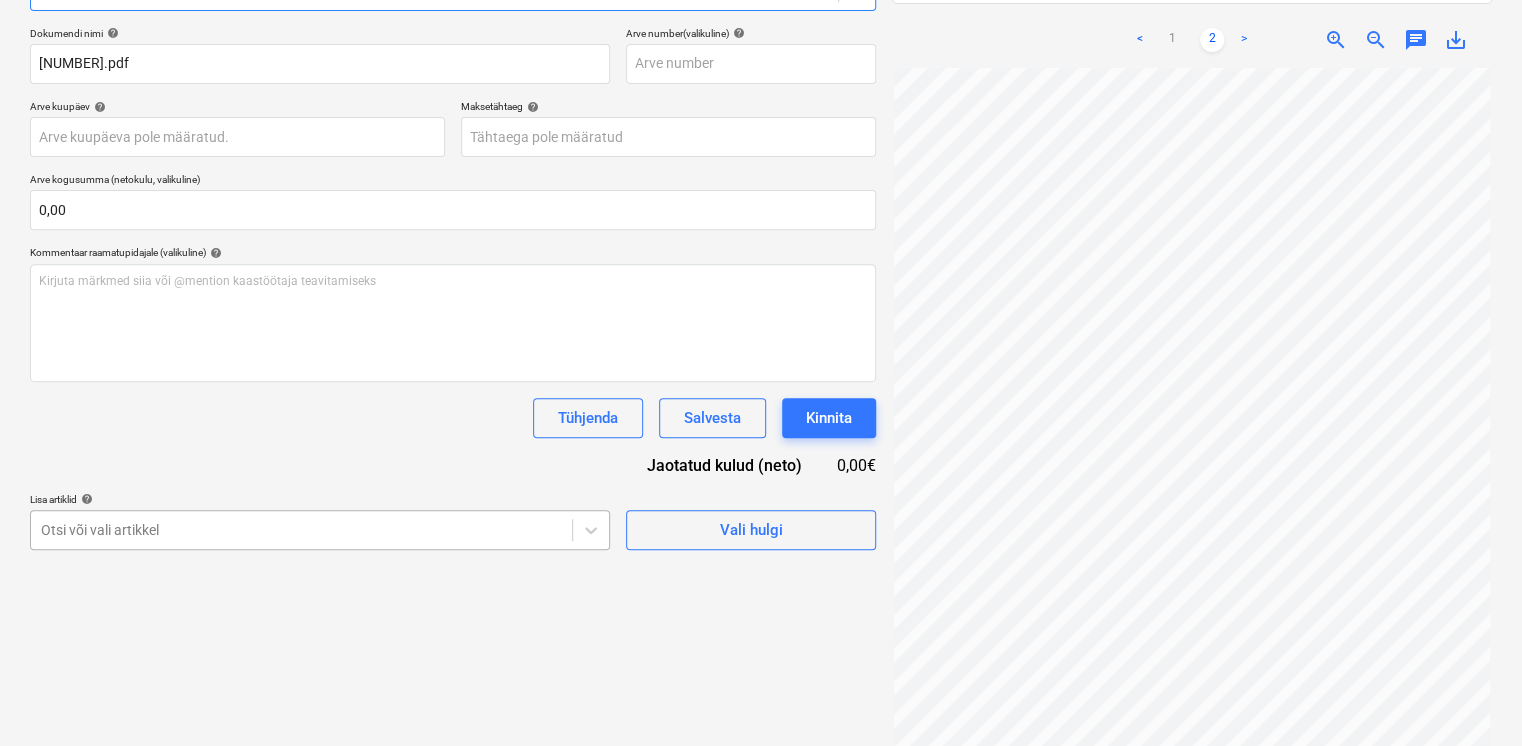 scroll, scrollTop: 399, scrollLeft: 0, axis: vertical 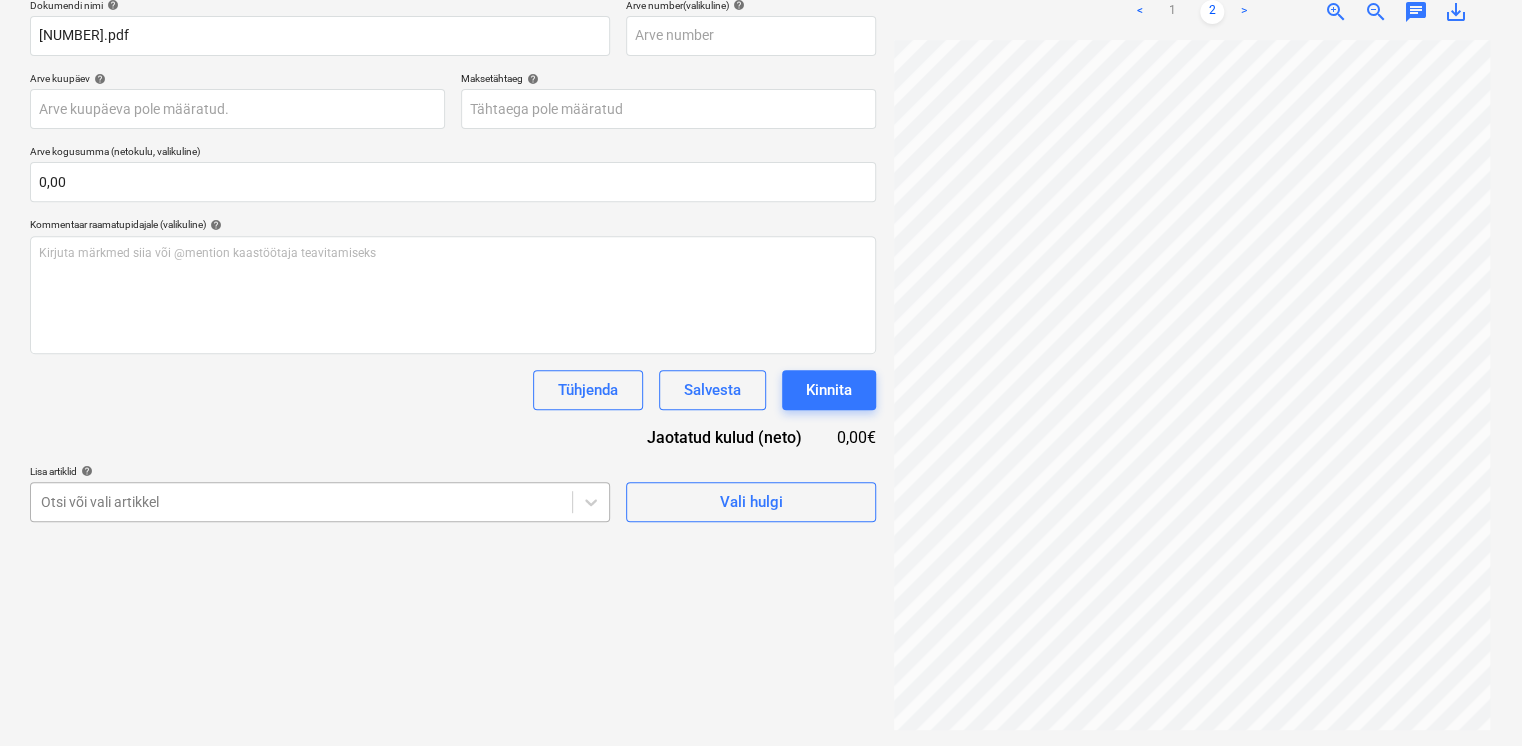 click on "Projektid Kontaktid Koondarved Postkast format_size keyboard_arrow_down help search Otsi notifications 99+ keyboard_arrow_down [FIRST] [LAST] keyboard_arrow_down [STREET] [POSTAL_CODE] Eelarve 9+ Hinnapäringud Alltöövõtulepingud Aktid 5 Kulud Sissetulek Failid 9+ Analüütika Sätted Failide konteerimine Vali ettevõte OÜ Sintravella   Lisa uus ettevõte Vali dokumendi tüüp help option Eraldi ostuarve või tšekk, selected.   Select is focused ,type to refine list, press Down to open the menu,  Eraldi ostuarve või tšekk Dokumendi nimi help 76364.pdf Arve number  (valikuline) help Arve kuupäev help Press the down arrow key to interact with the calendar and
select a date. Press the question mark key to get the keyboard shortcuts for changing dates. Maksetähtaeg help Press the down arrow key to interact with the calendar and
select a date. Press the question mark key to get the keyboard shortcuts for changing dates. Arve kogusumma (netokulu, valikuline) 0,00 Kommentaar raamatupidajale (valikuline) help" at bounding box center (761, 61) 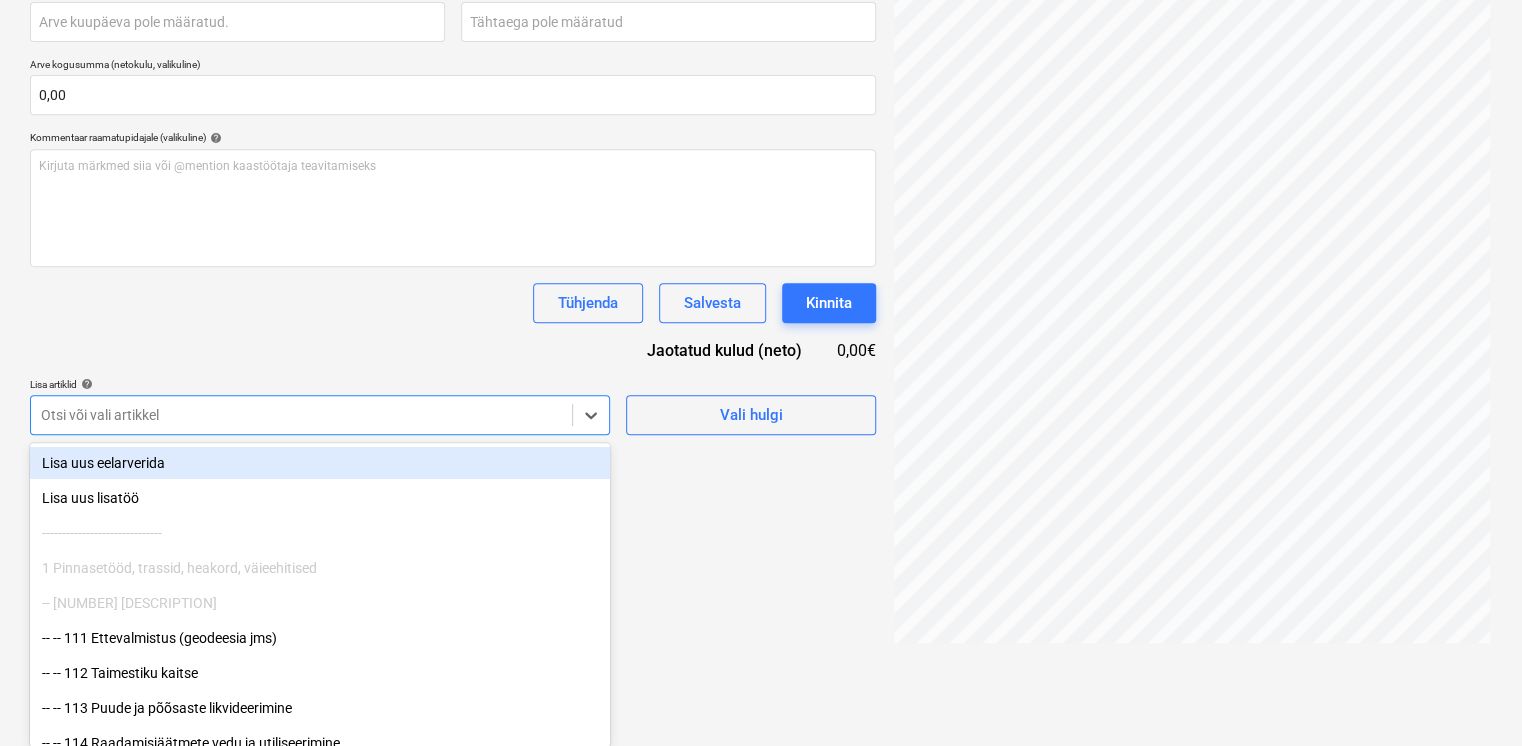 click on "Dokumendi nimi help 76364.pdf Arve number  (valikuline) help Arve kuupäev help Press the down arrow key to interact with the calendar and
select a date. Press the question mark key to get the keyboard shortcuts for changing dates. Maksetähtaeg help Press the down arrow key to interact with the calendar and
select a date. Press the question mark key to get the keyboard shortcuts for changing dates. Arve kogusumma (netokulu, valikuline) 0,00 Kommentaar raamatupidajale (valikuline) help Kirjuta märkmed siia või @mention kaastöötaja teavitamiseks ﻿ Tühjenda Salvesta Kinnita Jaotatud kulud (neto) 0,00€ Lisa artiklid help option Lisa uus eelarverida focused, 1 of 685. 685 results available. Use Up and Down to choose options, press Enter to select the currently focused option, press Escape to exit the menu, press Tab to select the option and exit the menu. Otsi või vali artikkel Vali hulgi" at bounding box center (453, 173) 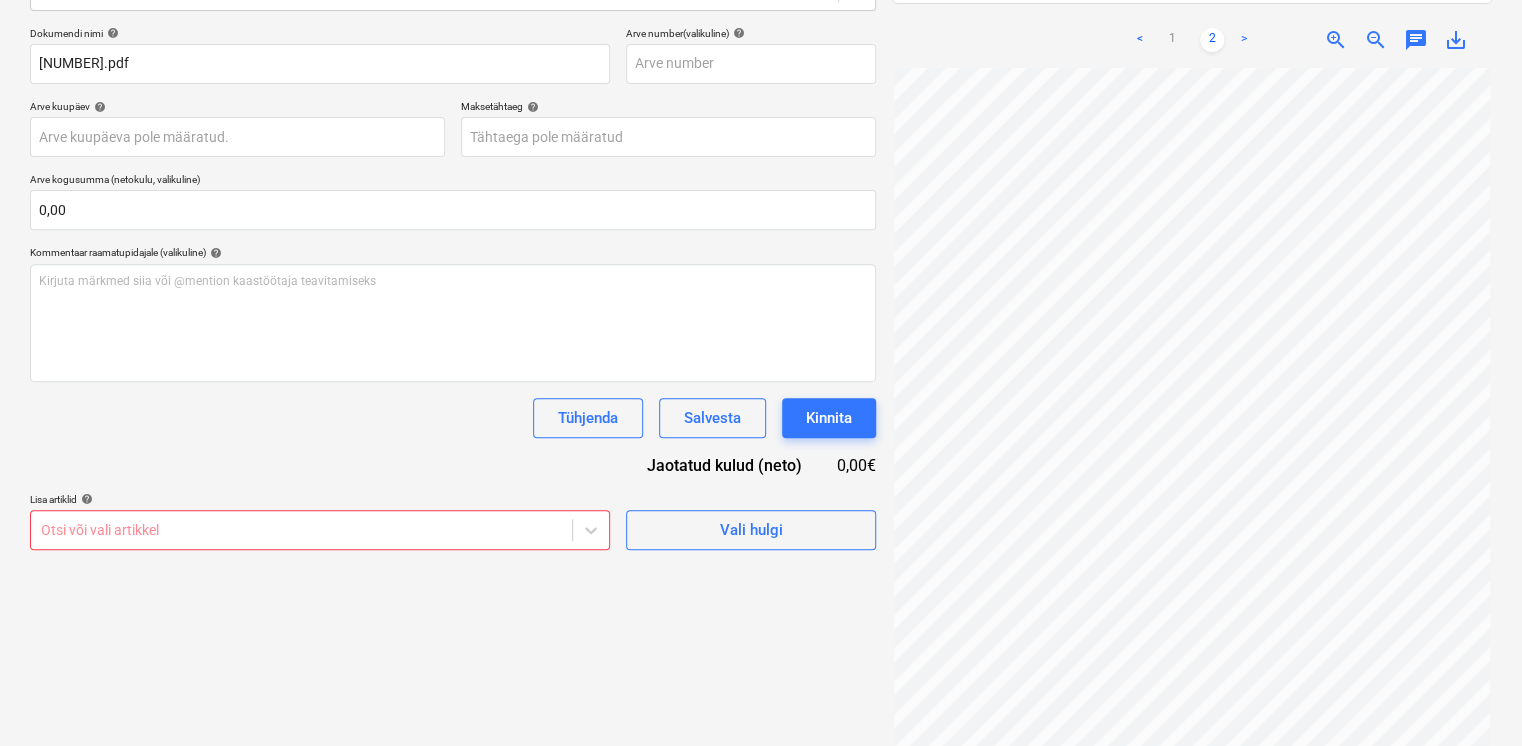 click on "Projektid Kontaktid Koondarved Postkast format_size keyboard_arrow_down help search Otsi notifications 99+ keyboard_arrow_down [NAME] keyboard_arrow_down [STREET] Eelarve 9+ Hinnapäringud Alltöövõtulepingud Aktid 5 Kulud Sissetulek Failid 9+ Analüütika Sätted Failide konteerimine Vali ettevõte OÜ [COMPANY]   Lisa uus ettevõte Vali dokumendi tüüp help Eraldi ostuarve või tšekk Dokumendi nimi help [FILENAME] Arve number  (valikuline) help Arve kuupäev help Press the down arrow key to interact with the calendar and
select a date. Press the question mark key to get the keyboard shortcuts for changing dates. Maksetähtaeg help Press the down arrow key to interact with the calendar and
select a date. Press the question mark key to get the keyboard shortcuts for changing dates. Arve kogusumma (netokulu, valikuline) 0,00 Kommentaar raibutajaale (valikuline) help Kirjuta märkmed siia või @mention kaastöötaja teavitamiseks ﻿ Tühjenda Salvesta Kinnita Jaotatud kulud (neto)" at bounding box center (761, 89) 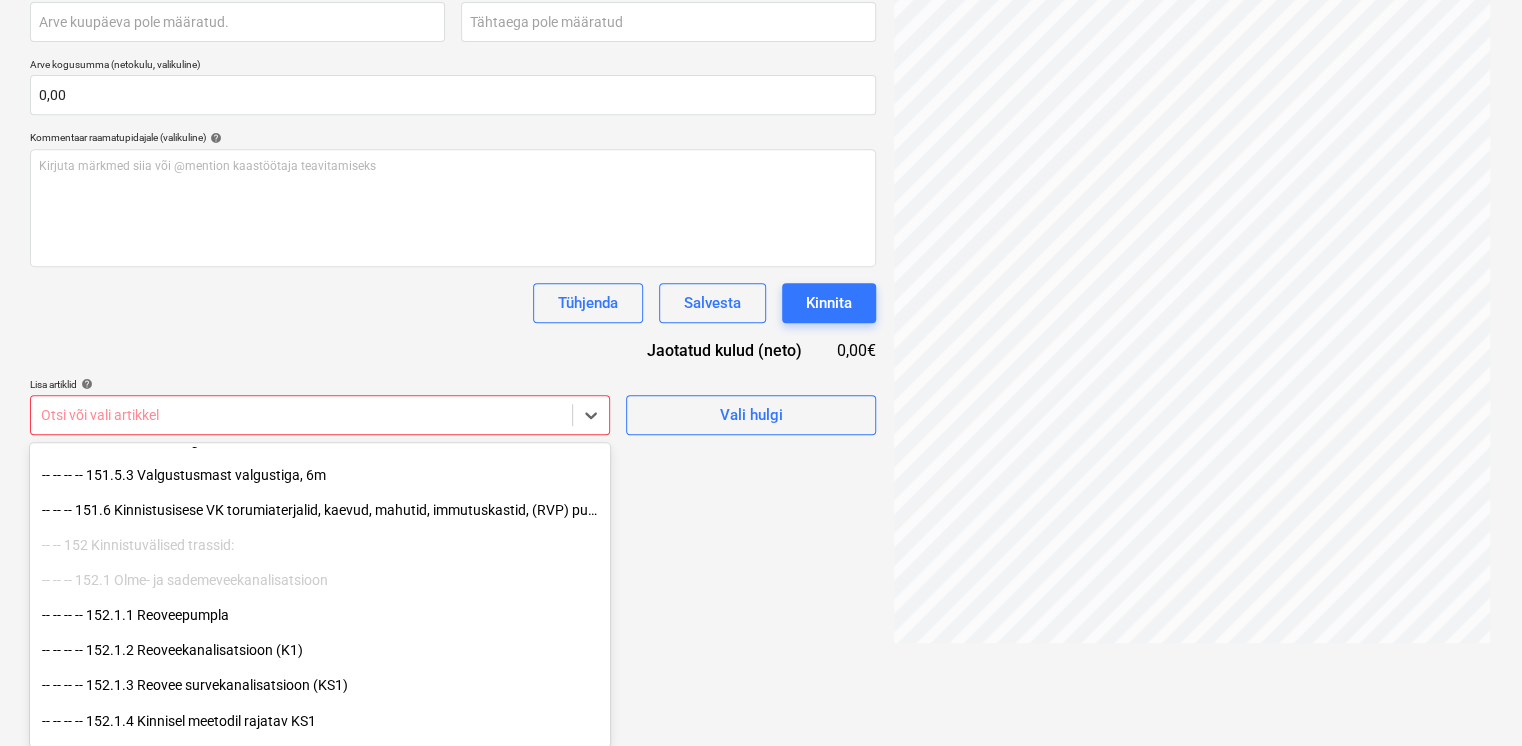 scroll, scrollTop: 2800, scrollLeft: 0, axis: vertical 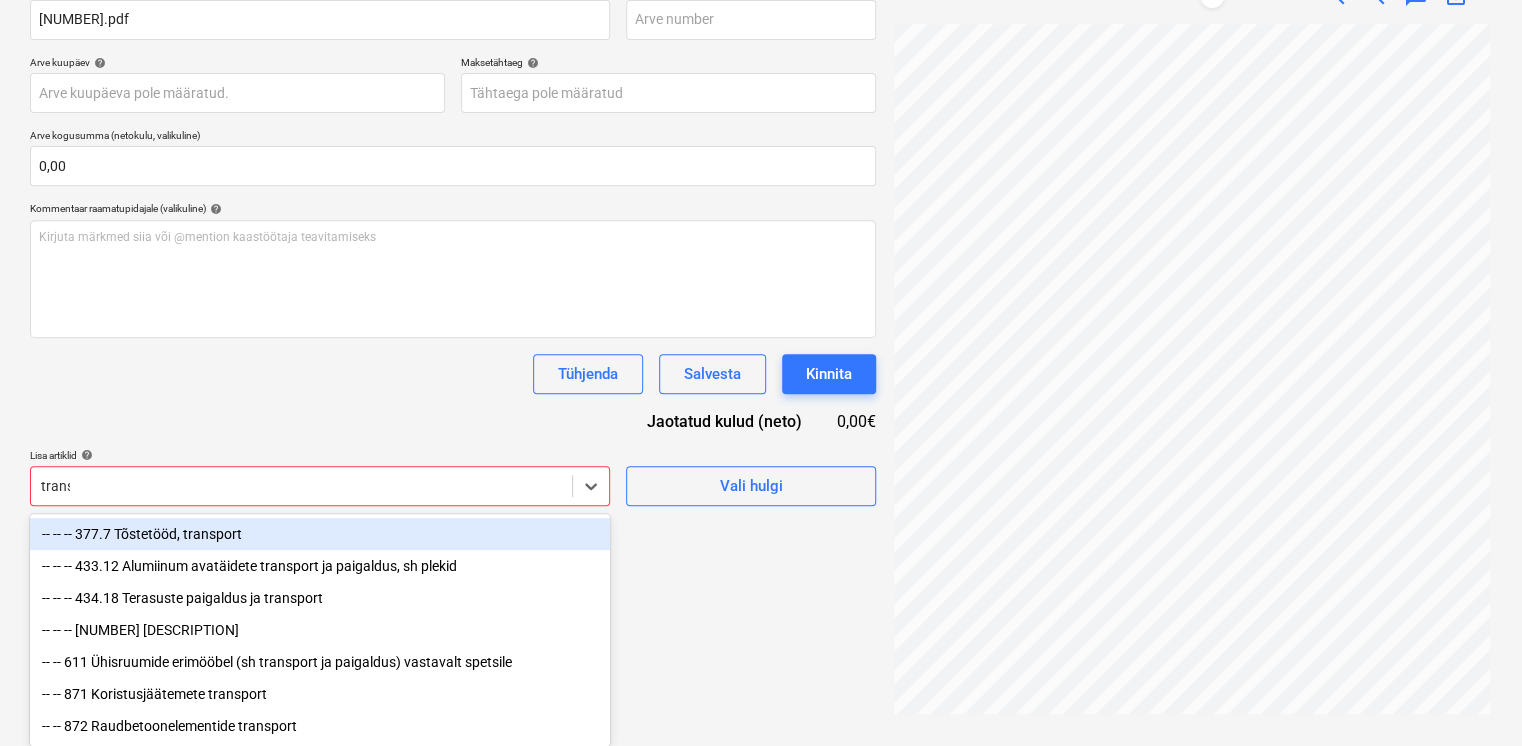 type on "transp" 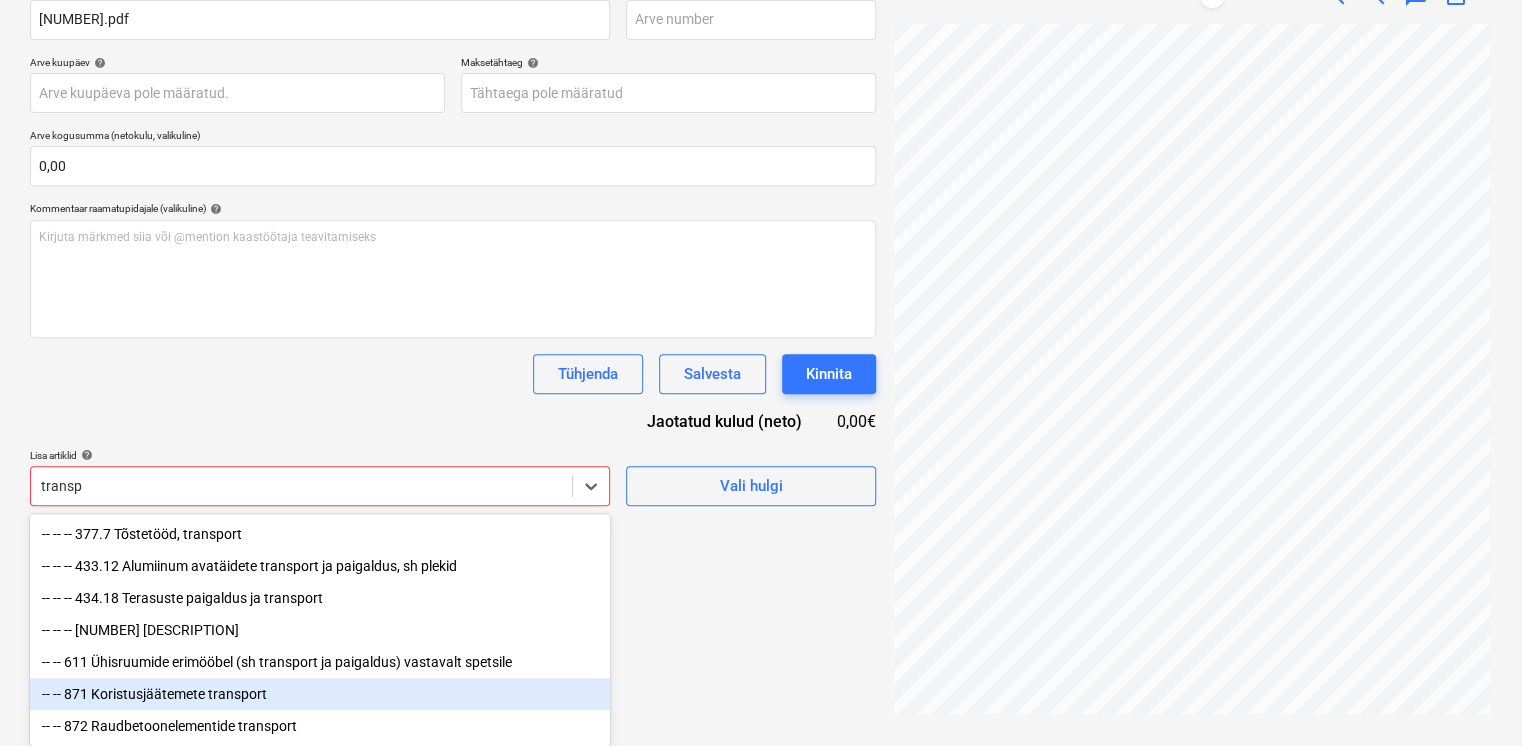 click on "-- --  871 Koristusjäätemete transport" at bounding box center (320, 694) 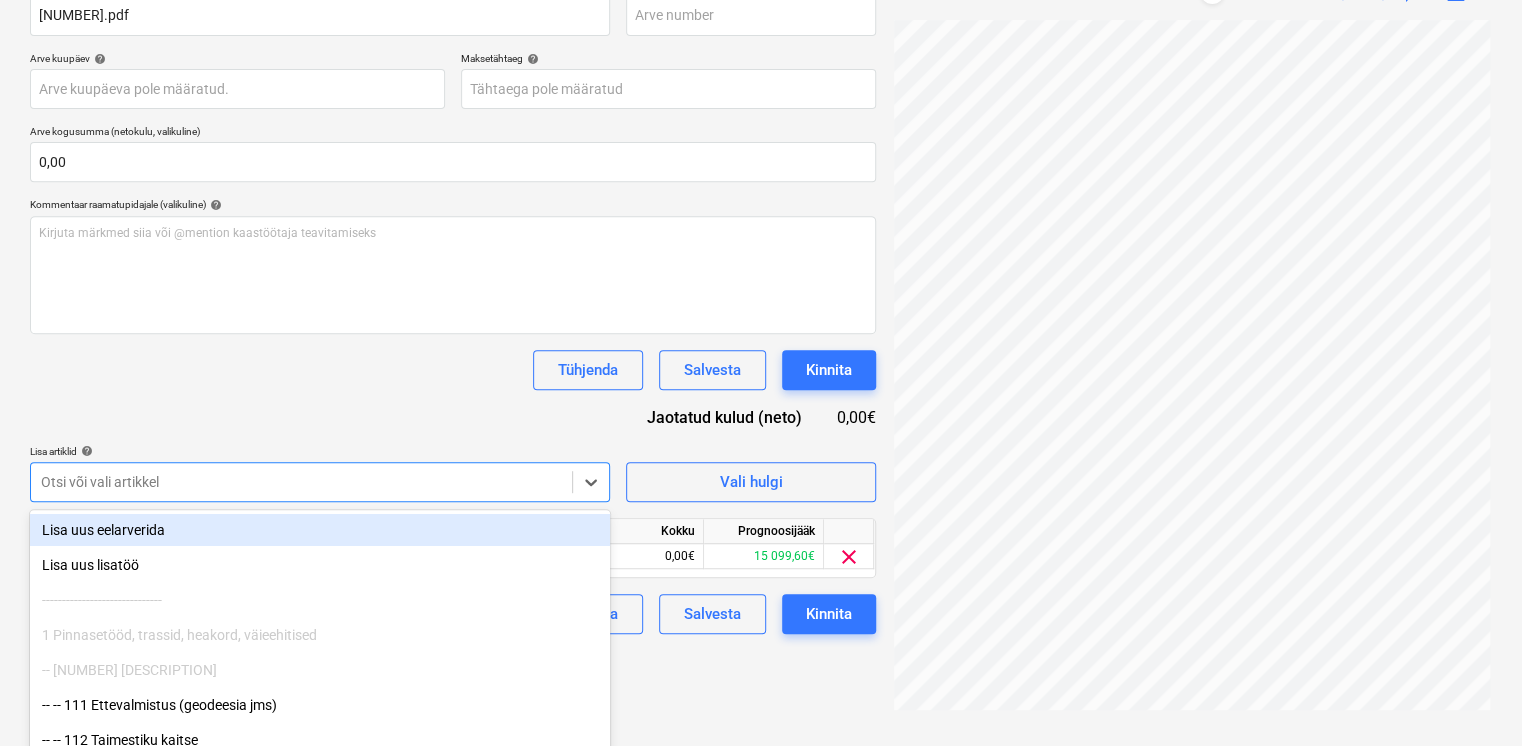 click on "Dokumendi nimi help [FILENAME] Arve number  (valikuline) help Arve kuupäev help Press the down arrow key to interact with the calendar and
select a date. Press the question mark key to get the keyboard shortcuts for changing dates. Maksetähtaeg help Press the down arrow key to interact with the calendar and
select a date. Press the question mark key to get the keyboard shortcuts for changing dates. Arve kogusumma (netokulu, valikuline) 0,00 Kommentaar raibutajaale (valikuline) help Kirjuta märkmed siia või @mention kaastöötaja teavitamiseks ﻿ Tühjenda Salvesta Kinnita Jaotatud kulud (neto) 0,00€ Lisa artiklid help option -- --  871 Koristusjäätemete transport, selected. option Lisa uus eelarverida focused, 1 of 684. 684 results available. Use Up and Down to choose options, press Enter to select the currently focused option, press Escape to exit the menu, press Tab to select the option and exit the menu. Otsi või vali artikkel Vali hulgi Artikli nimi Ühik Kogus Ühiku hind Kokku 0,00 0,00" at bounding box center (453, 306) 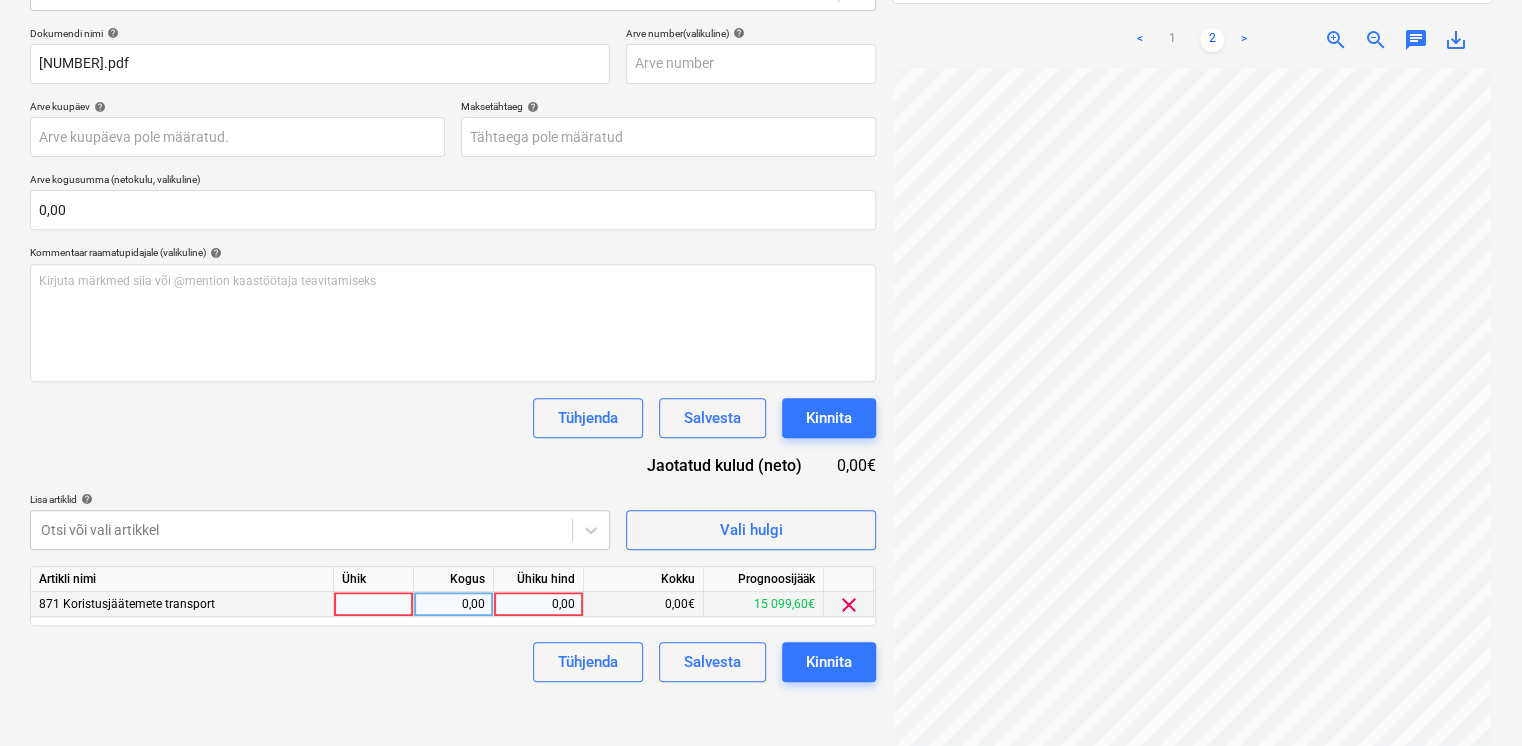 click on "0,00" at bounding box center (538, 604) 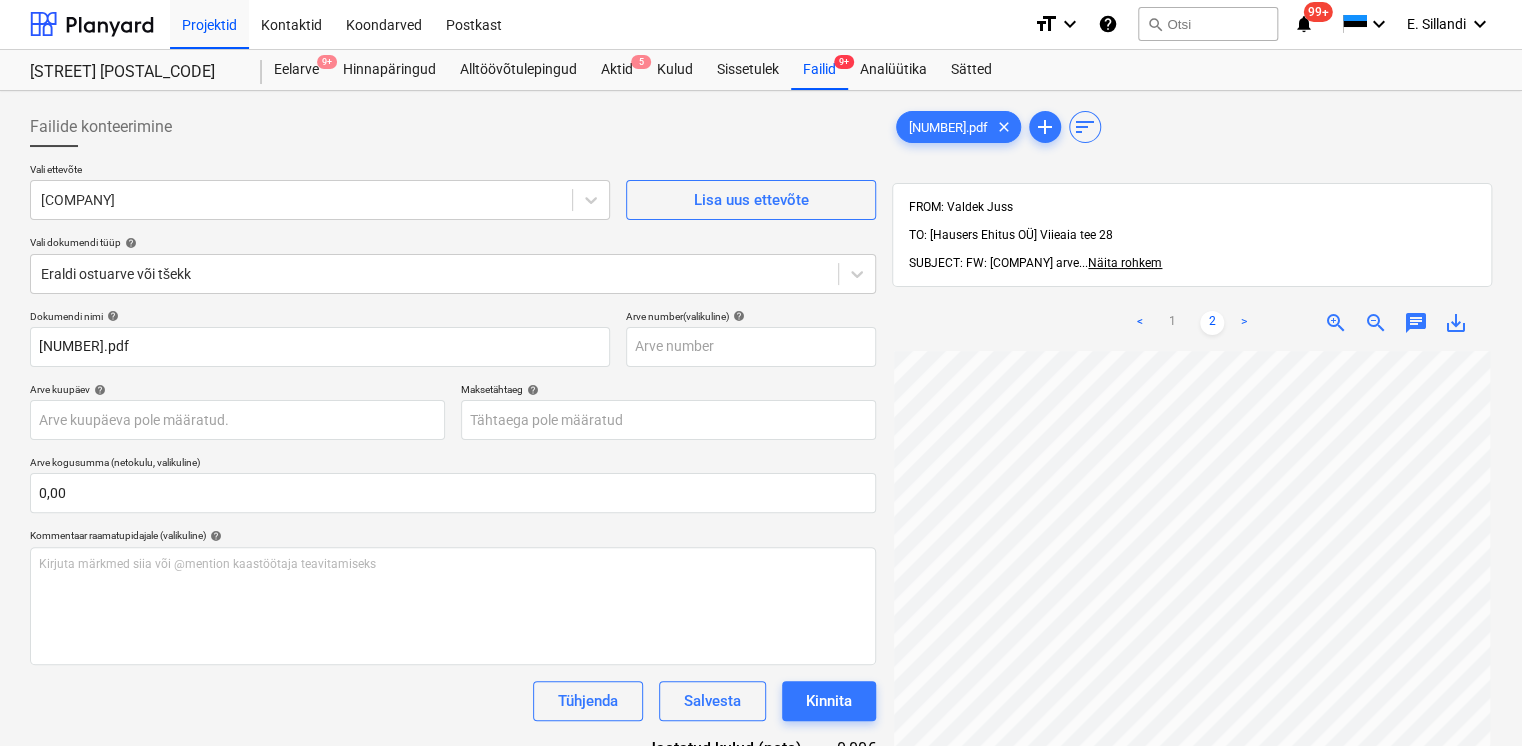 scroll, scrollTop: 0, scrollLeft: 0, axis: both 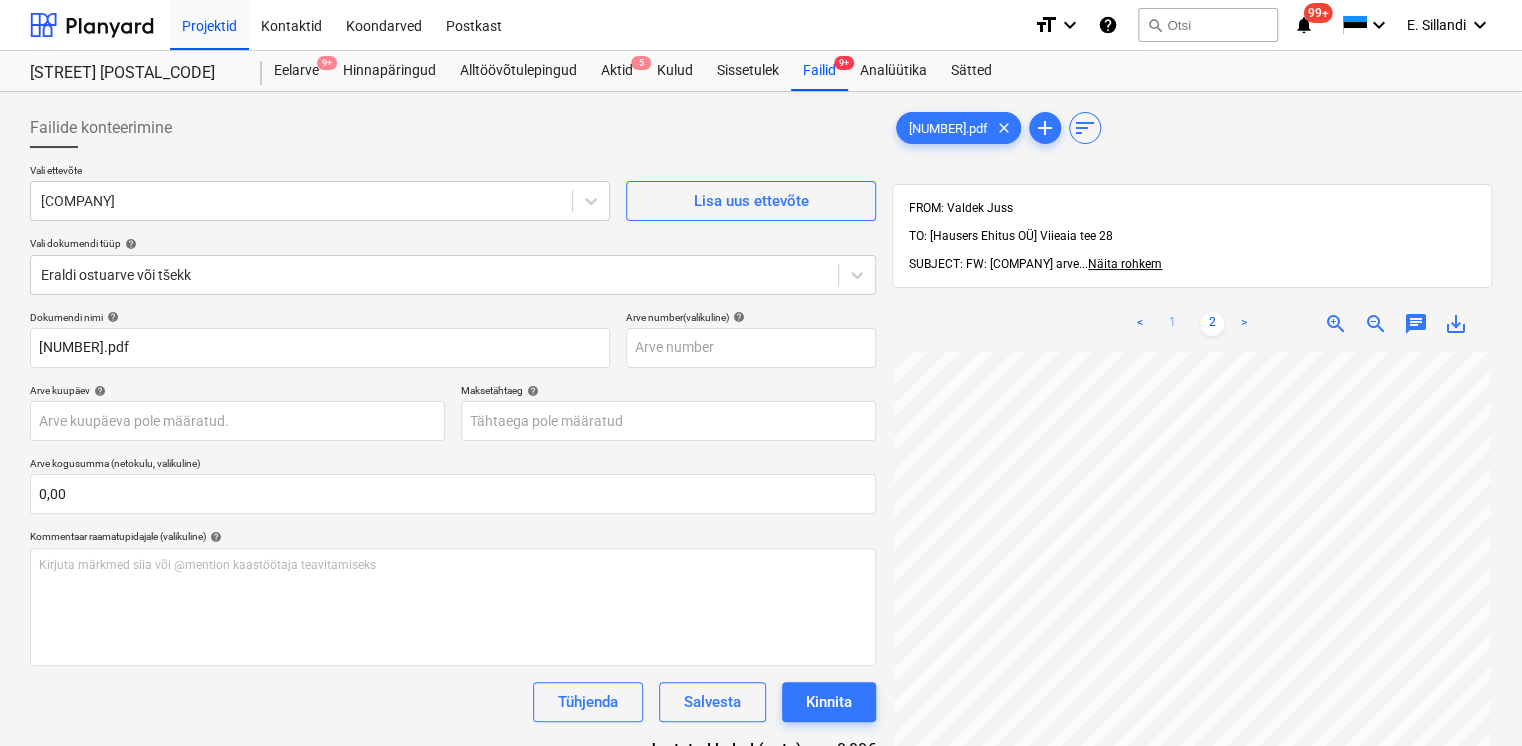 click on "1" at bounding box center [1172, 324] 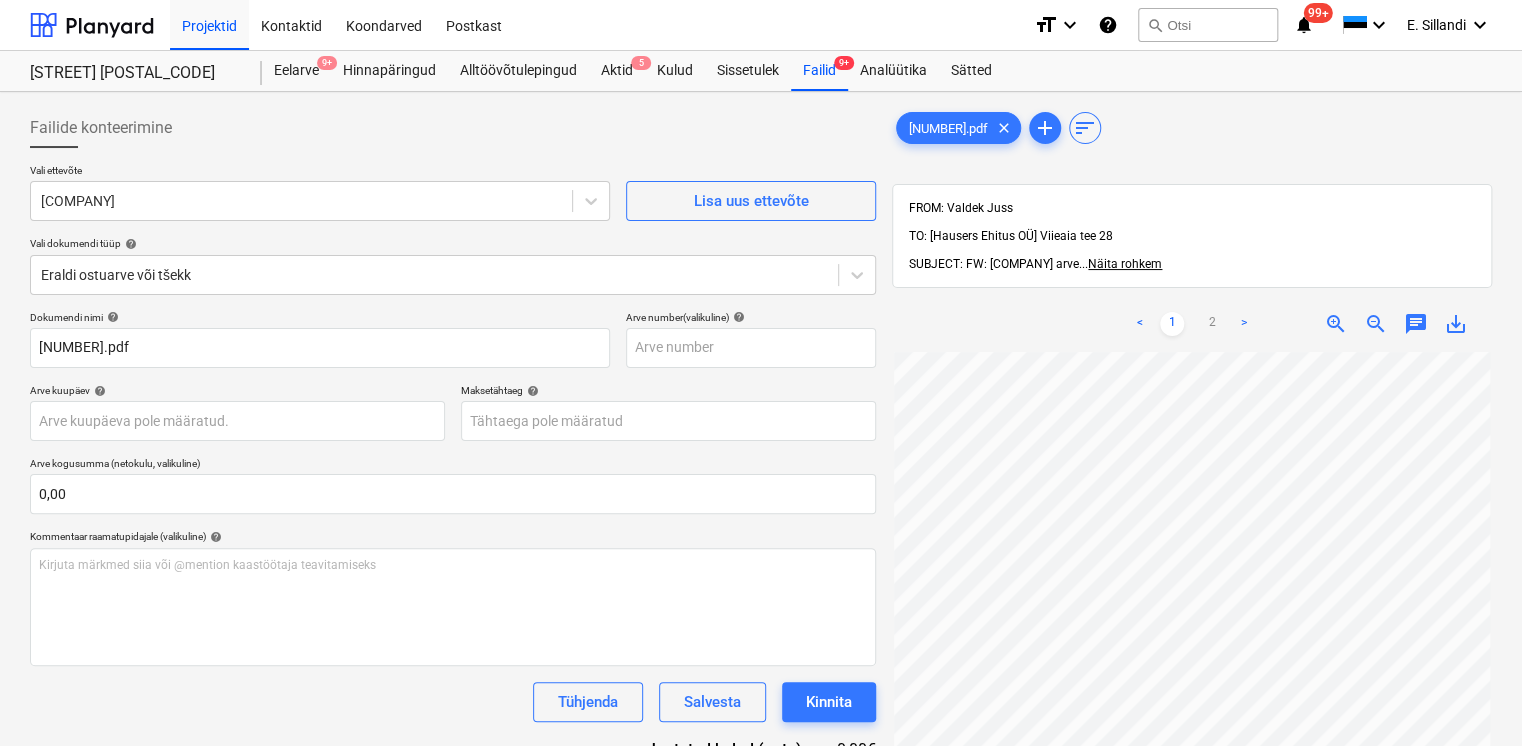 scroll, scrollTop: 165, scrollLeft: 0, axis: vertical 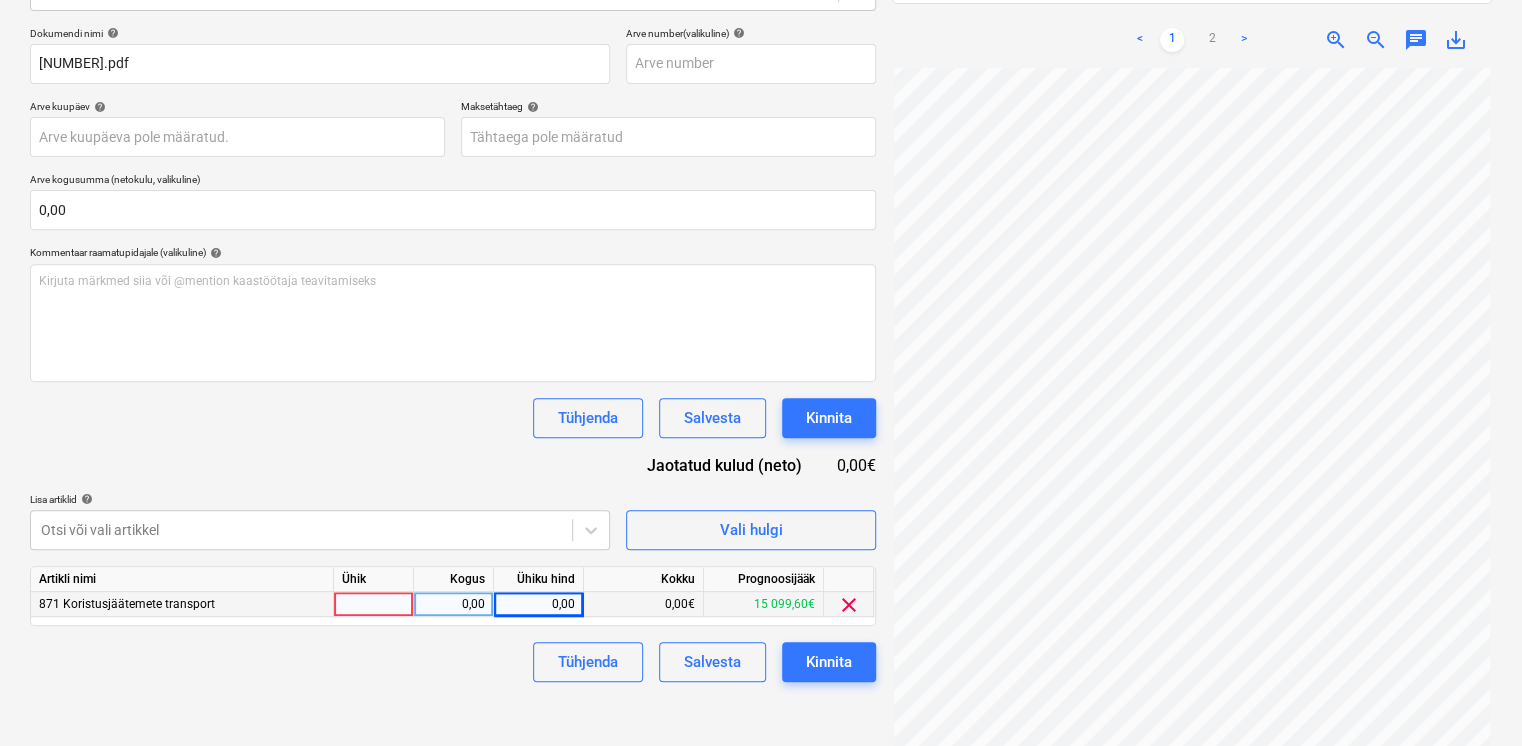 click on "0,00" at bounding box center (538, 604) 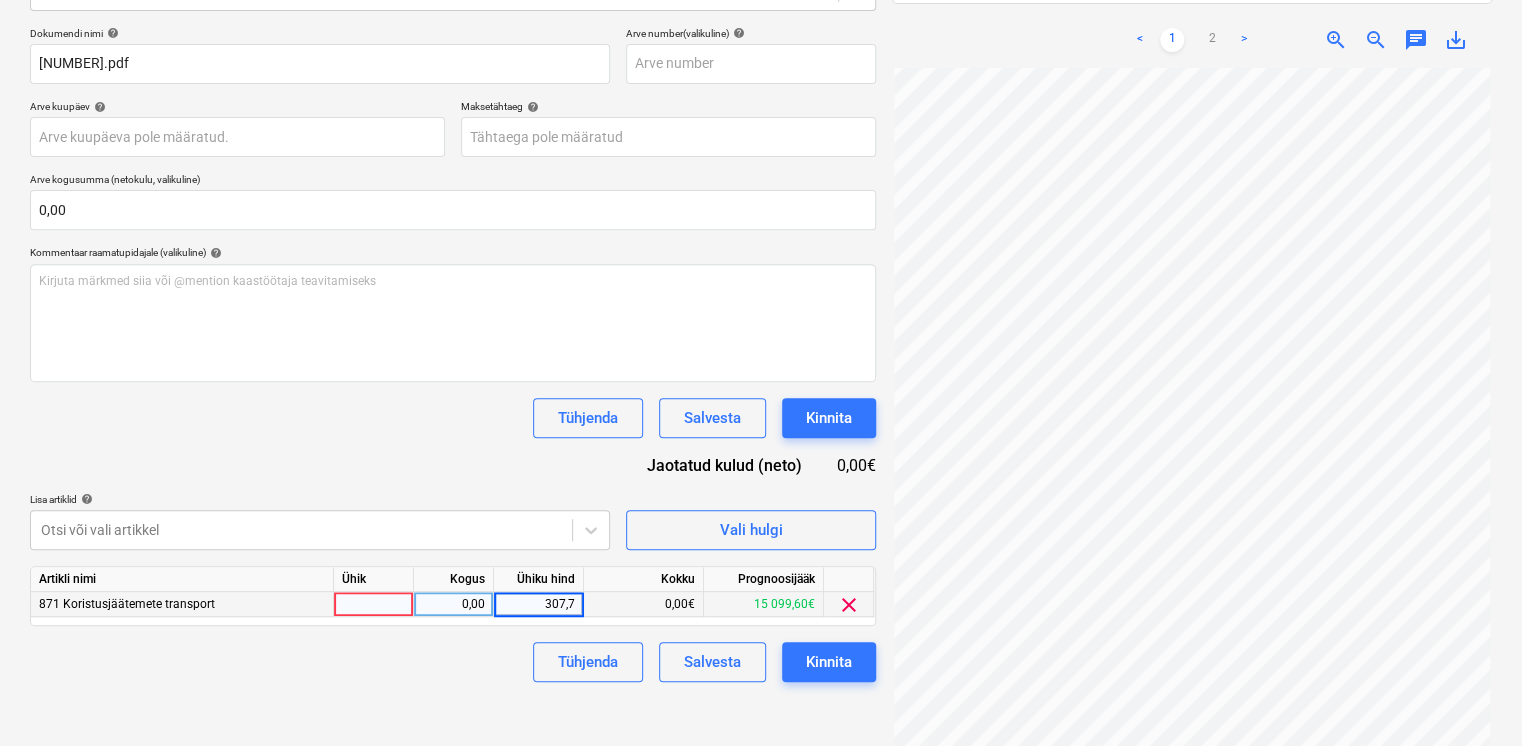 type on "307,79" 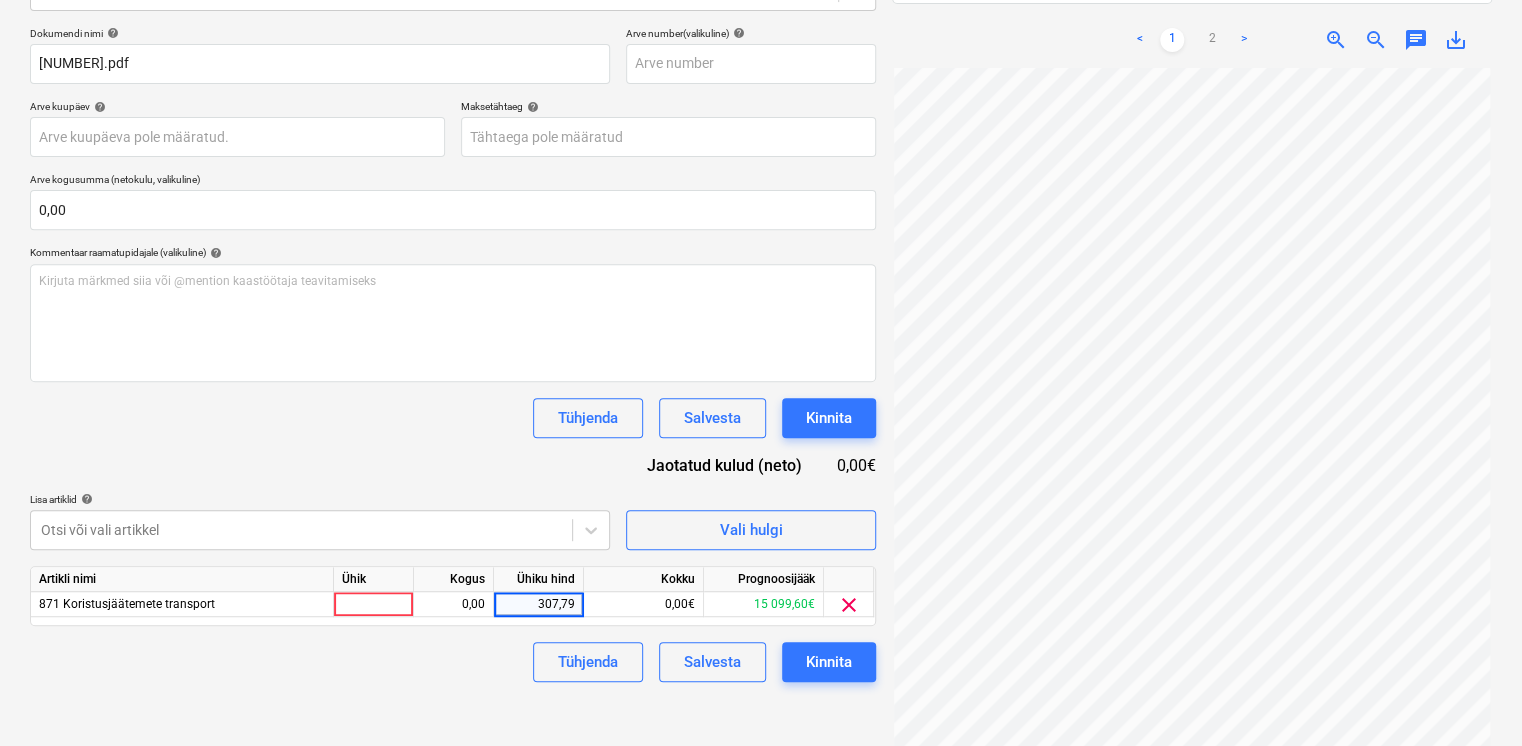 click on "Tühjenda Salvesta Kinnita" at bounding box center [453, 418] 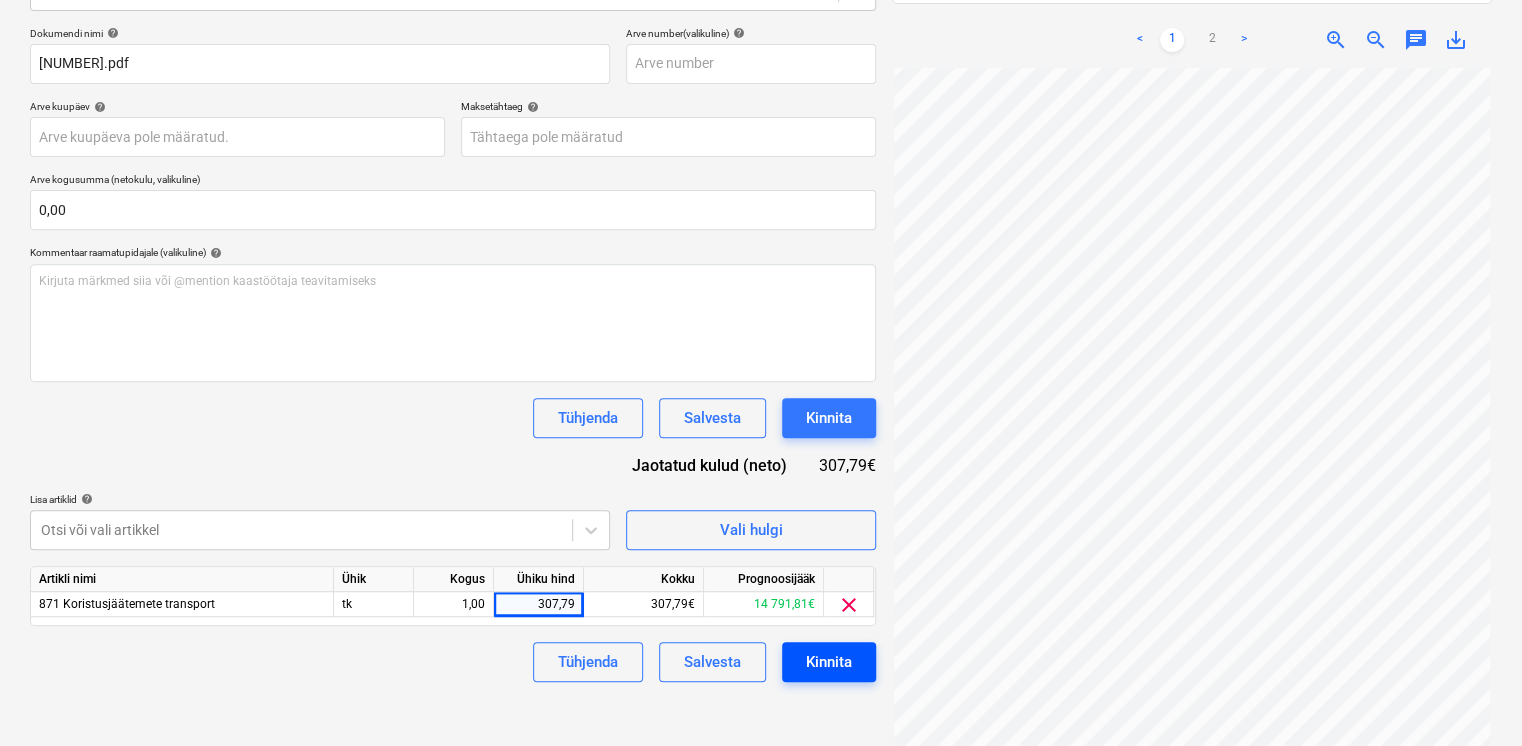 click on "Kinnita" at bounding box center (829, 662) 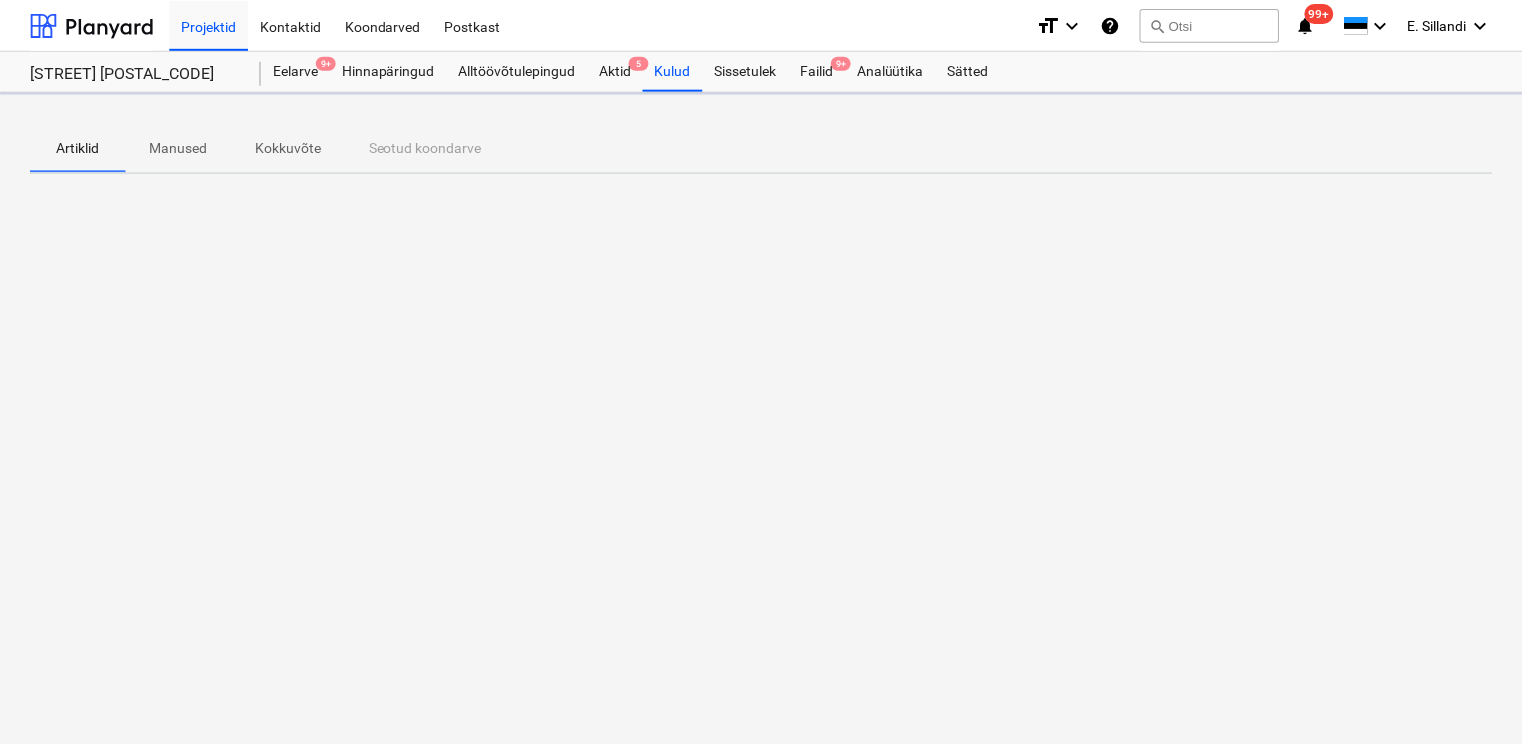 scroll, scrollTop: 0, scrollLeft: 0, axis: both 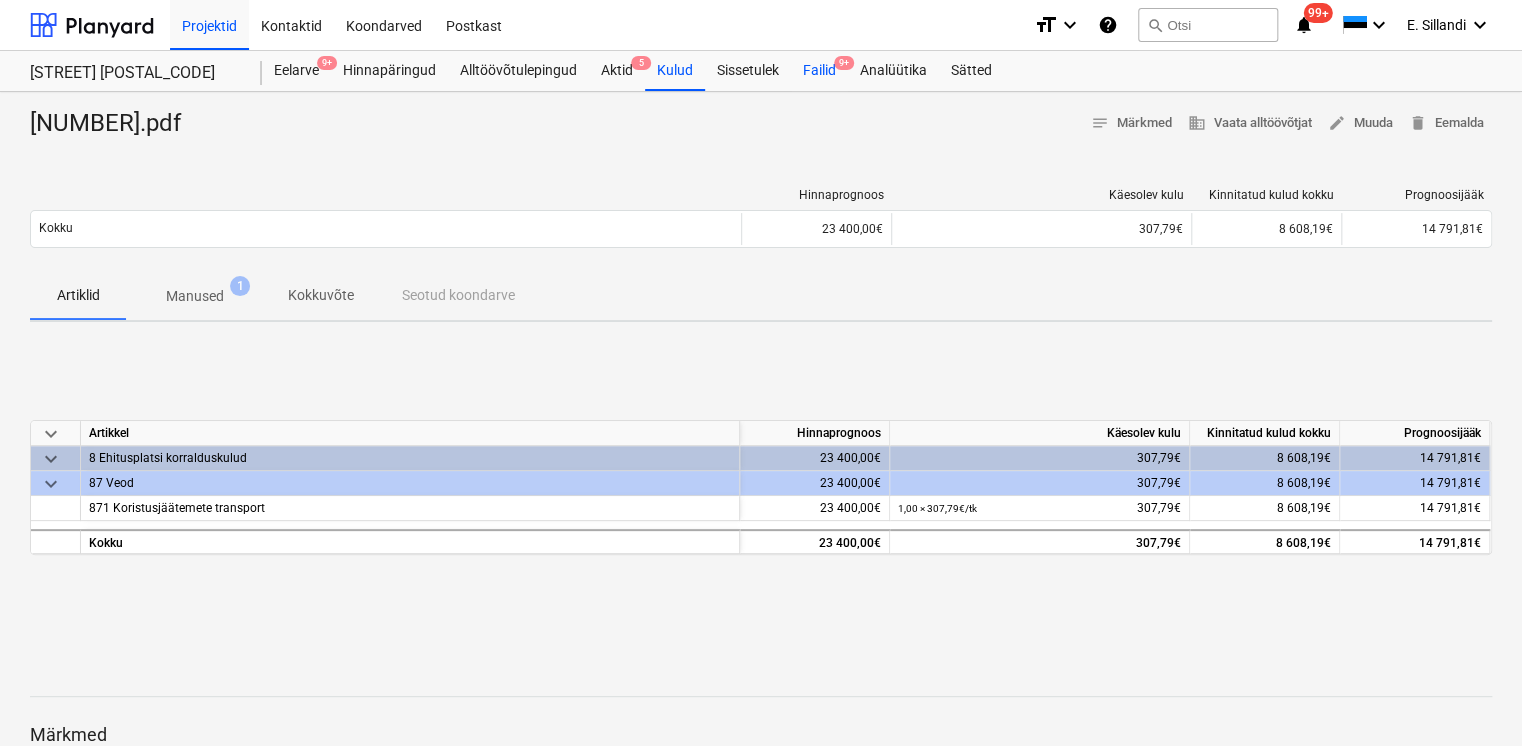 click on "Failid 9+" at bounding box center [819, 71] 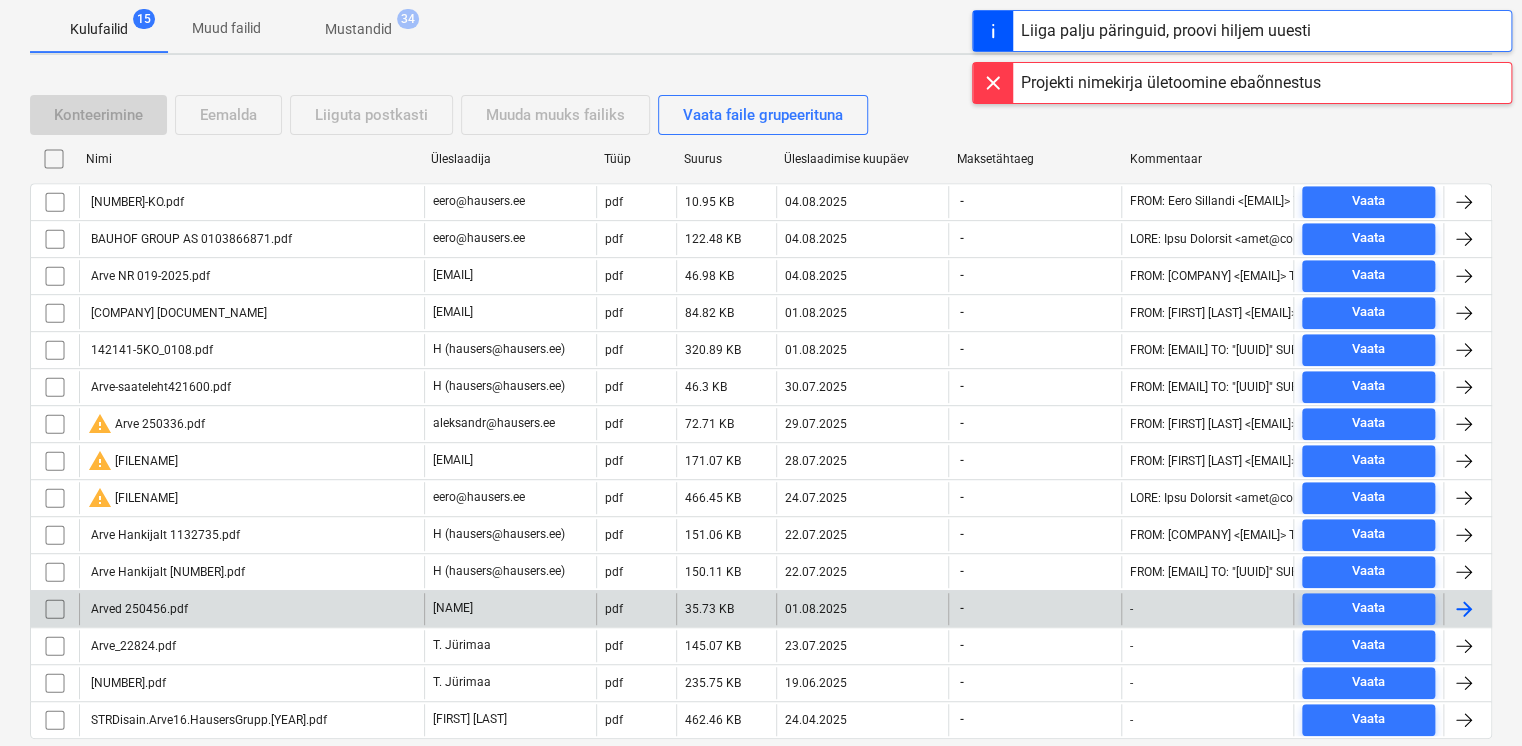 scroll, scrollTop: 364, scrollLeft: 0, axis: vertical 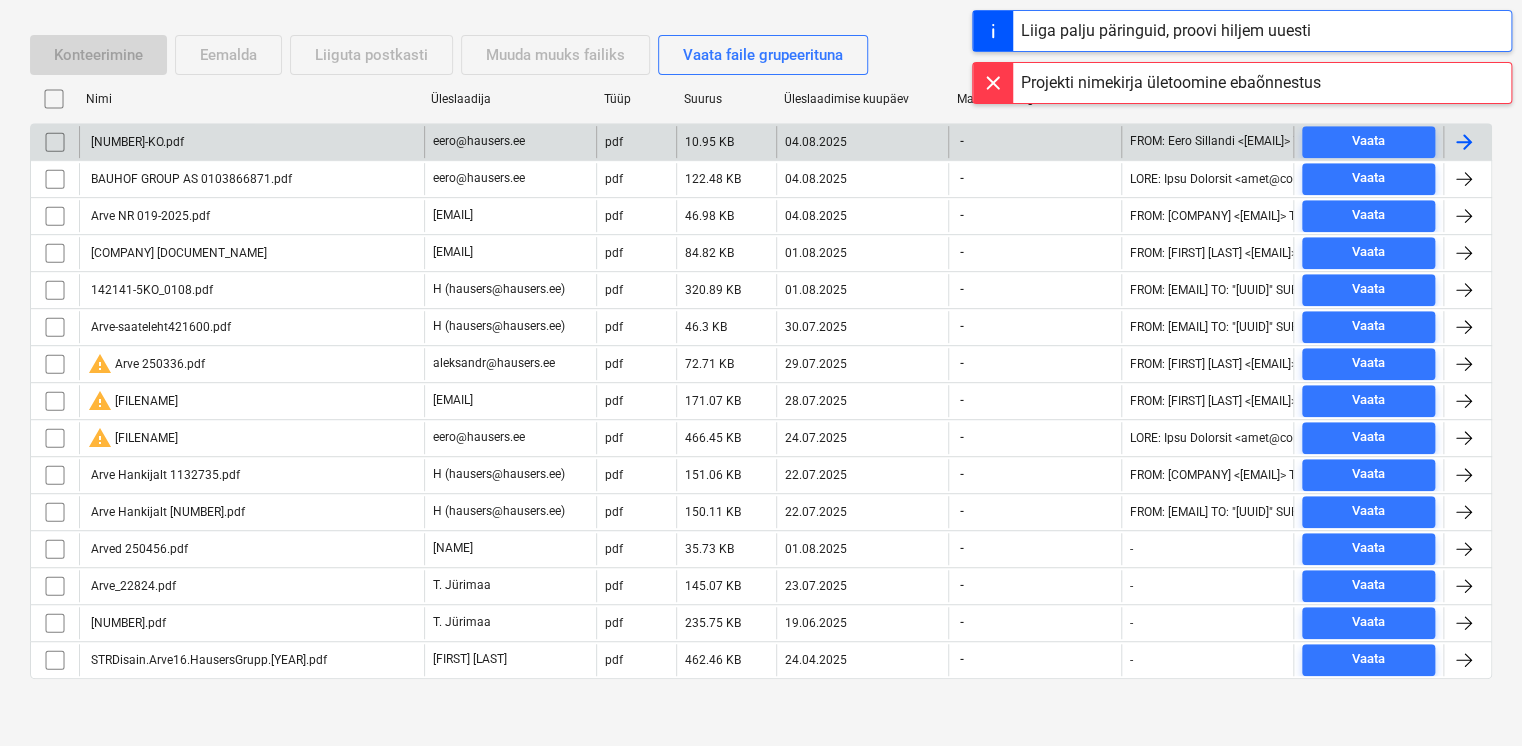 click on "[NUMBER]-KO.pdf" at bounding box center (136, 142) 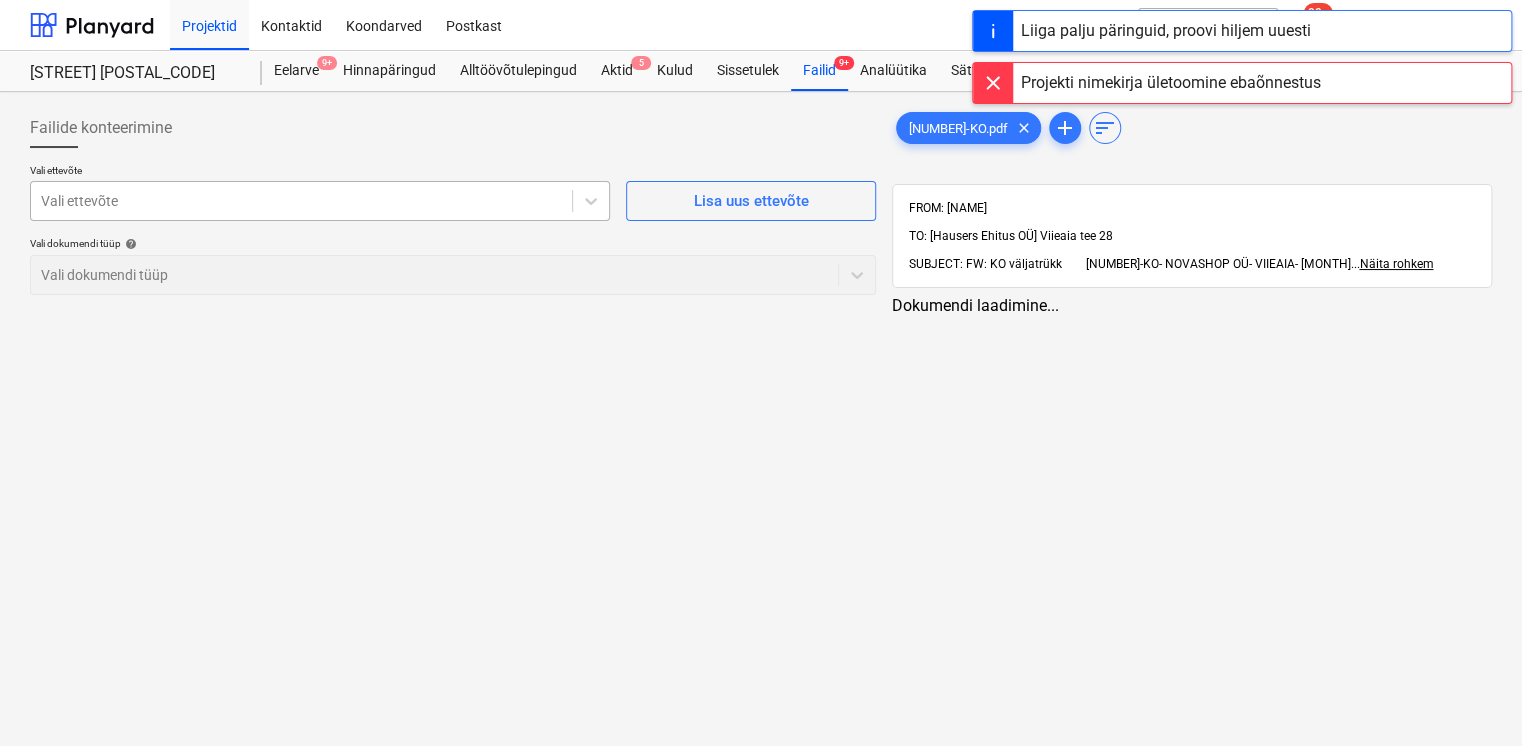 scroll, scrollTop: 0, scrollLeft: 0, axis: both 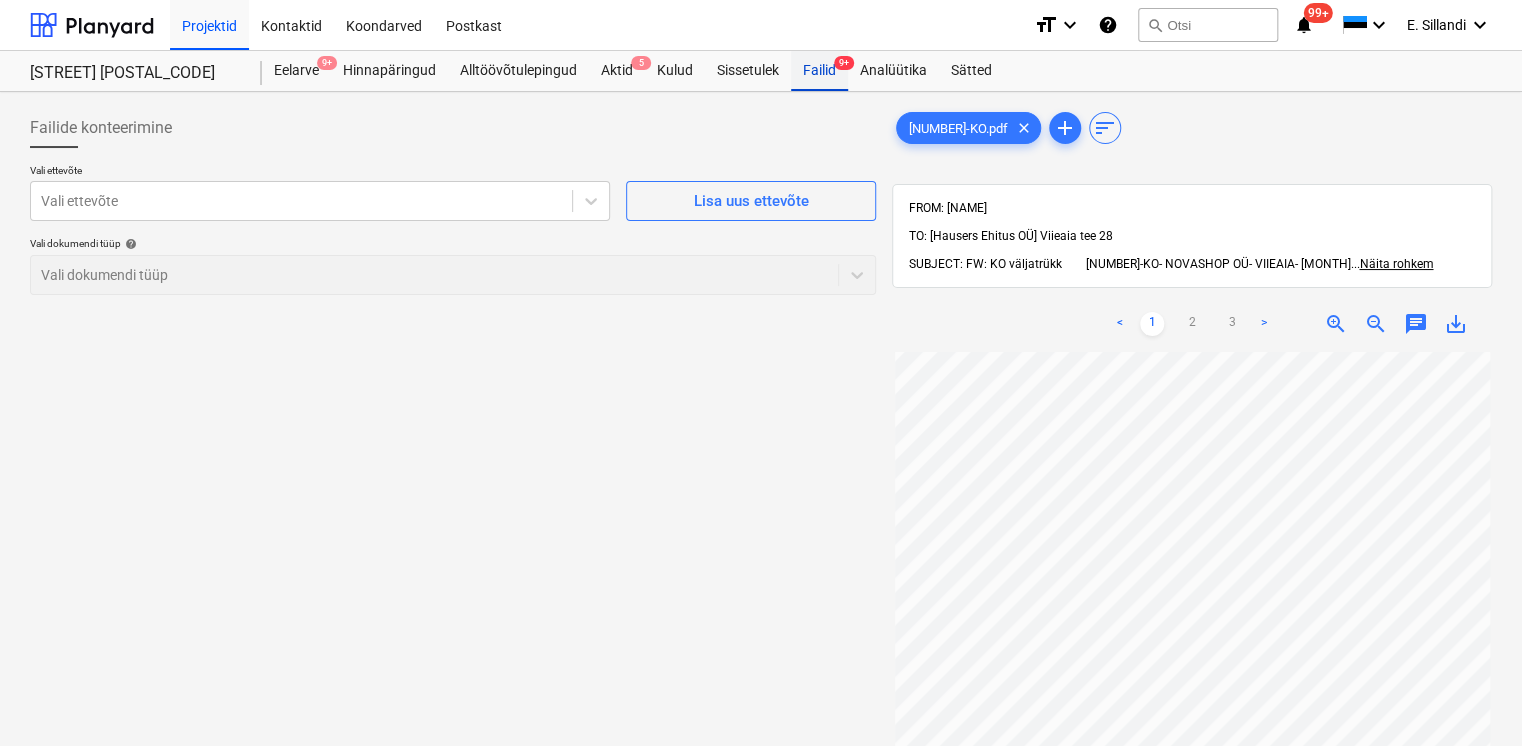 click on "Failid 9+" at bounding box center (819, 71) 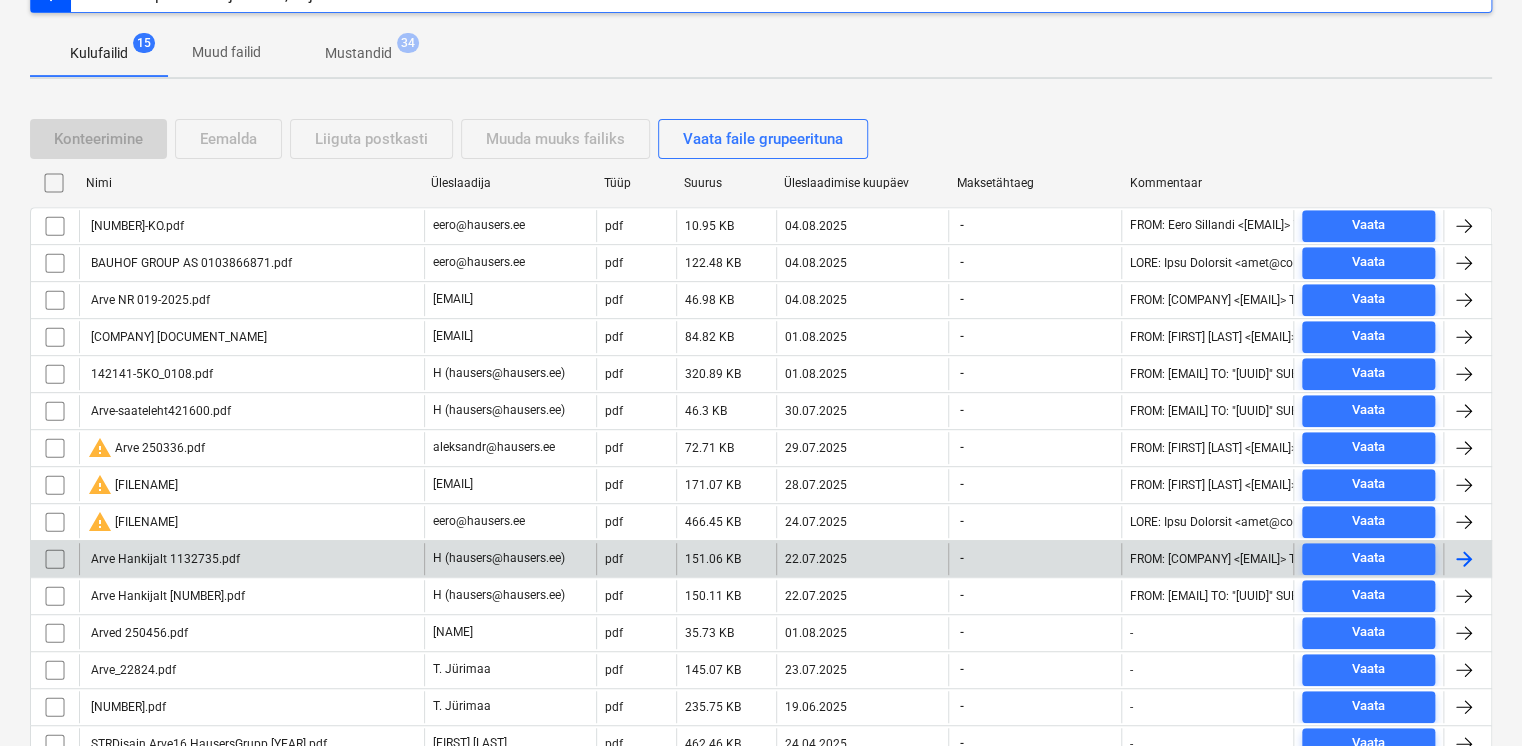 scroll, scrollTop: 364, scrollLeft: 0, axis: vertical 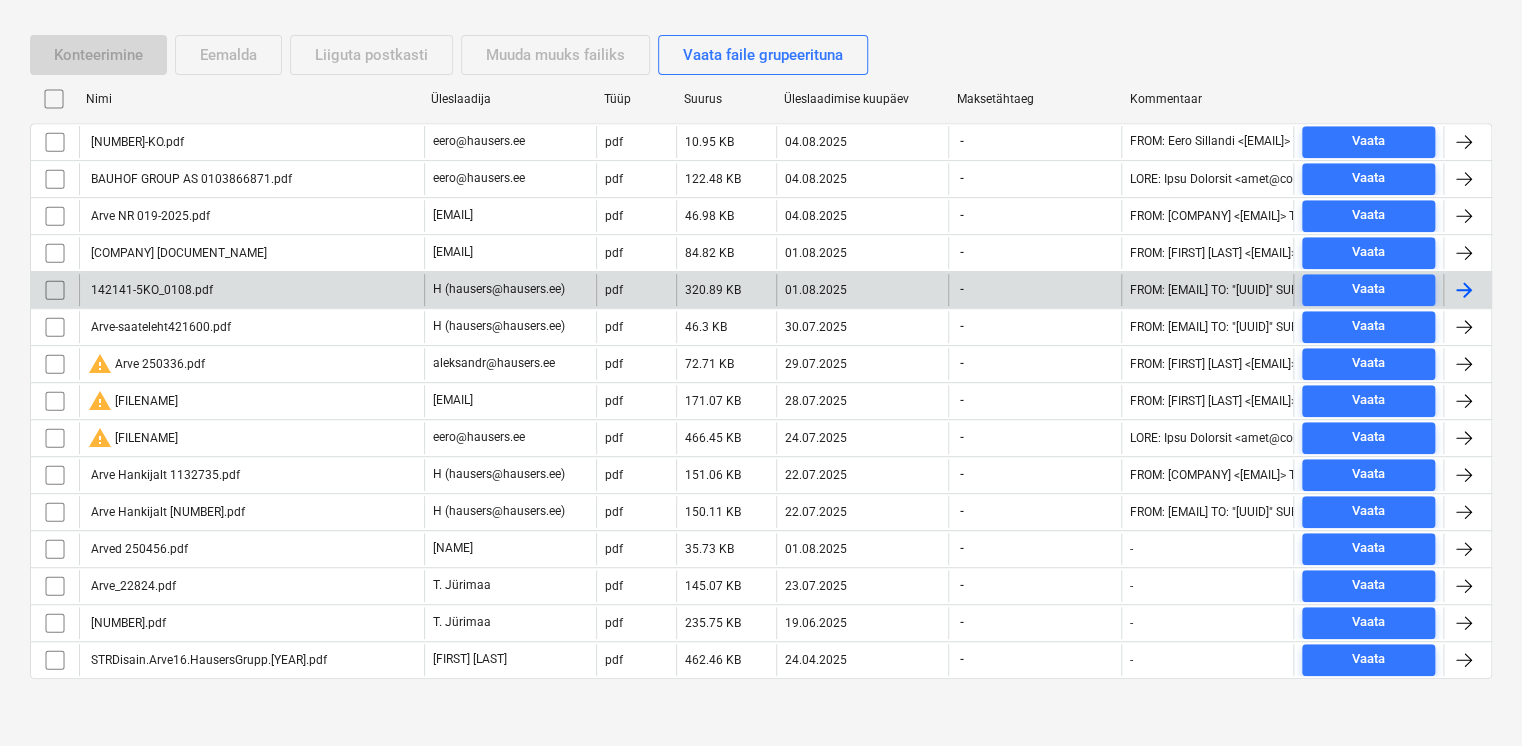 click on "142141-5KO_0108.pdf" at bounding box center [150, 290] 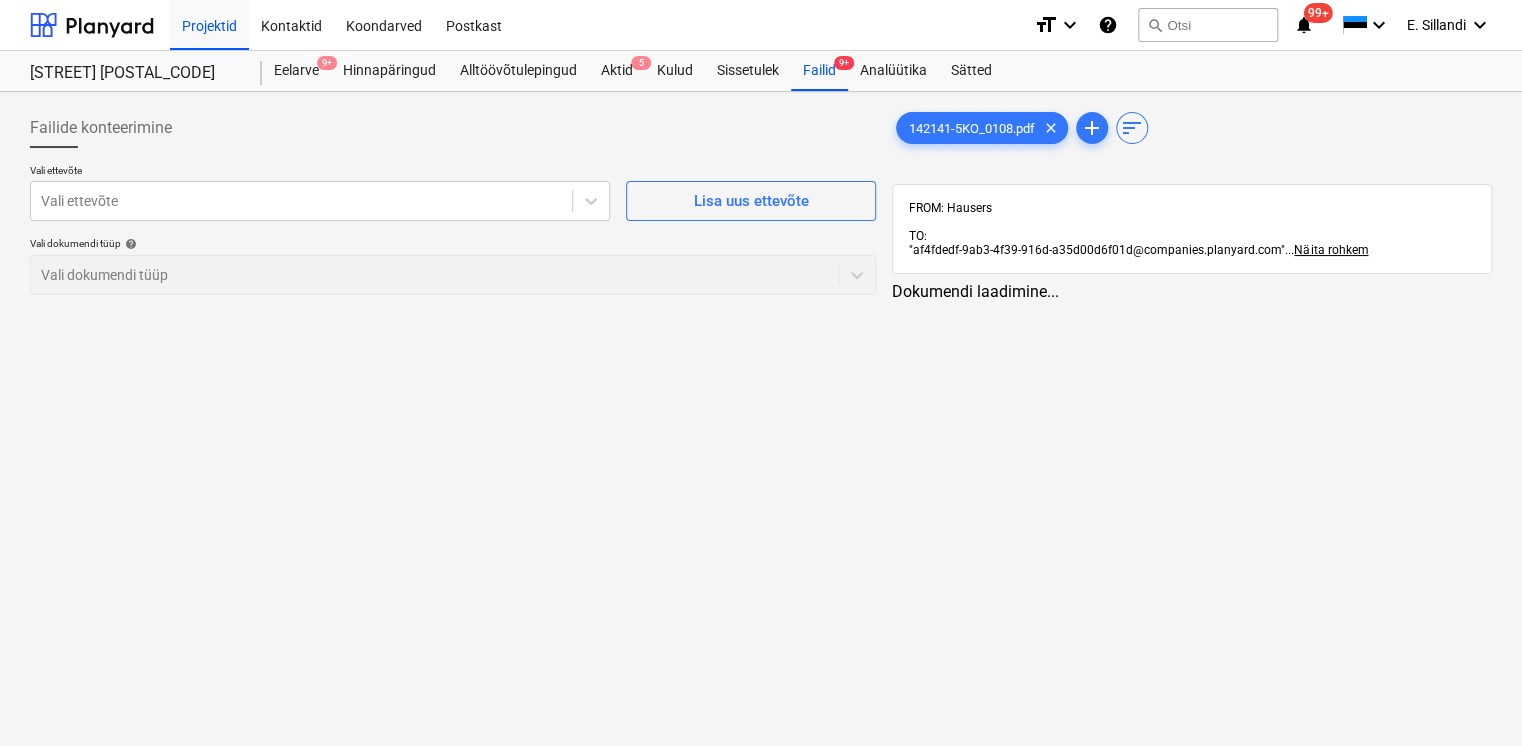 scroll, scrollTop: 0, scrollLeft: 0, axis: both 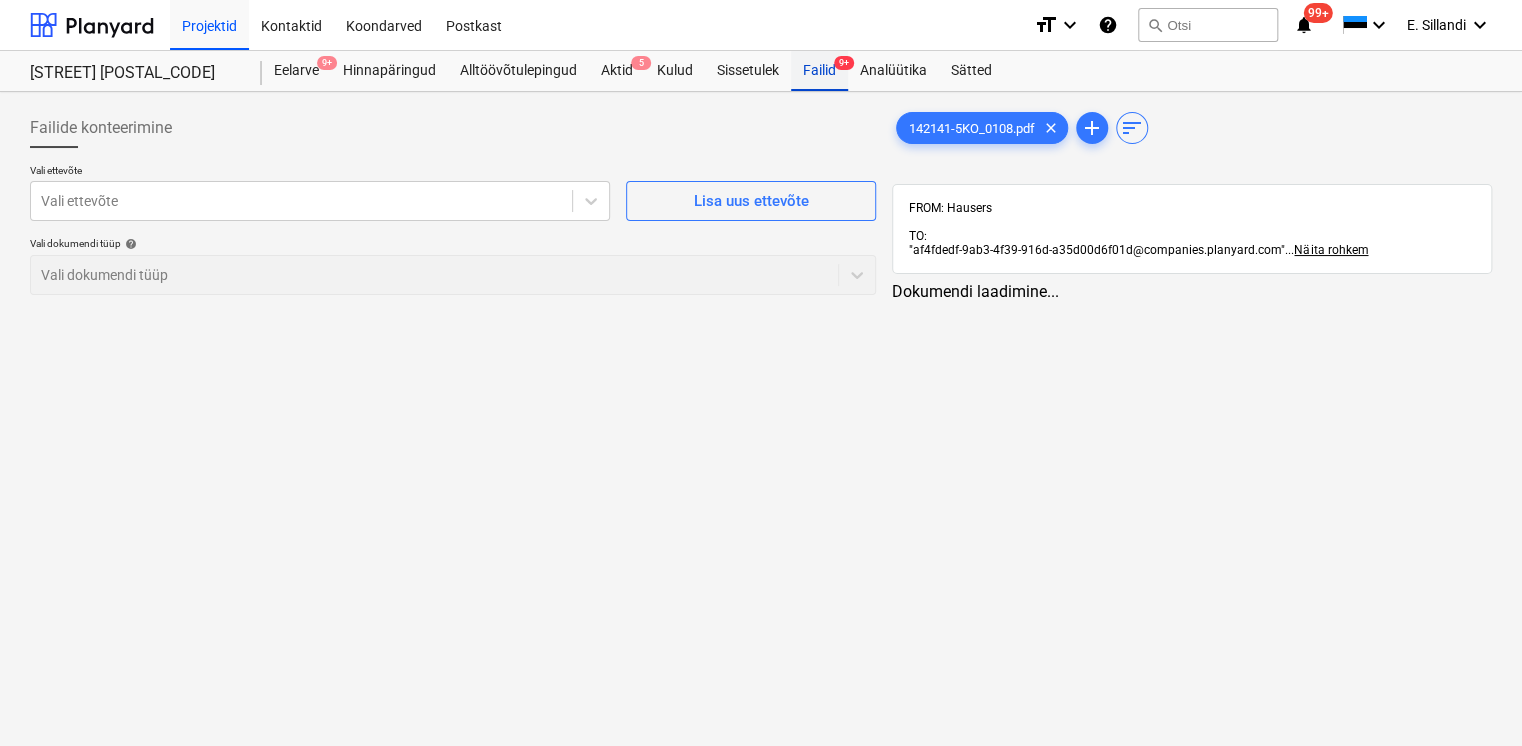 click on "Failid 9+" at bounding box center [819, 71] 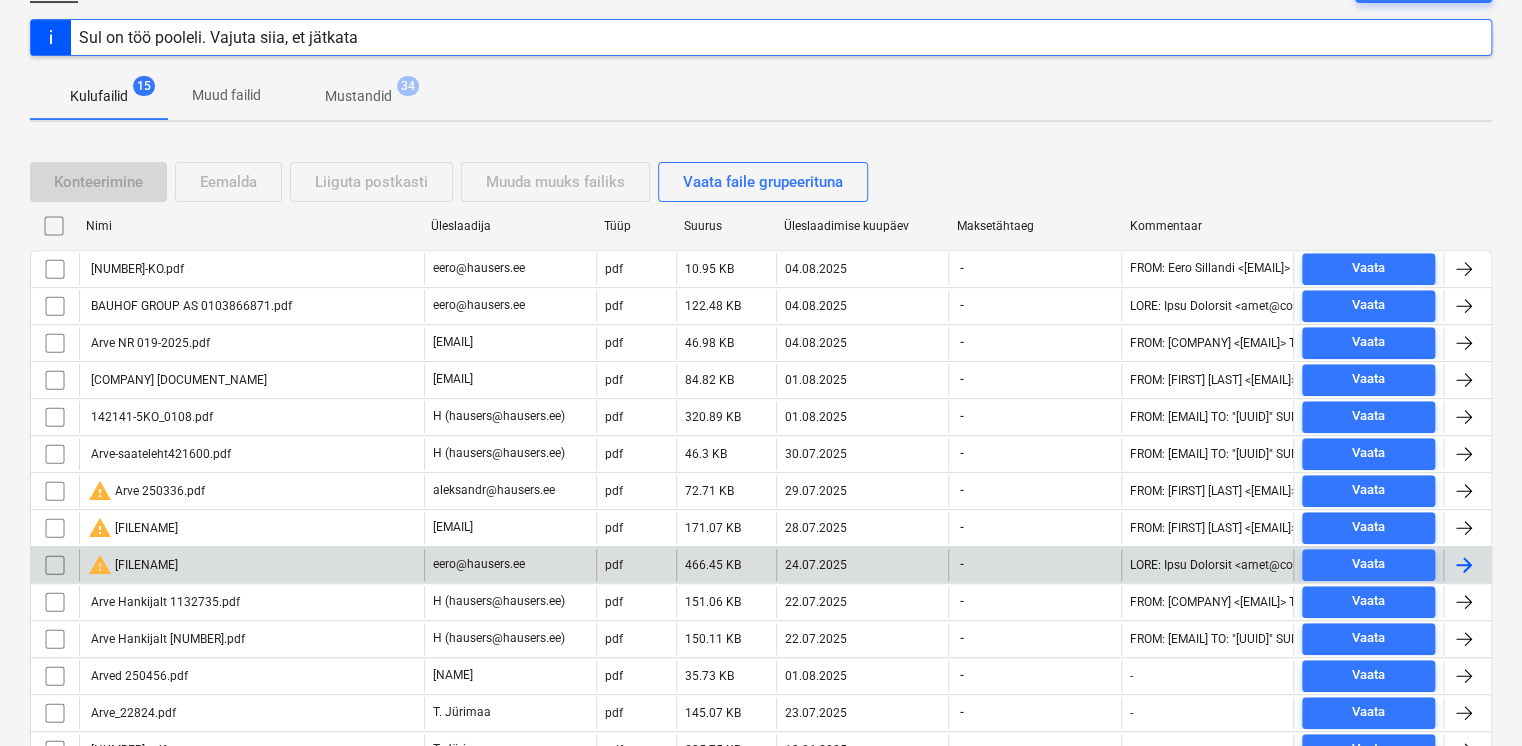 scroll, scrollTop: 364, scrollLeft: 0, axis: vertical 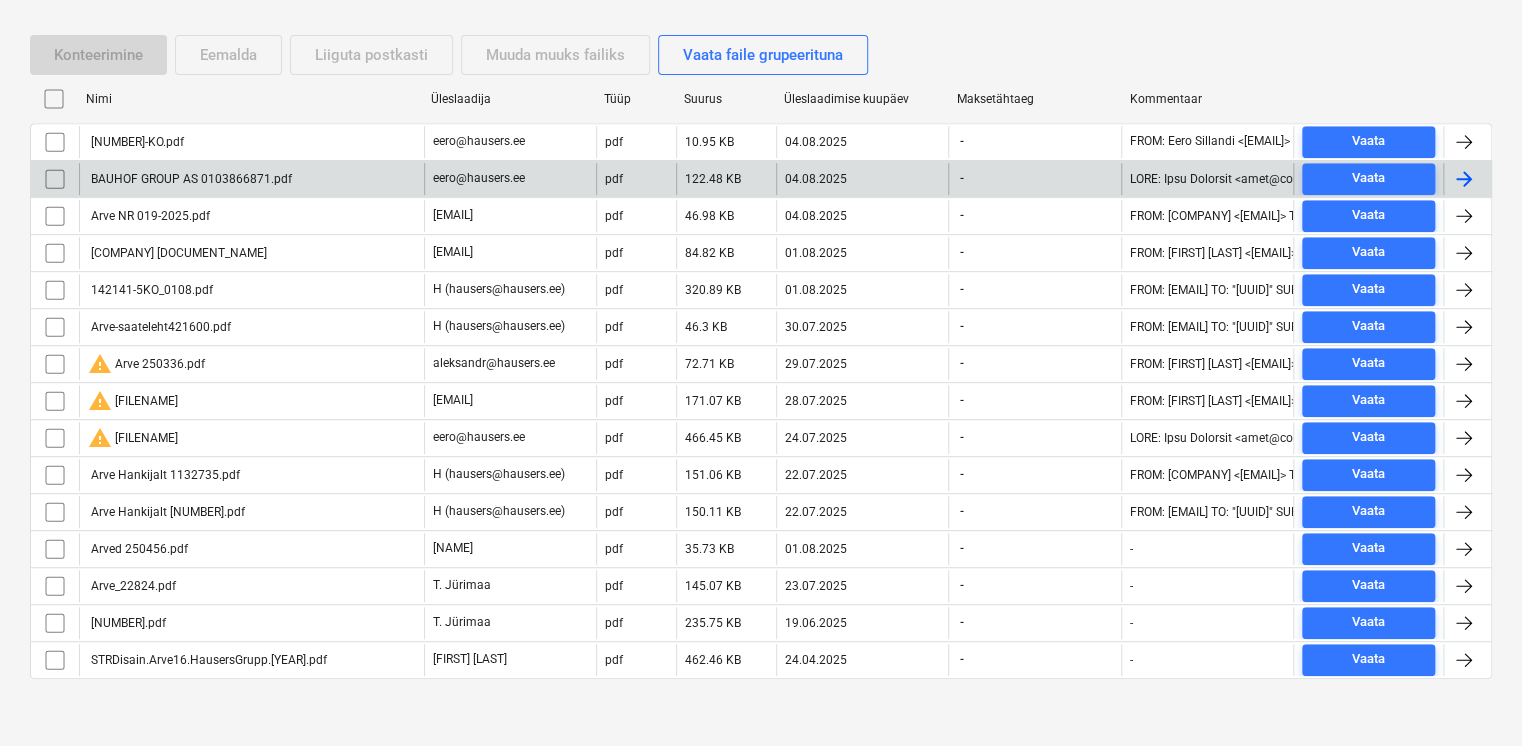 click on "BAUHOF GROUP AS 0103866871.pdf" at bounding box center (190, 179) 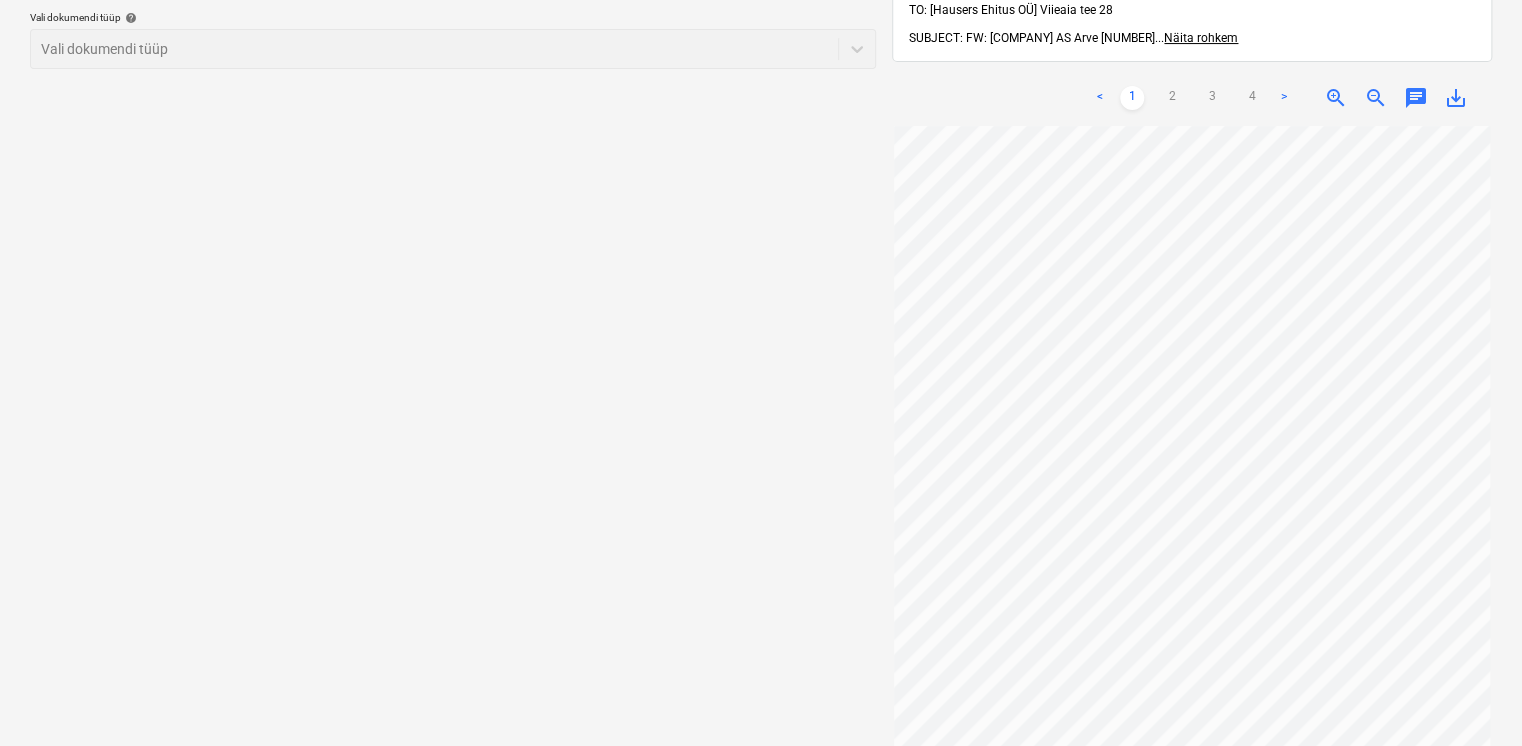 scroll, scrollTop: 284, scrollLeft: 0, axis: vertical 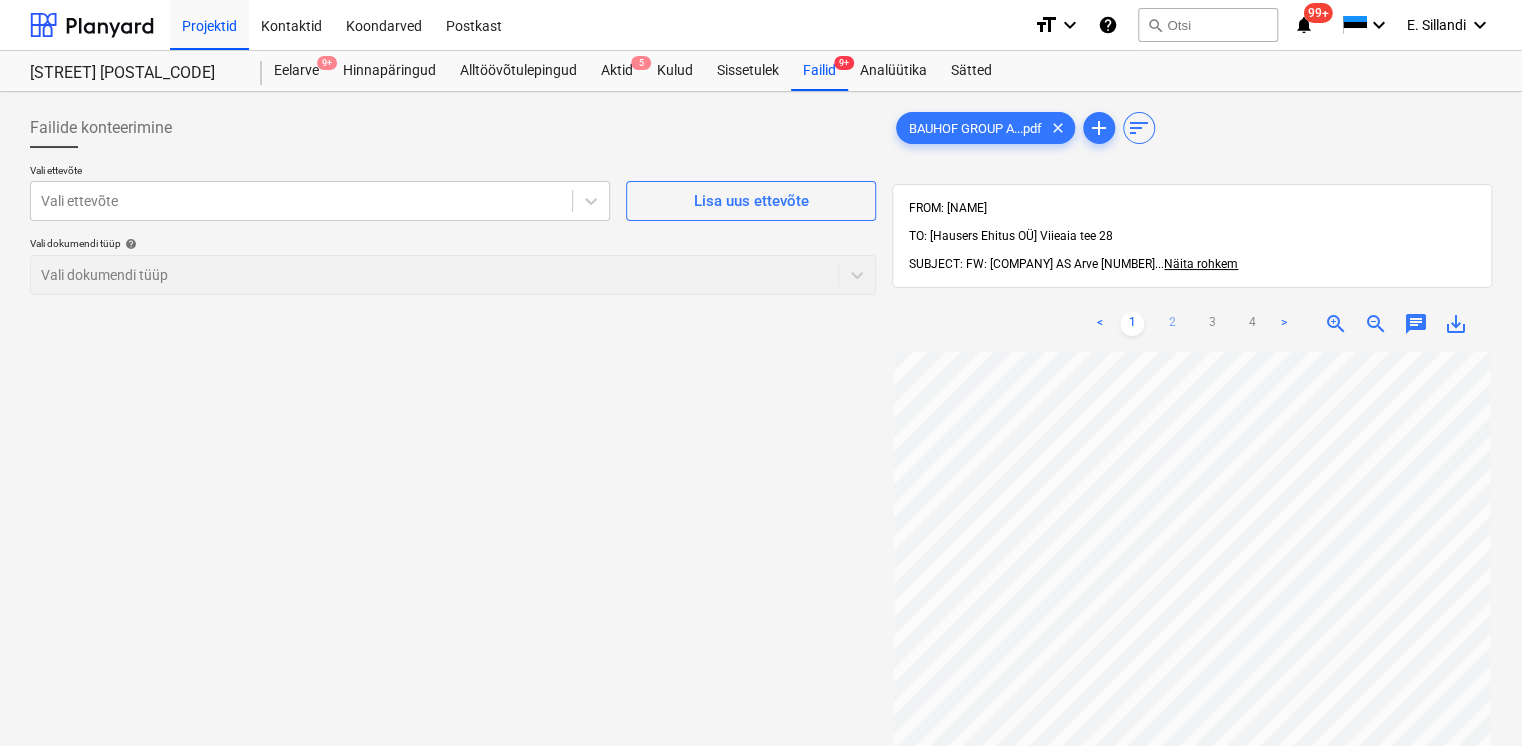 click on "2" at bounding box center [1172, 324] 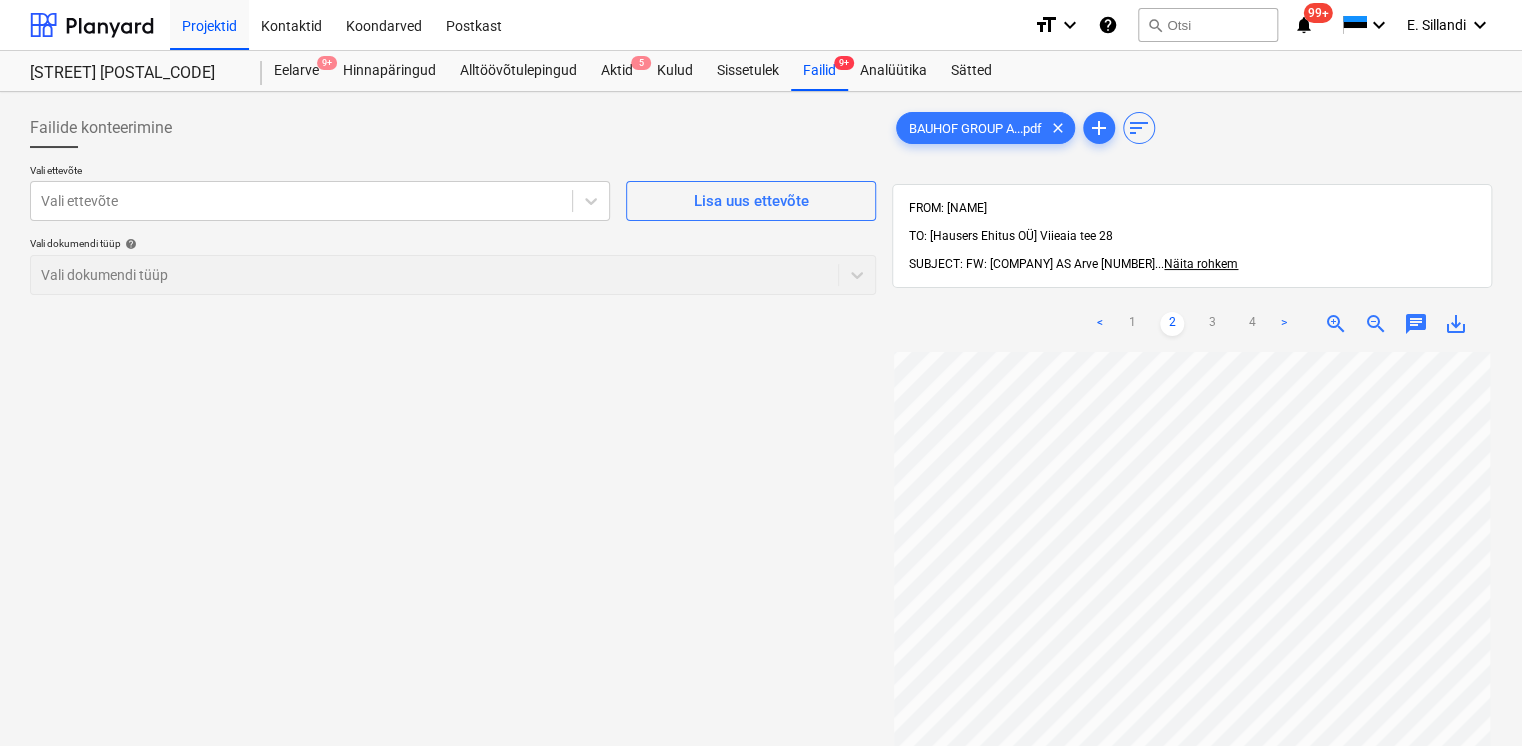 scroll, scrollTop: 0, scrollLeft: 0, axis: both 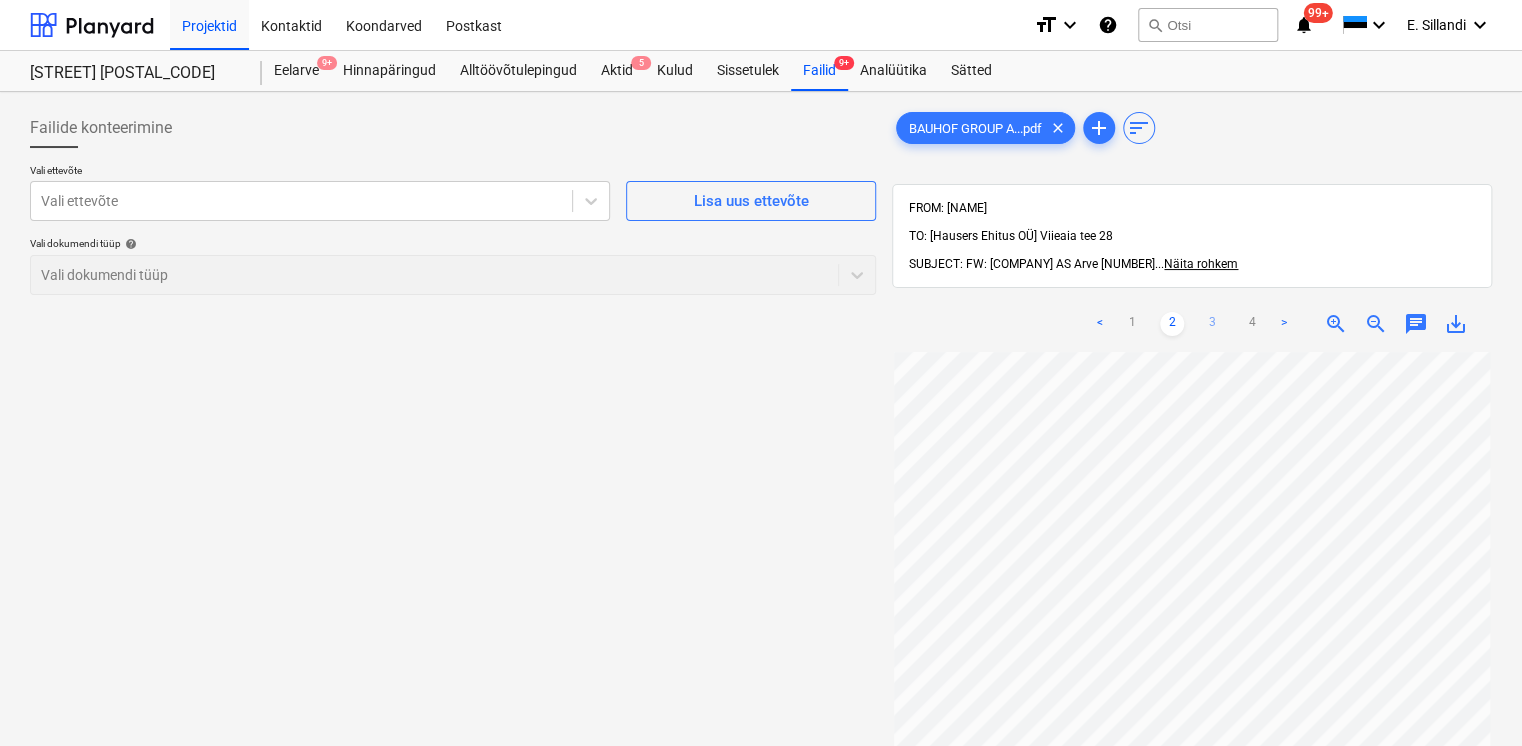 click on "3" at bounding box center (1212, 324) 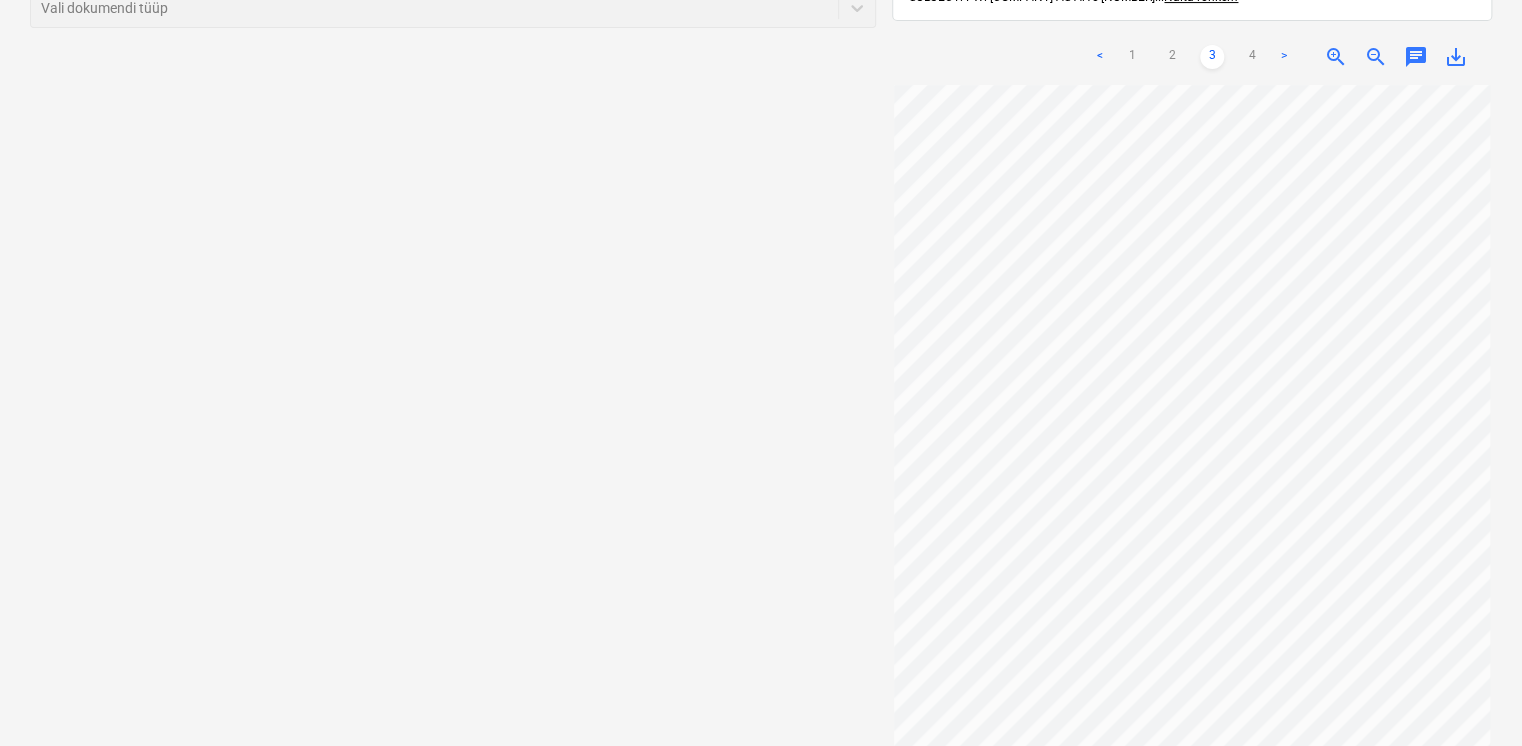 scroll, scrollTop: 284, scrollLeft: 0, axis: vertical 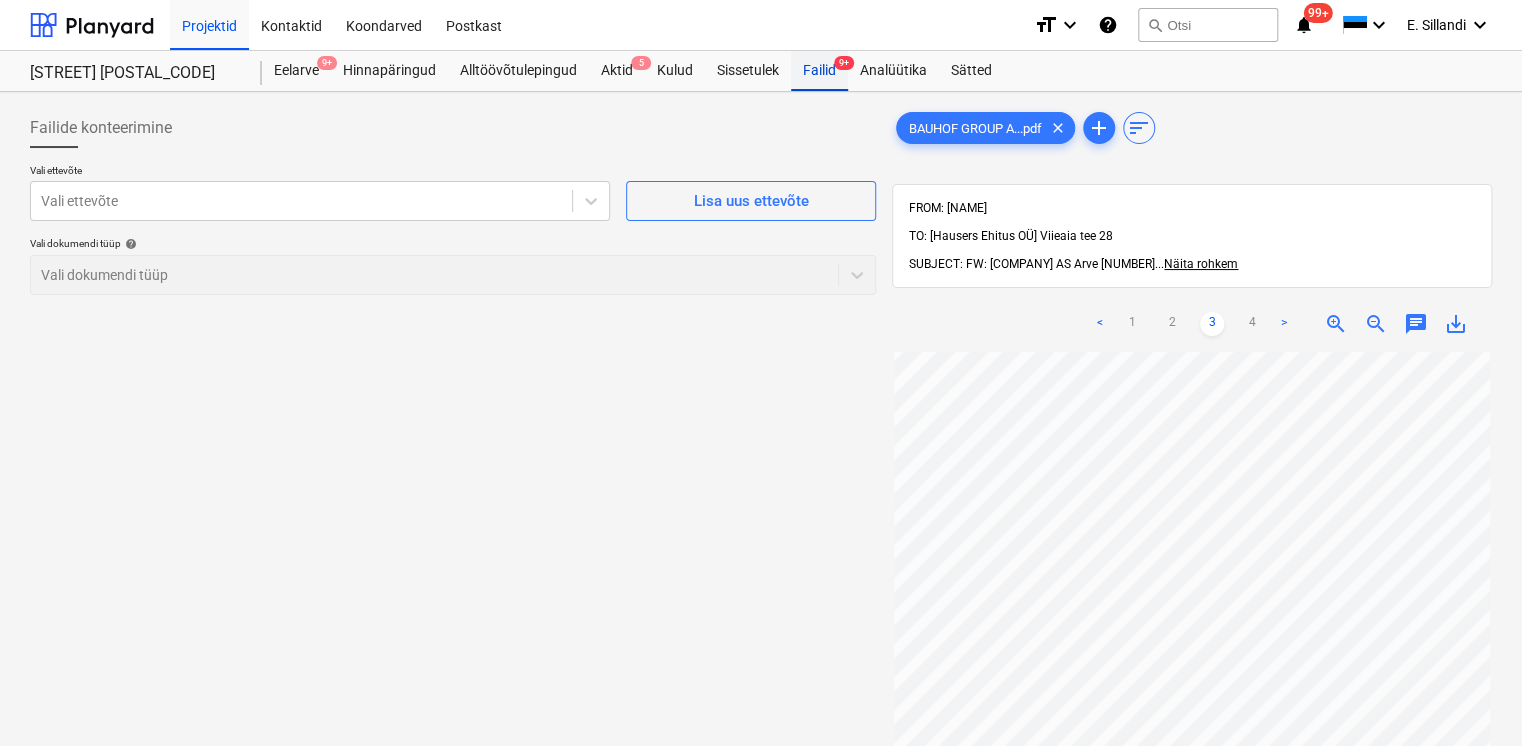 click on "Failid 9+" at bounding box center (819, 71) 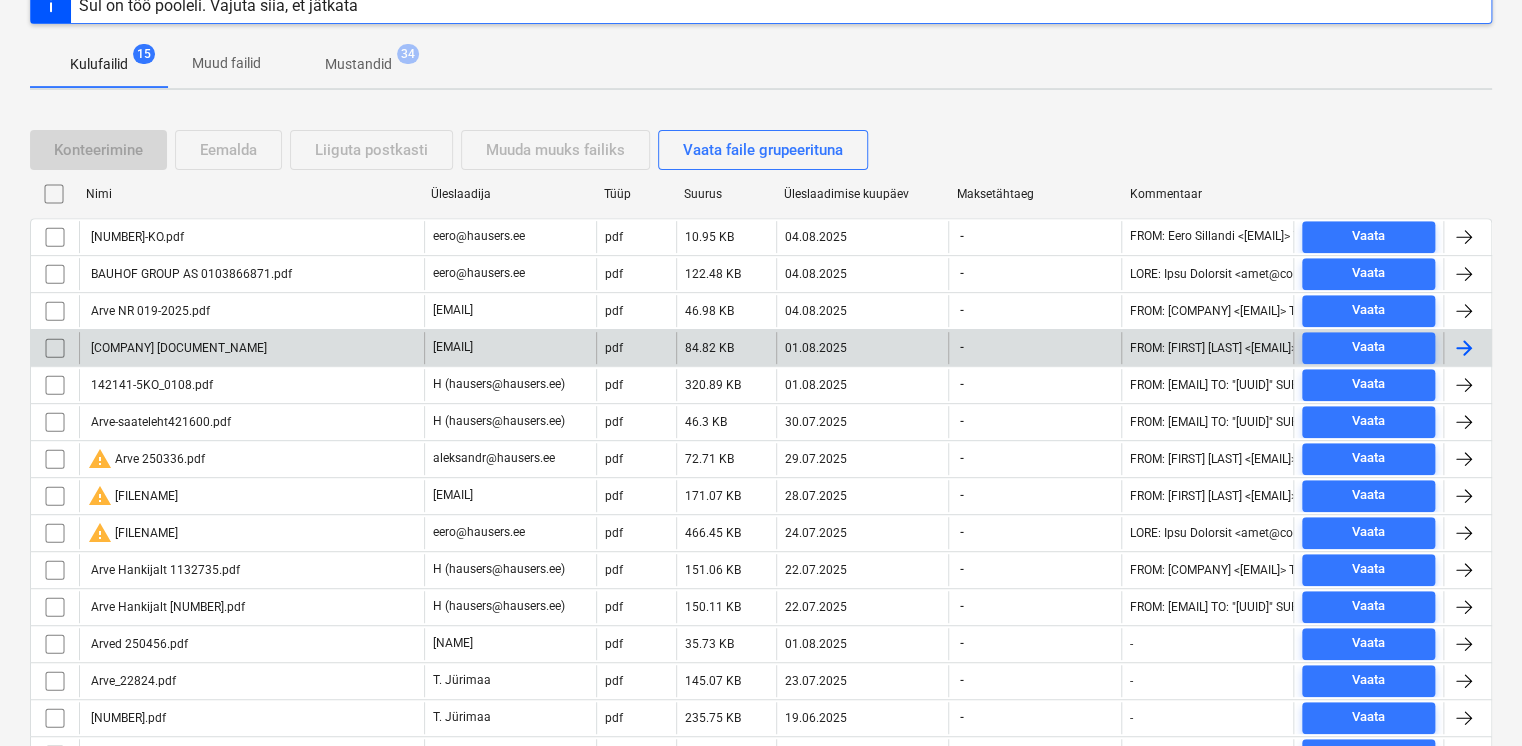 scroll, scrollTop: 364, scrollLeft: 0, axis: vertical 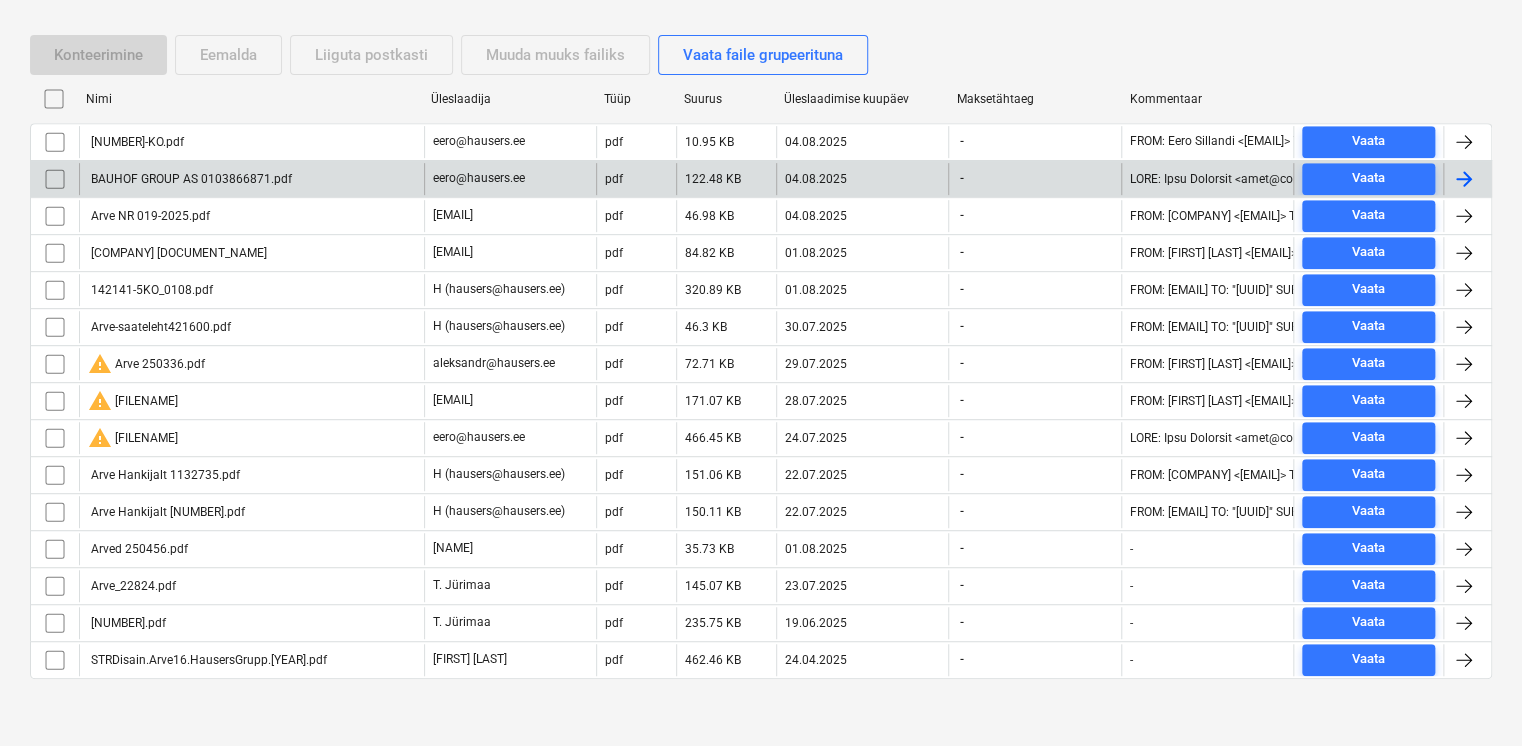 click on "BAUHOF GROUP AS 0103866871.pdf" at bounding box center (190, 179) 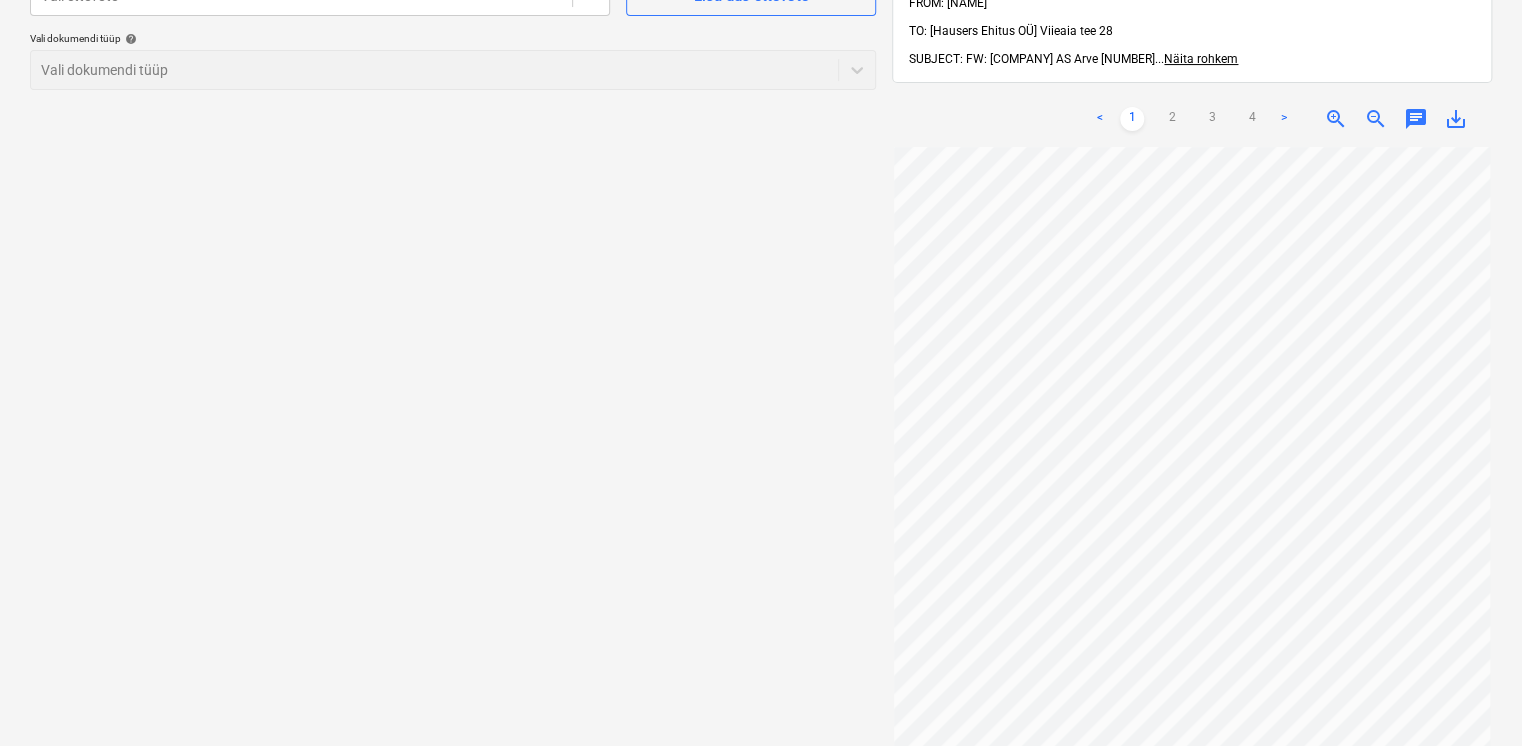 scroll, scrollTop: 284, scrollLeft: 0, axis: vertical 